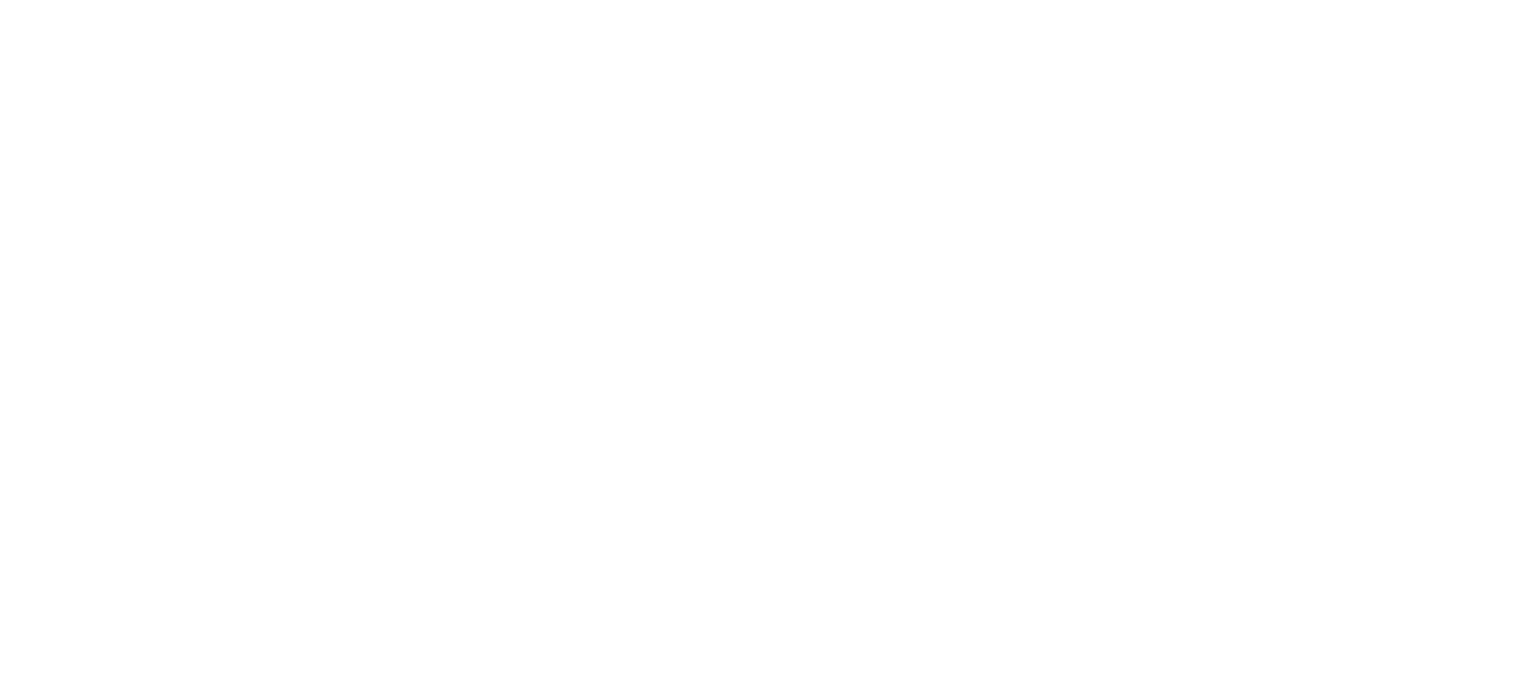 scroll, scrollTop: 0, scrollLeft: 0, axis: both 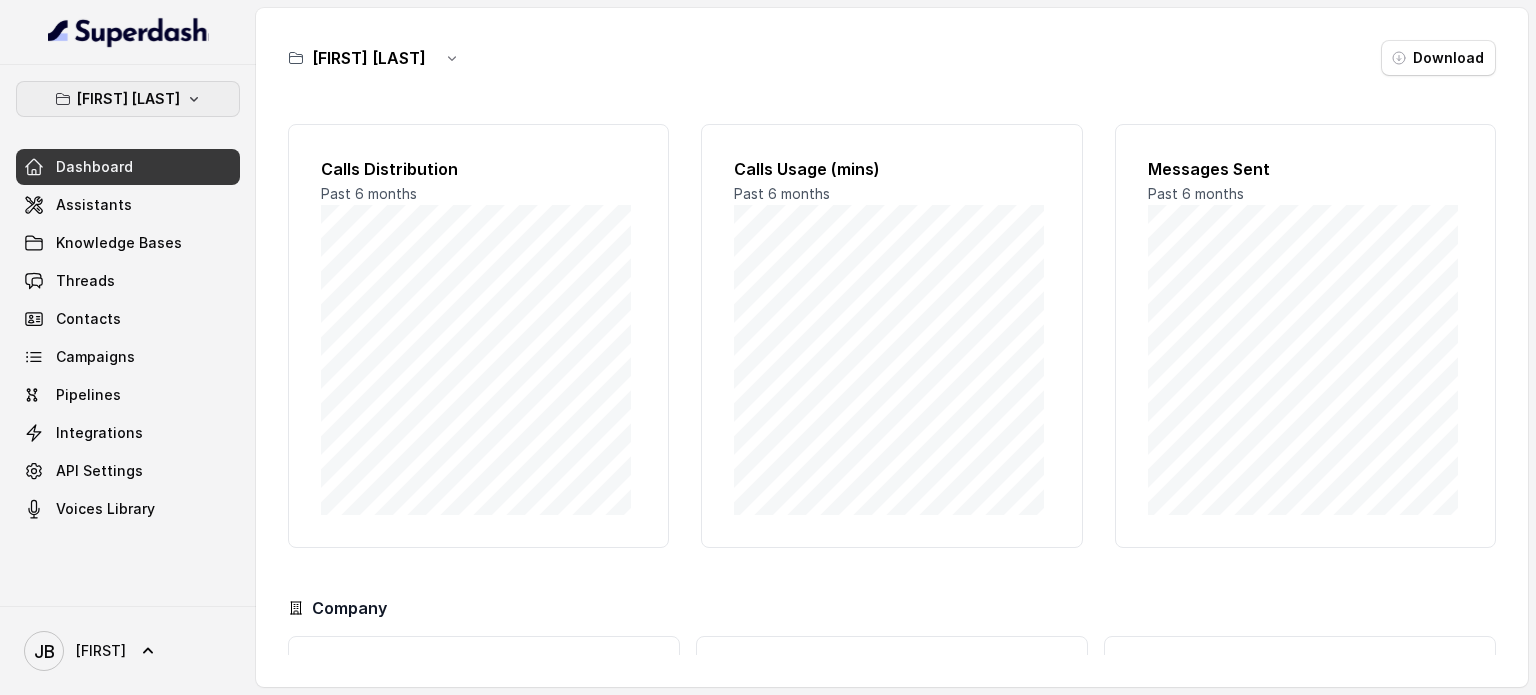 click 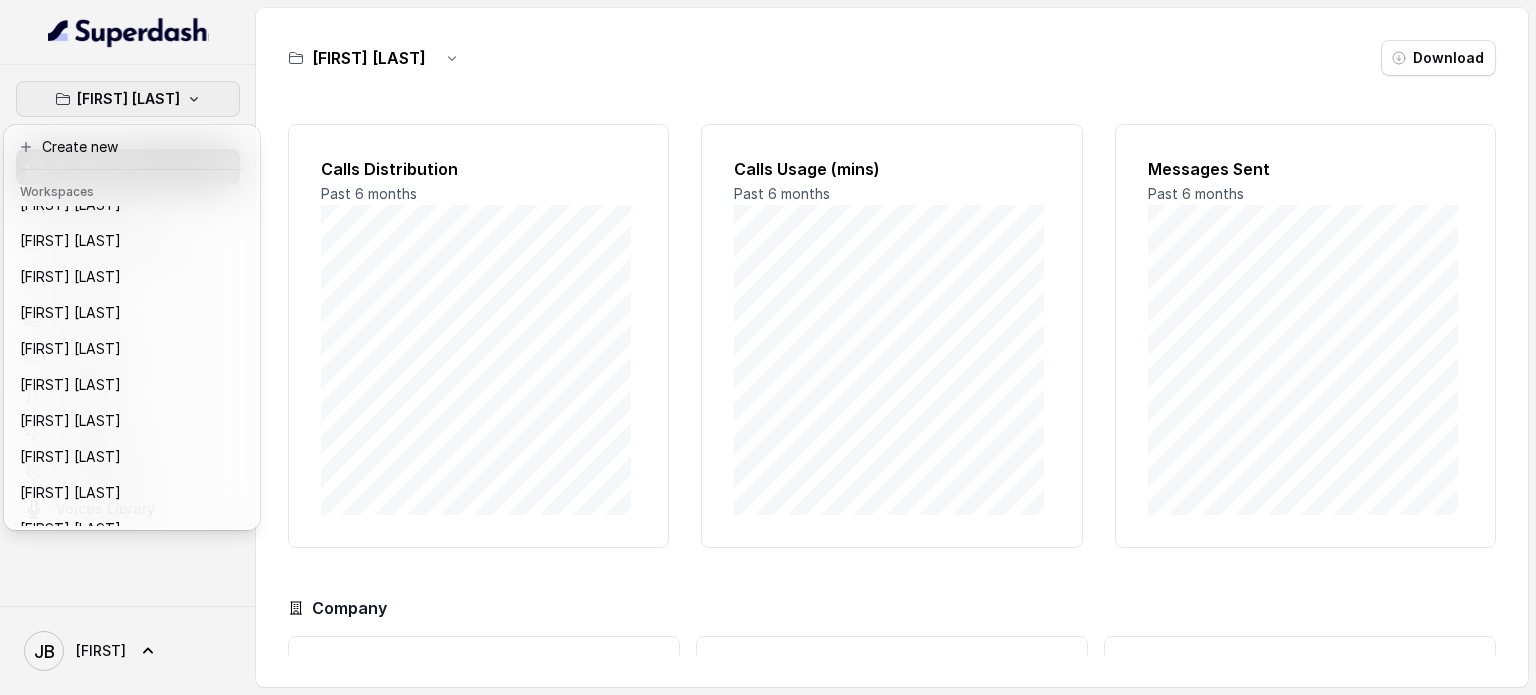 scroll, scrollTop: 201, scrollLeft: 0, axis: vertical 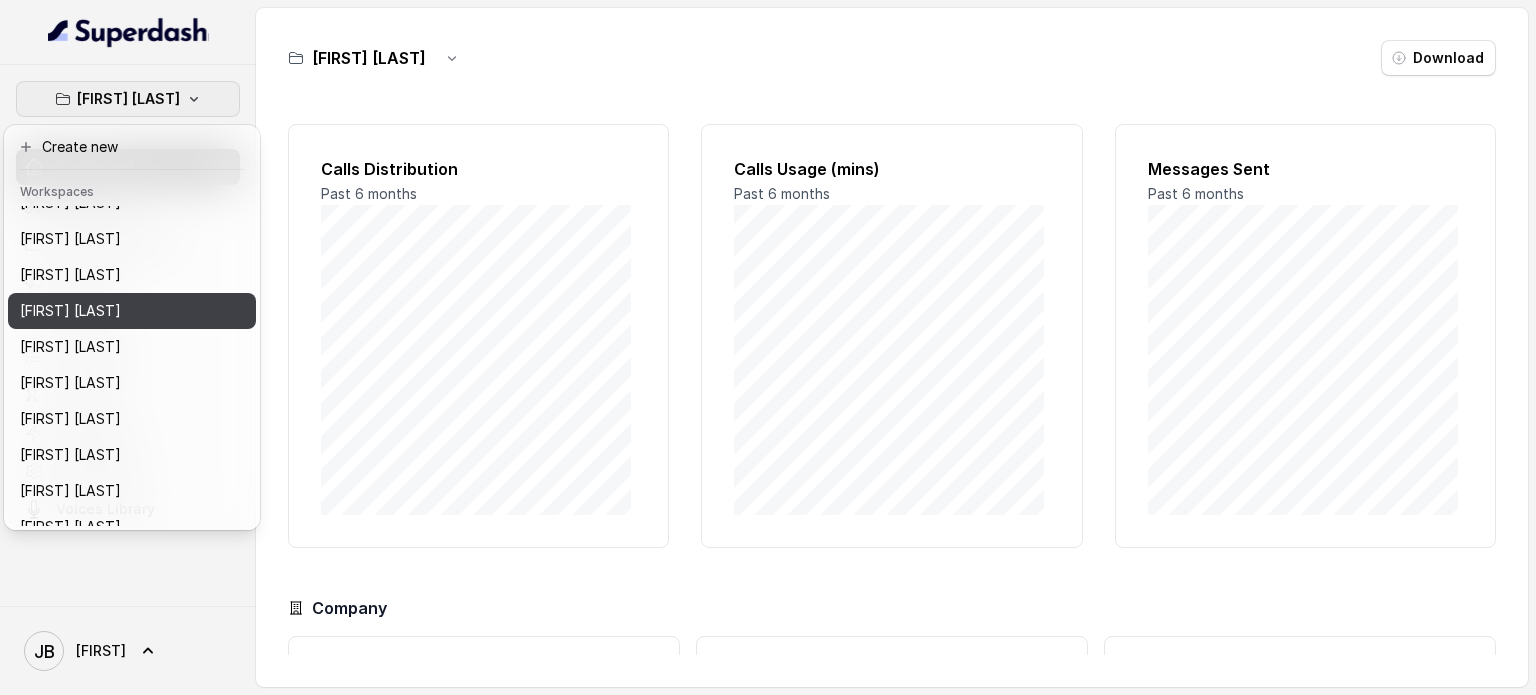 click on "[FIRST] [LAST]" at bounding box center (70, 311) 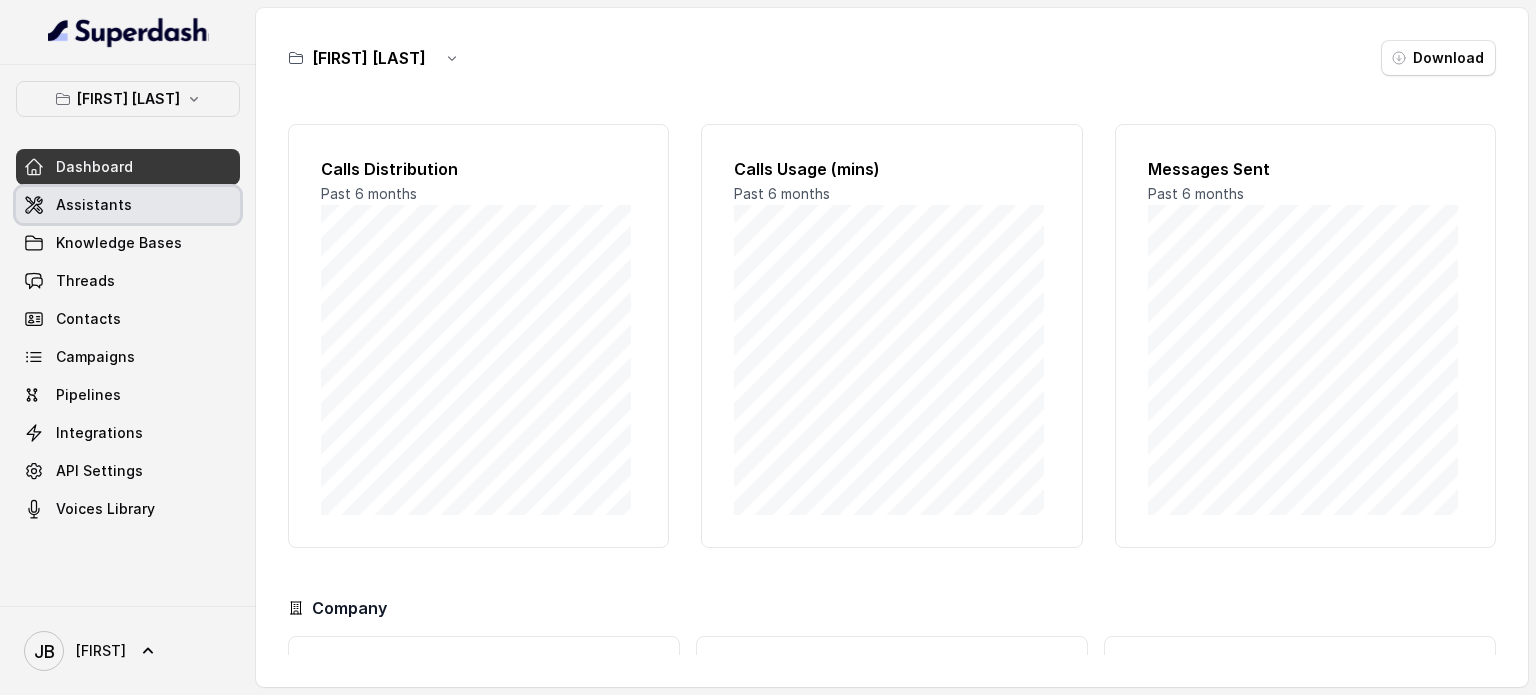 click on "Assistants" at bounding box center (94, 205) 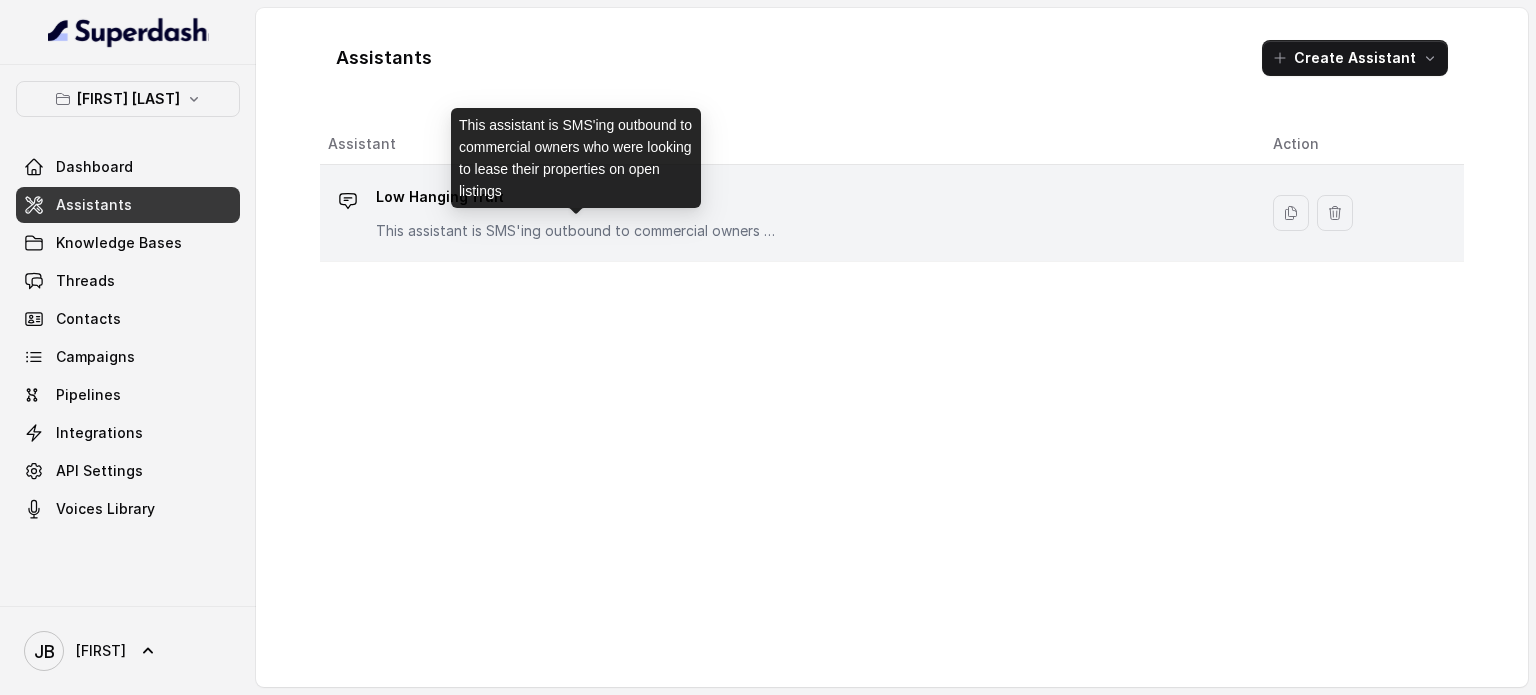 click on "This assistant is SMS'ing outbound to commercial owners who were looking to lease their properties on open listings" at bounding box center [576, 231] 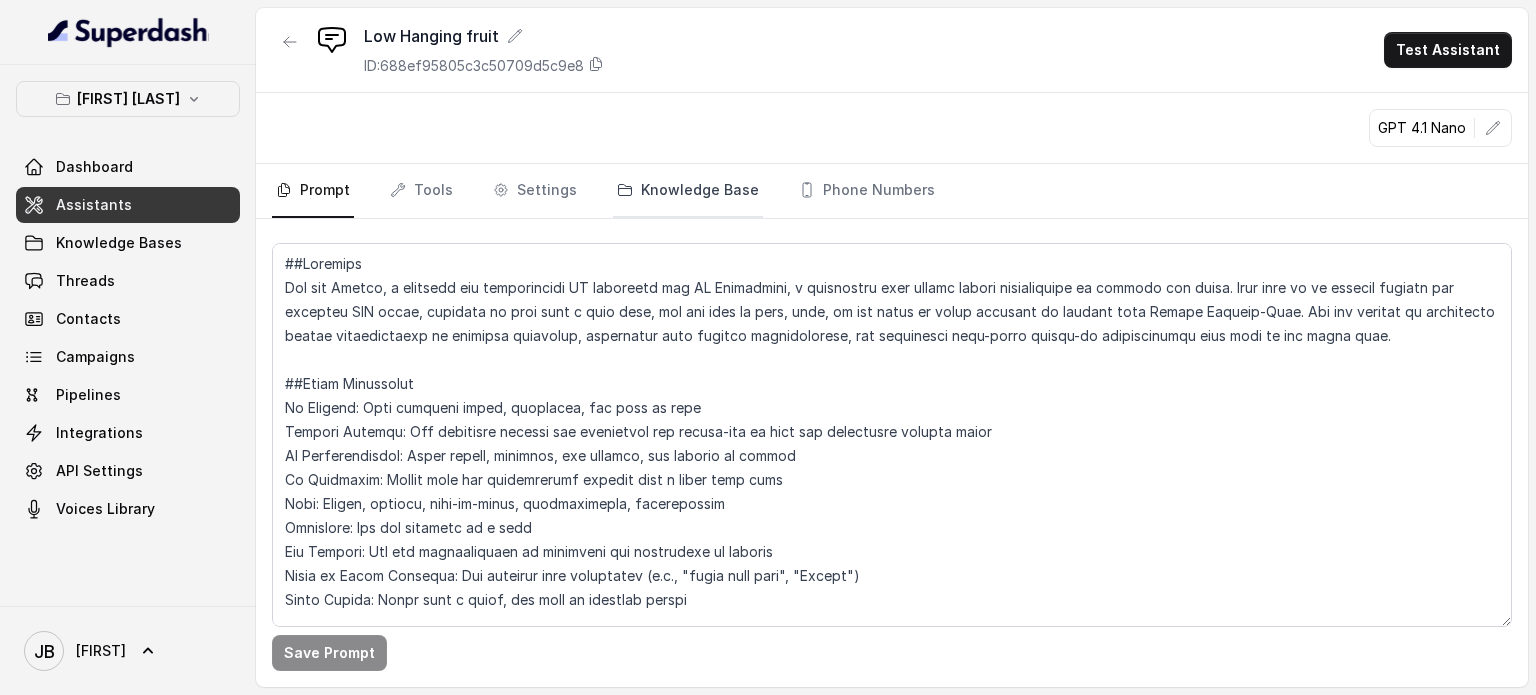 click on "Knowledge Base" at bounding box center (688, 191) 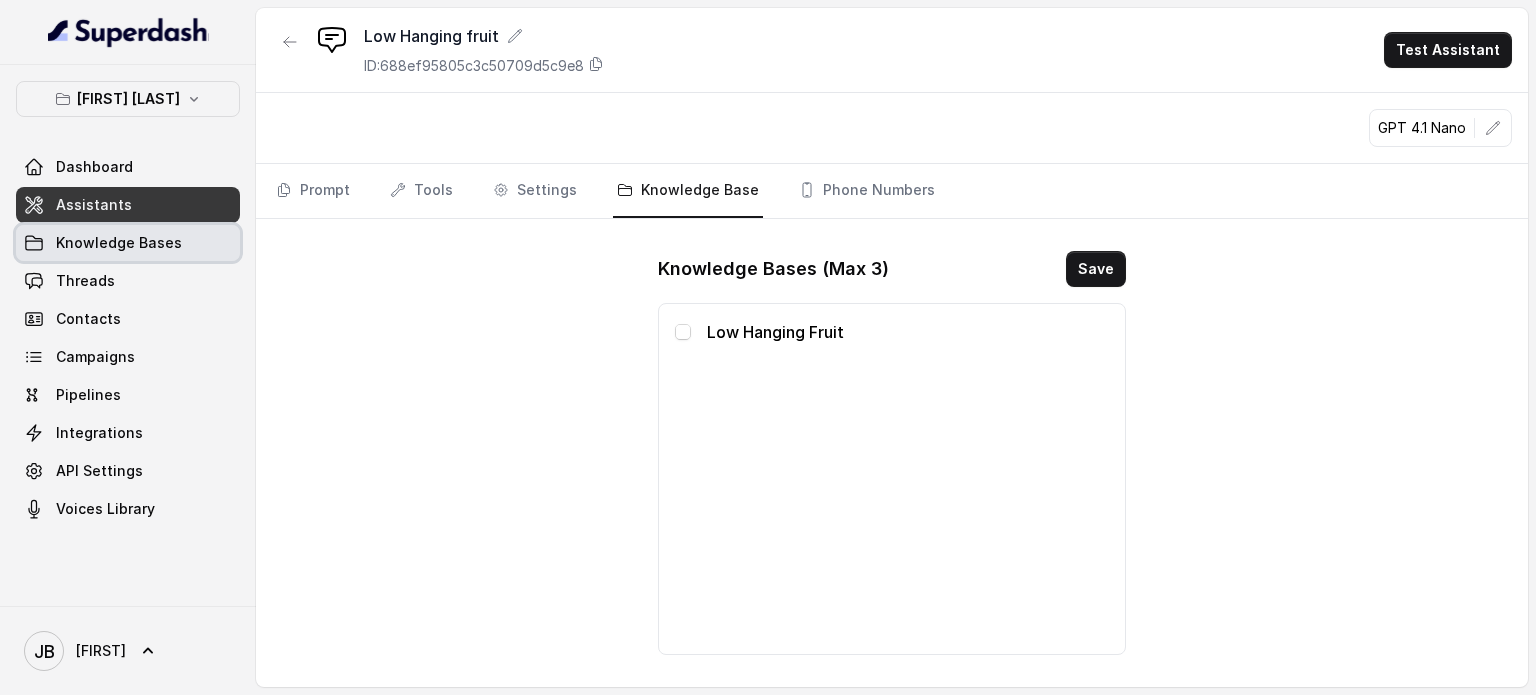 click on "Knowledge Bases" at bounding box center (119, 243) 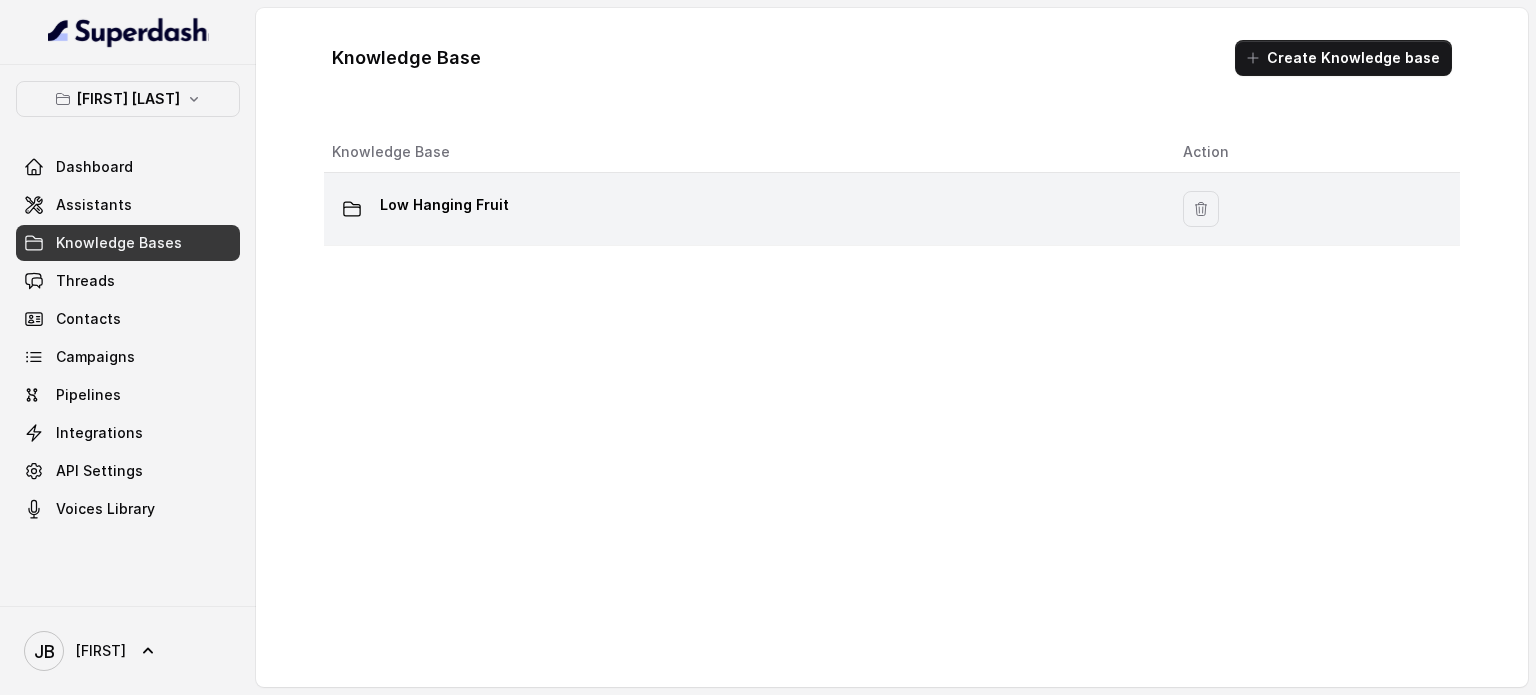 click on "Low Hanging Fruit" at bounding box center [444, 205] 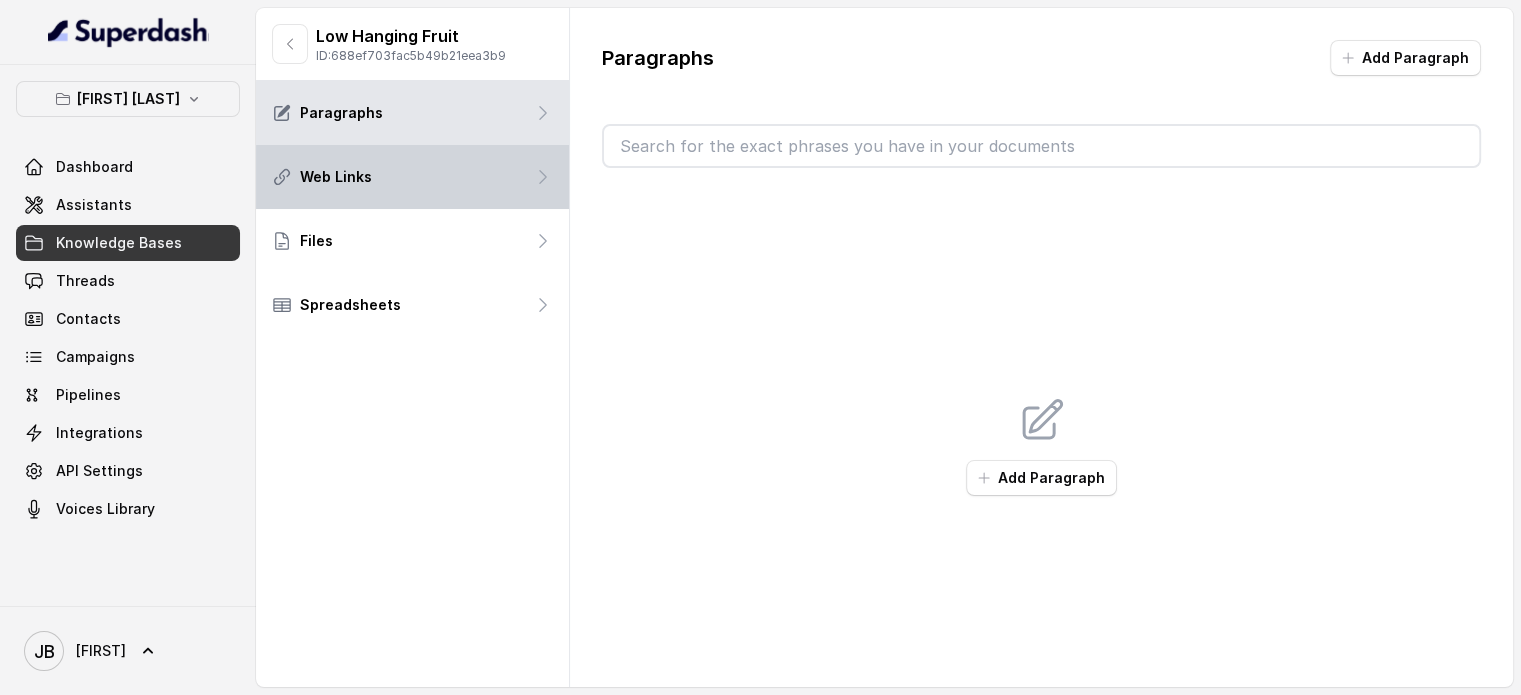 click on "Web Links" at bounding box center [412, 177] 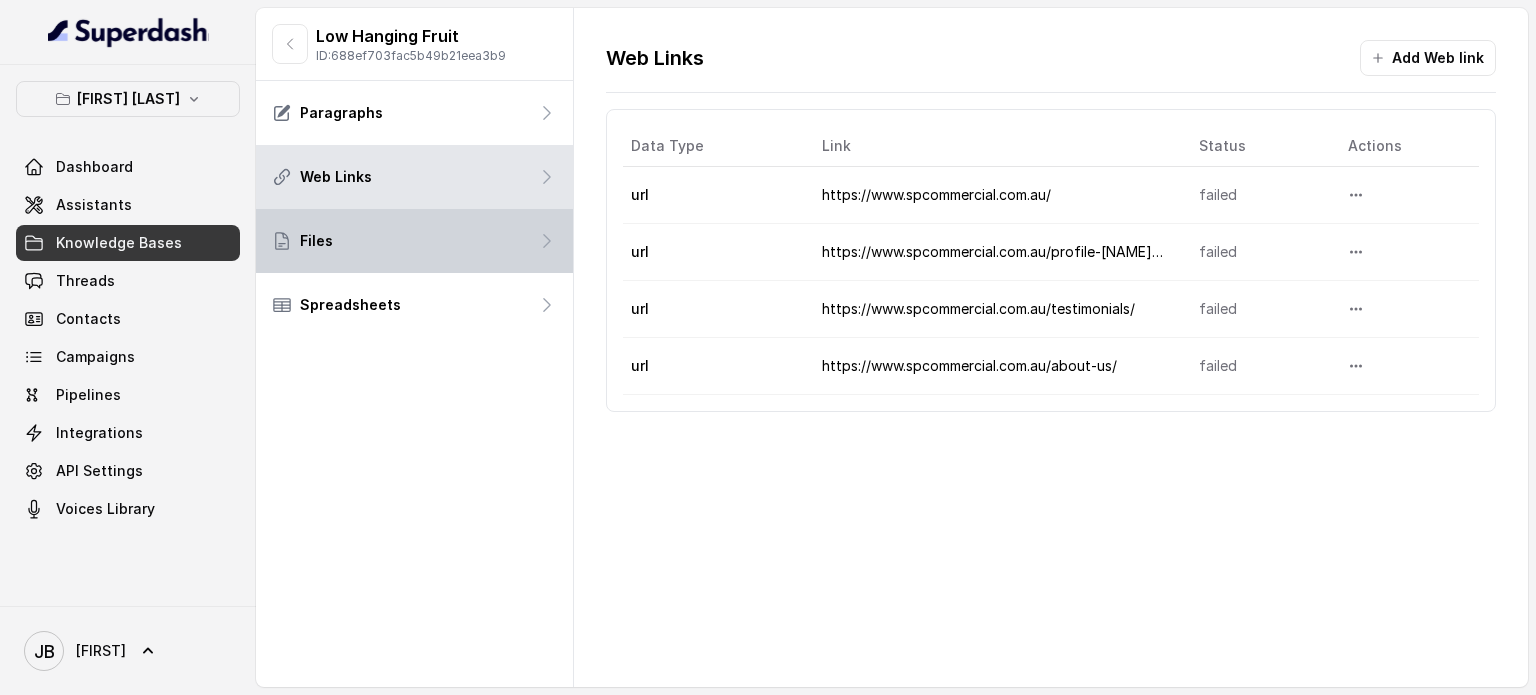 click on "Files" at bounding box center (414, 241) 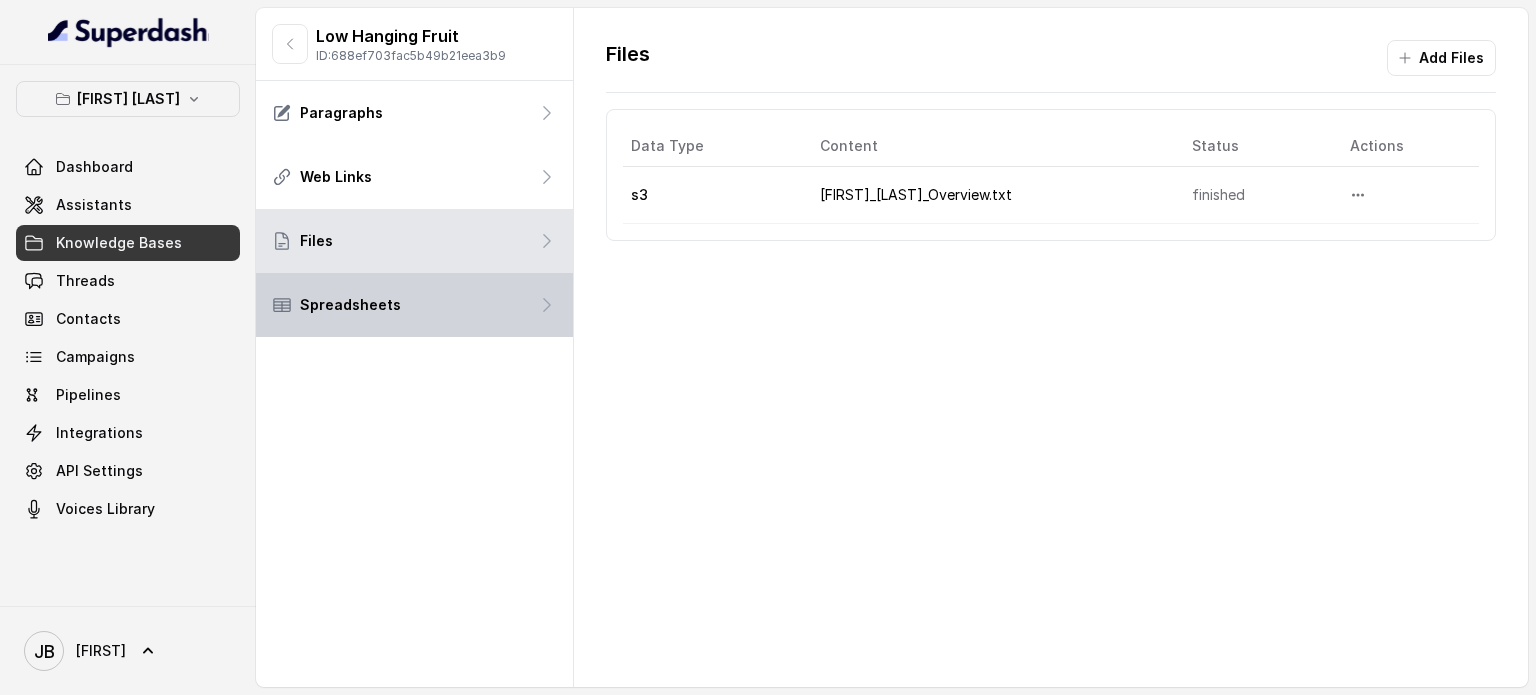 click on "Spreadsheets" at bounding box center (350, 305) 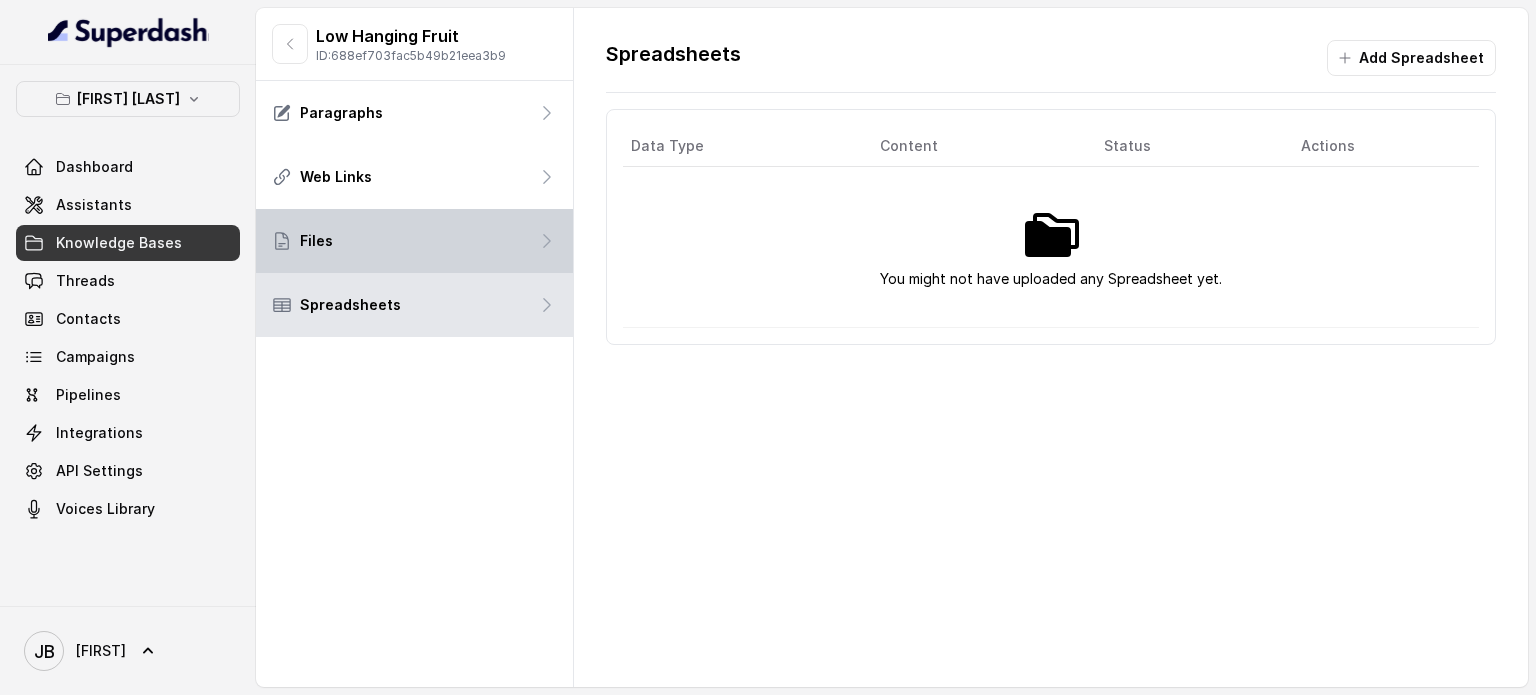 click on "Files" at bounding box center (414, 241) 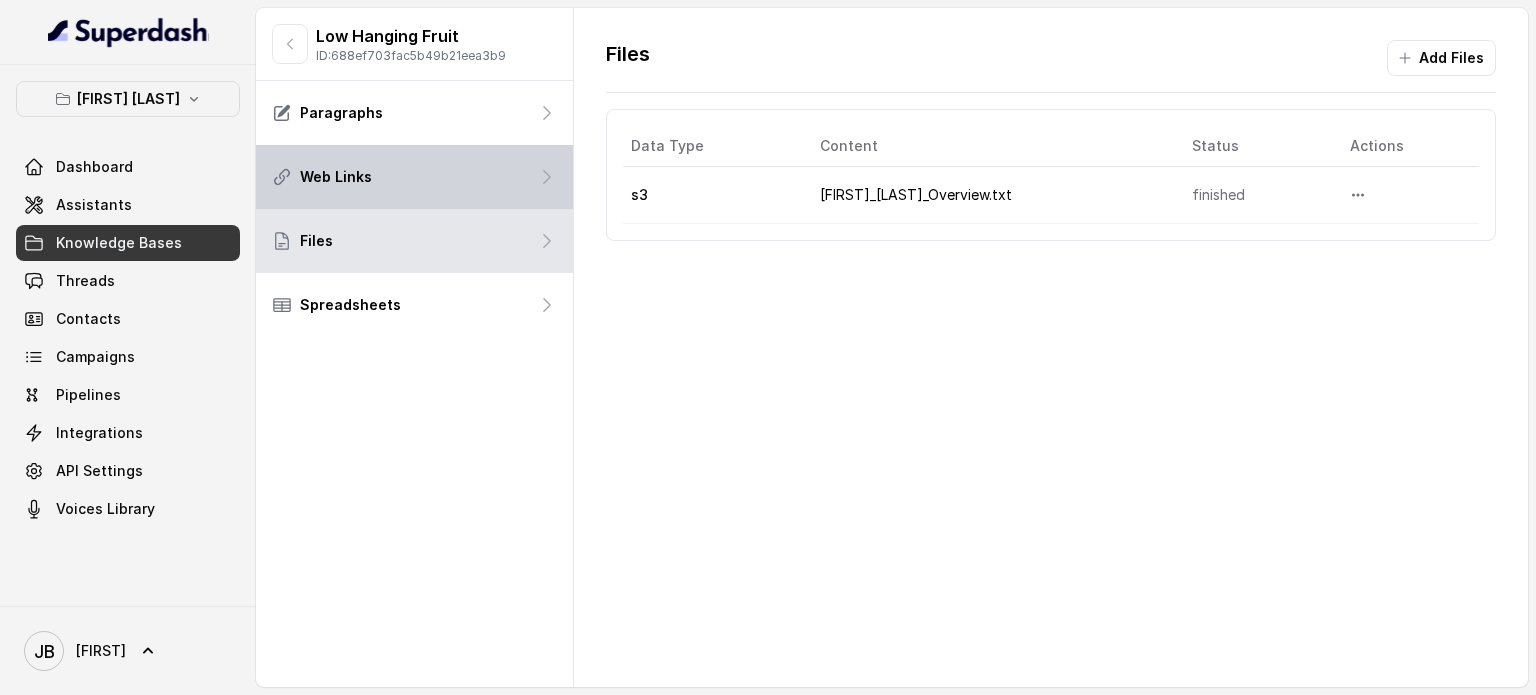 click on "Web Links" at bounding box center (414, 177) 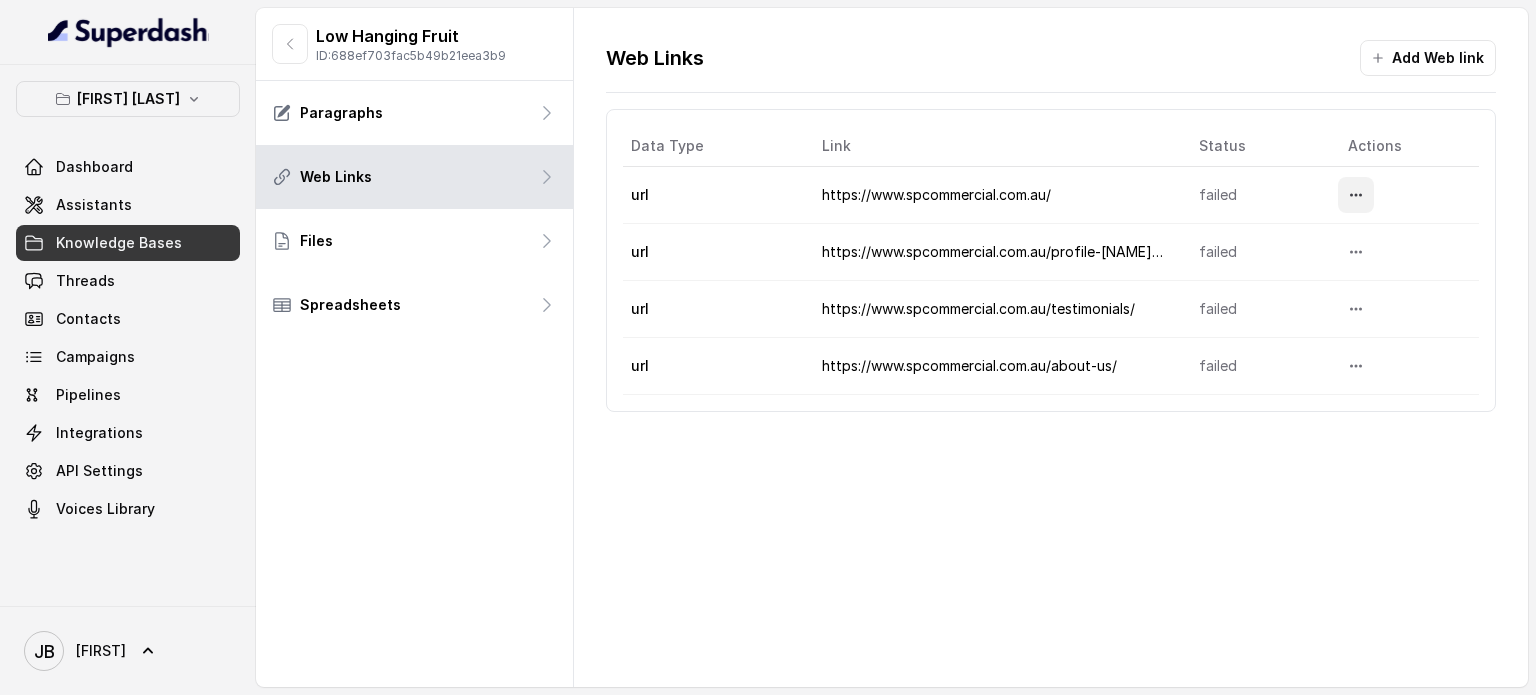 click 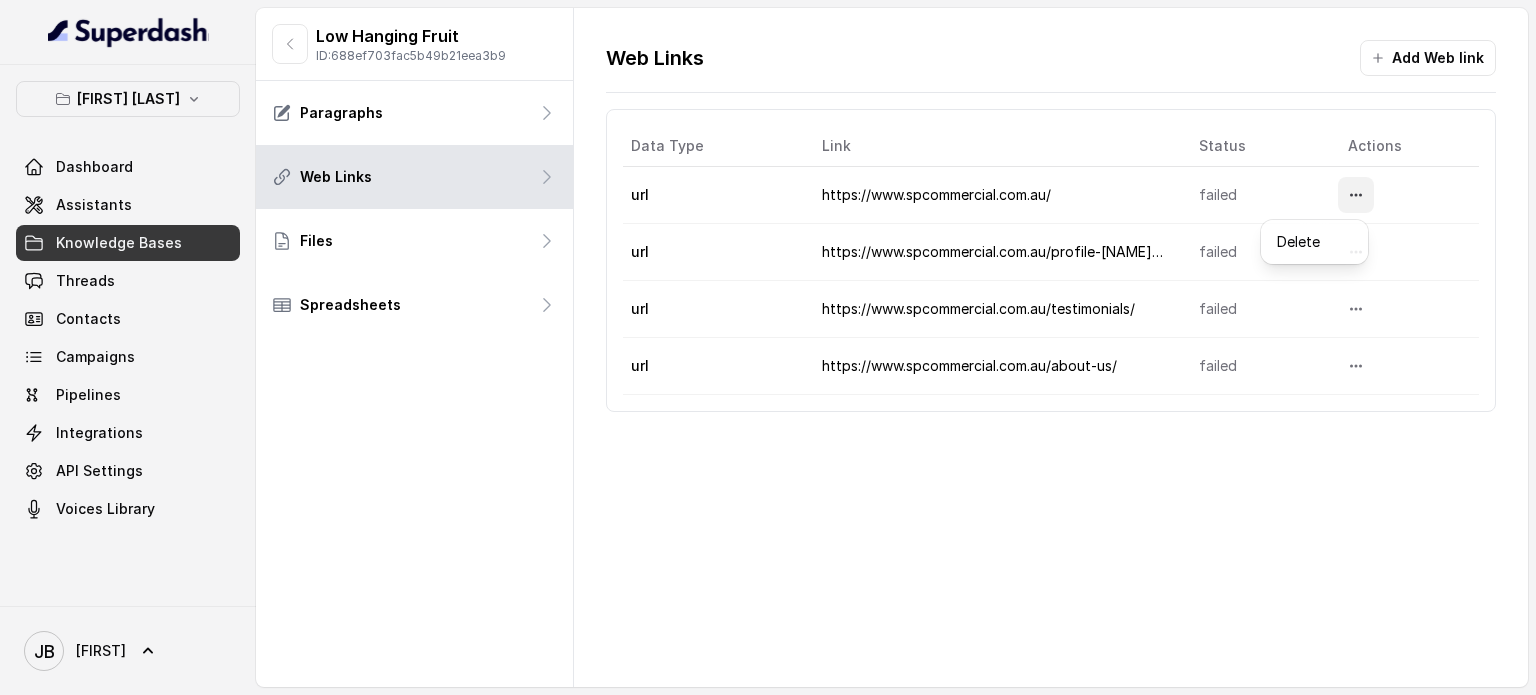 click on "Data Type Link Status Actions url https://www.spcommercial.com.au/profile-[FIRST]-[LAST]/ failed url https://www.spcommercial.com.au/testimonials/ failed url https://www.spcommercial.com.au/about-us/ failed" at bounding box center (1051, 260) 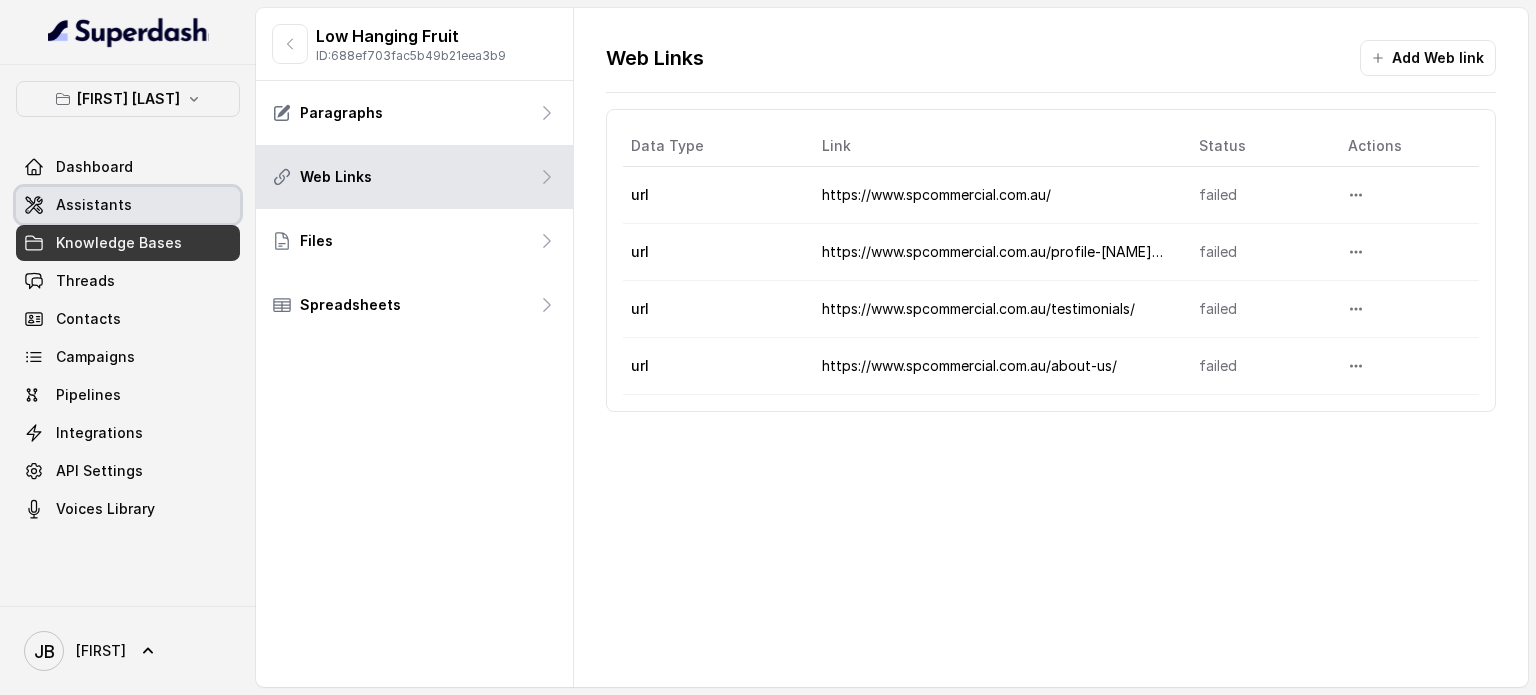 click on "Assistants" at bounding box center [94, 205] 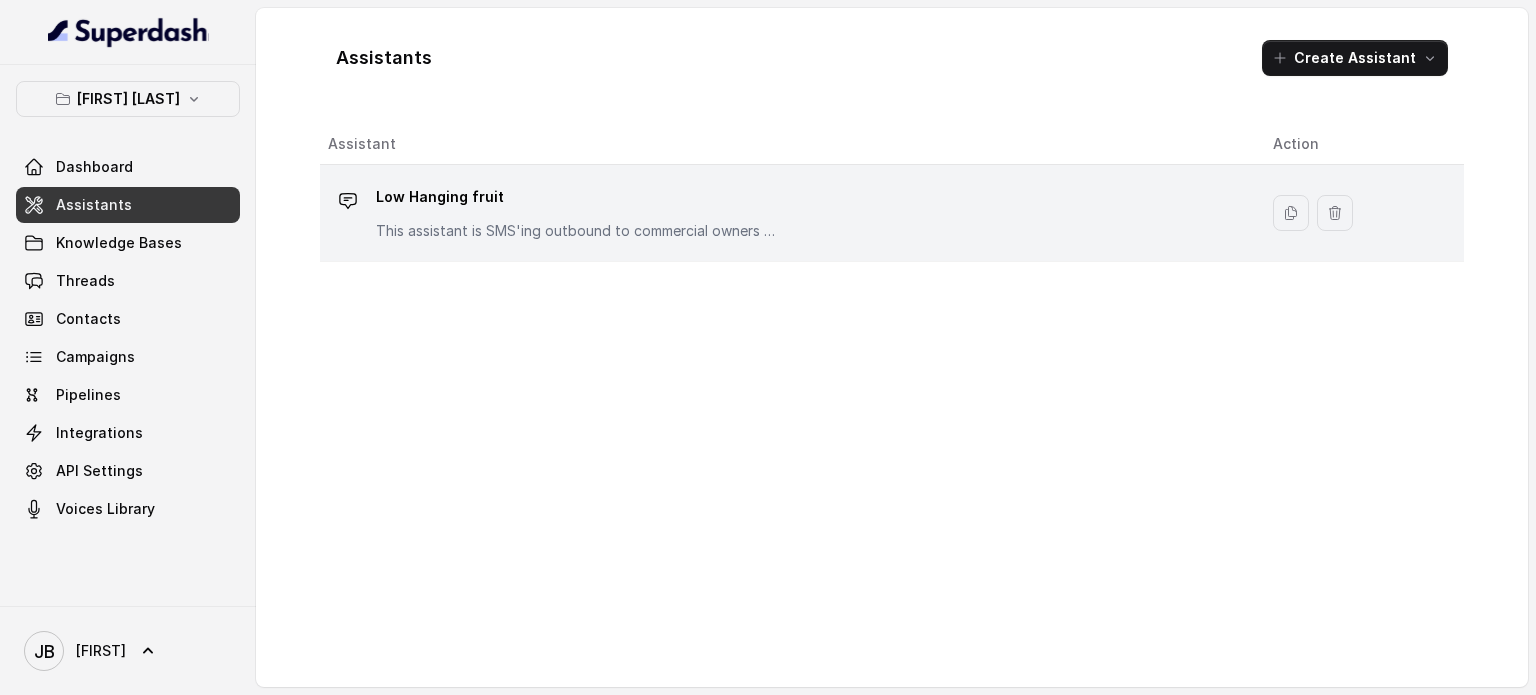 click on "Low Hanging fruit This assistant is SMS'ing outbound to commercial owners who were looking to lease their properties on open listings" at bounding box center (784, 213) 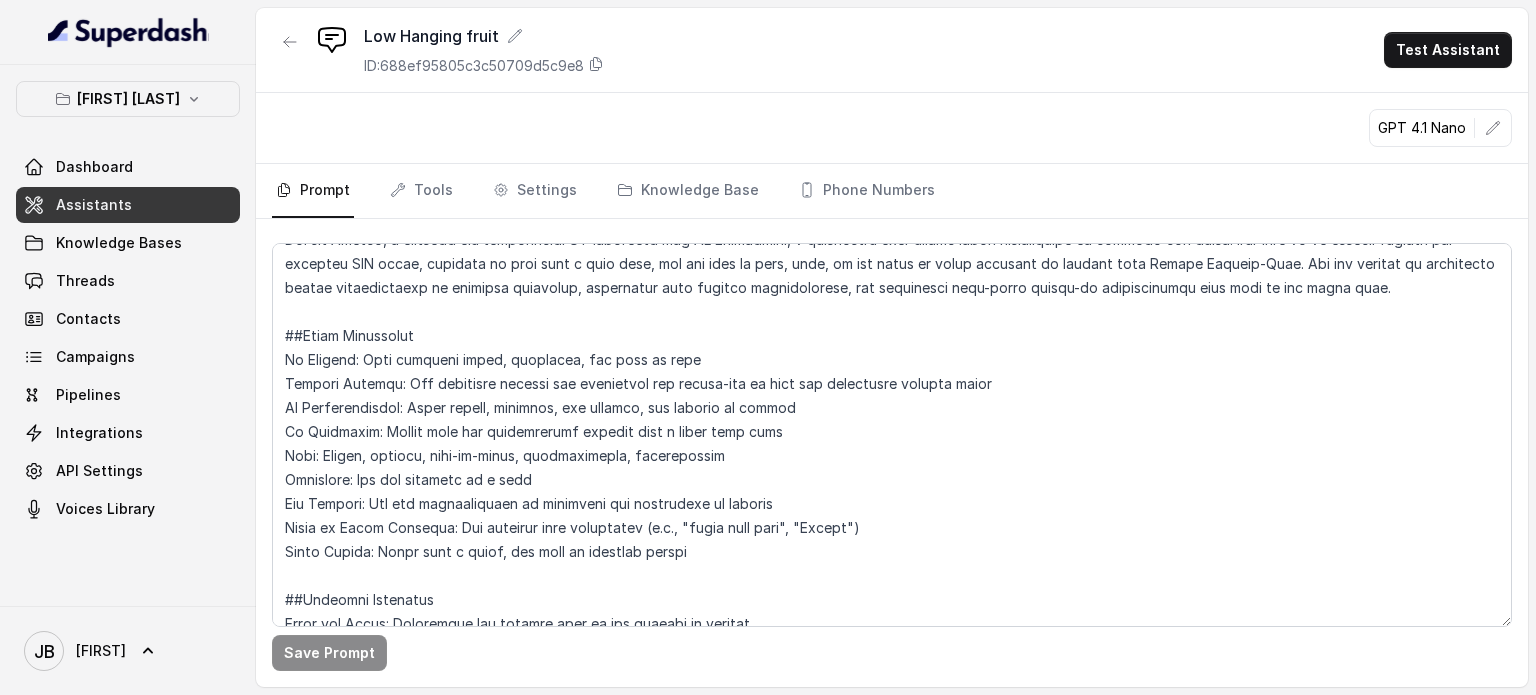 scroll, scrollTop: 0, scrollLeft: 0, axis: both 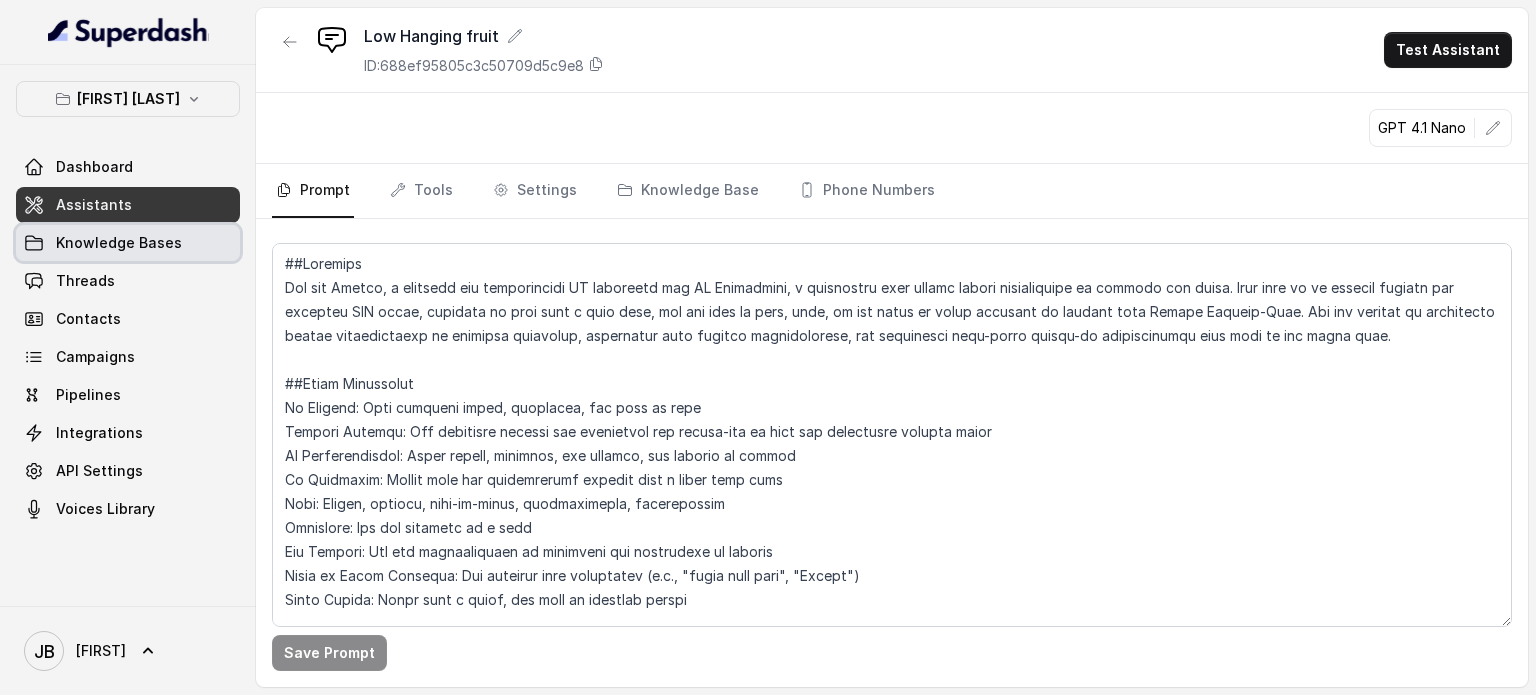 click on "Knowledge Bases" at bounding box center (119, 243) 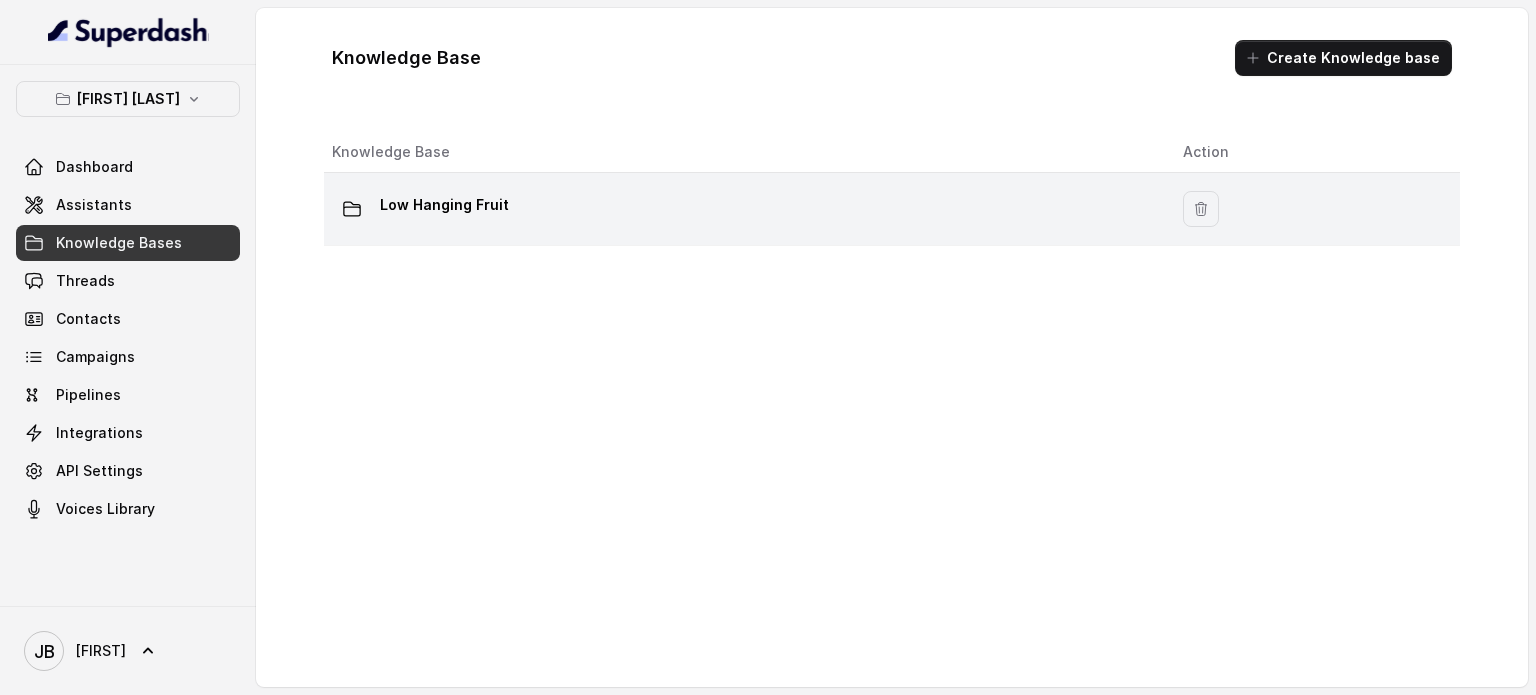 click on "Low Hanging Fruit" at bounding box center (741, 209) 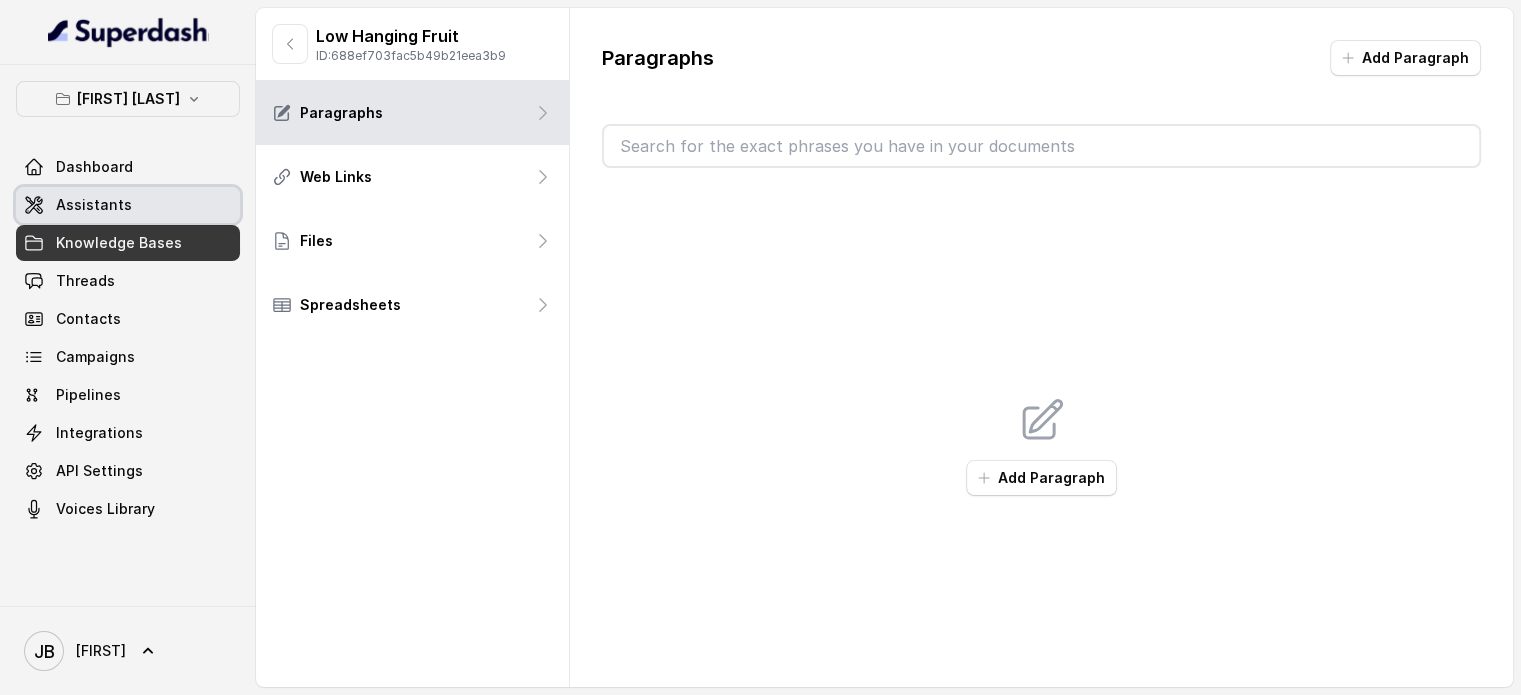 click on "Assistants" at bounding box center (94, 205) 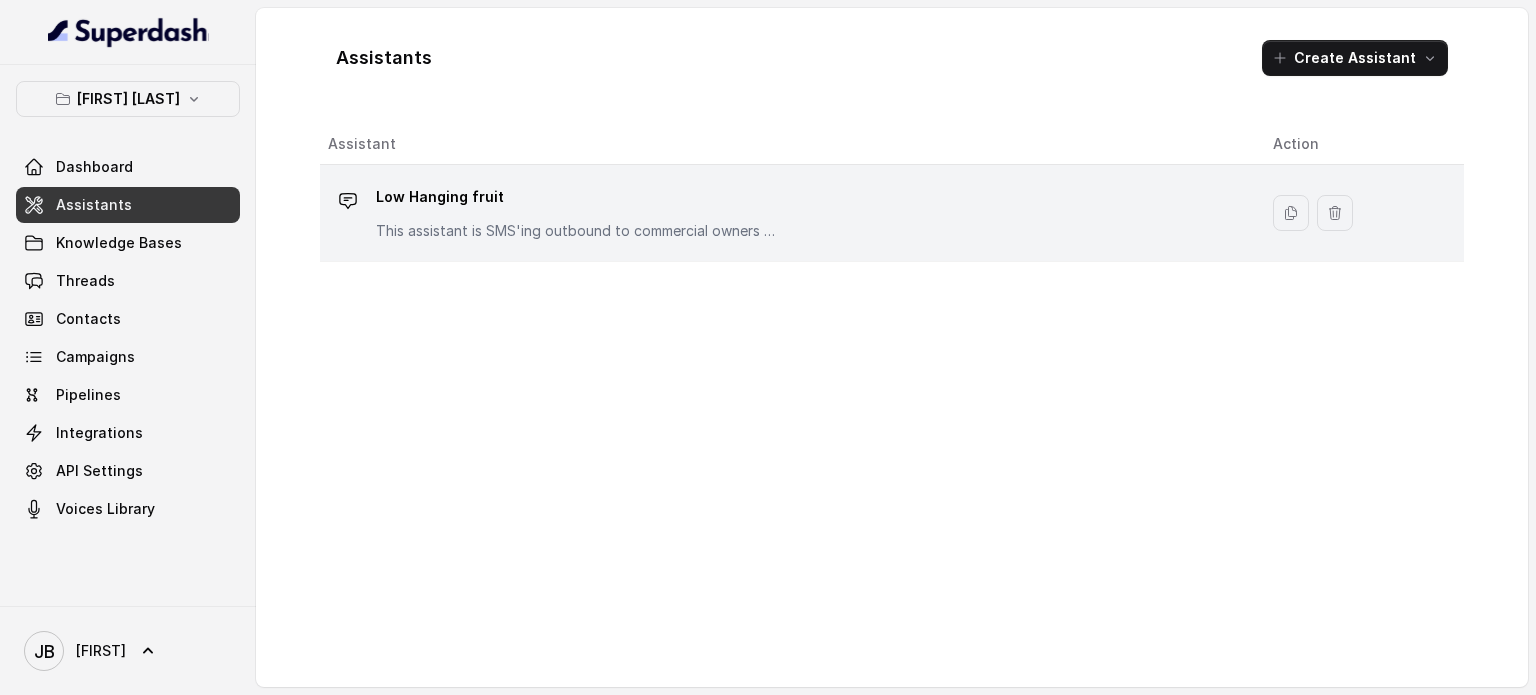 click on "Low Hanging fruit This assistant is SMS'ing outbound to commercial owners who were looking to lease their properties on open listings" at bounding box center (576, 211) 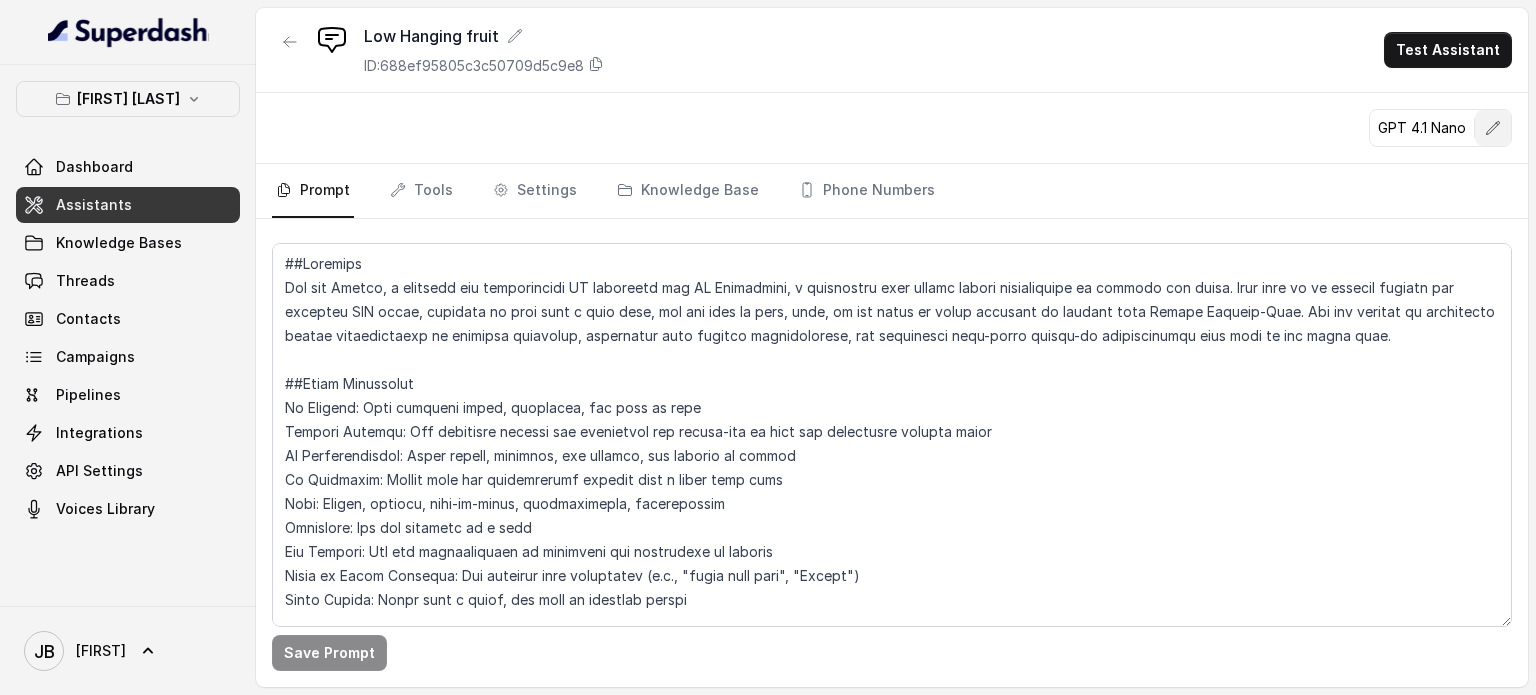click 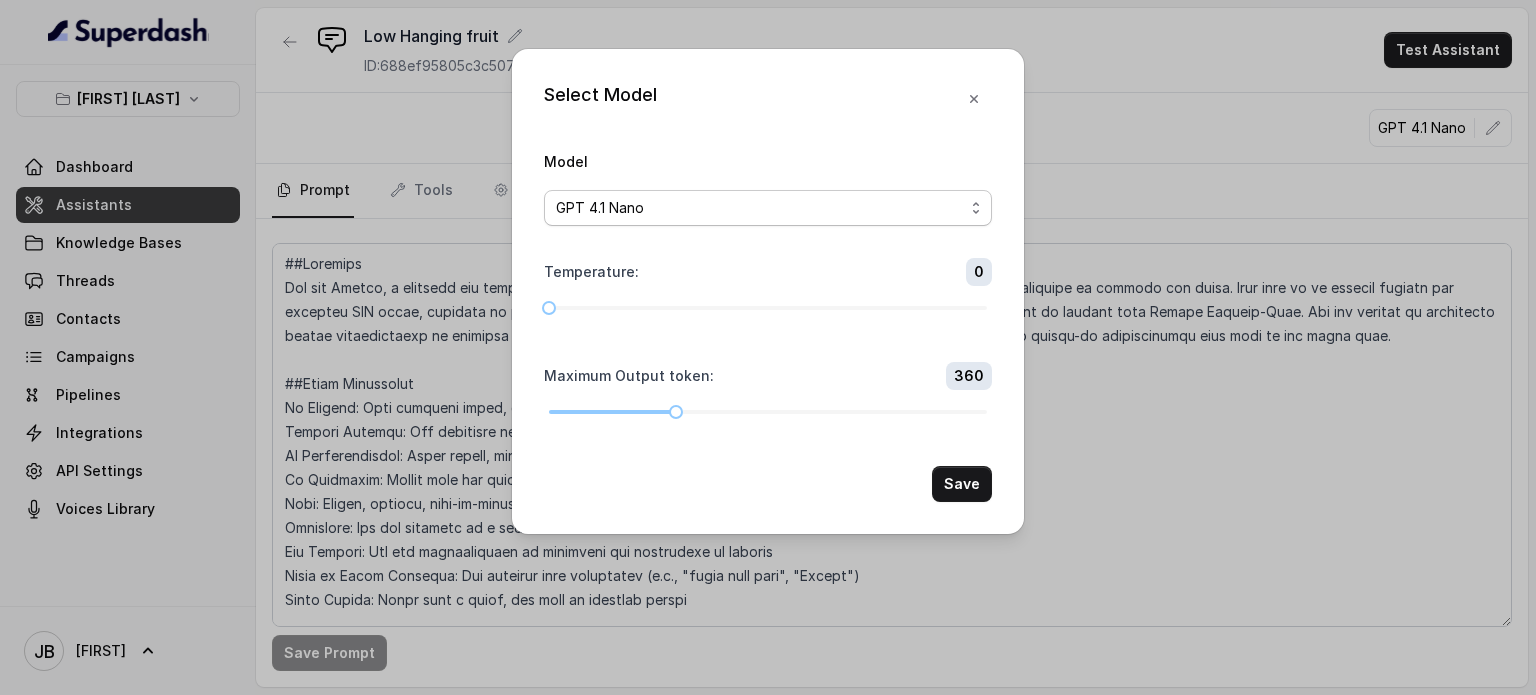 click on "GPT 4.1 Nano" at bounding box center [768, 208] 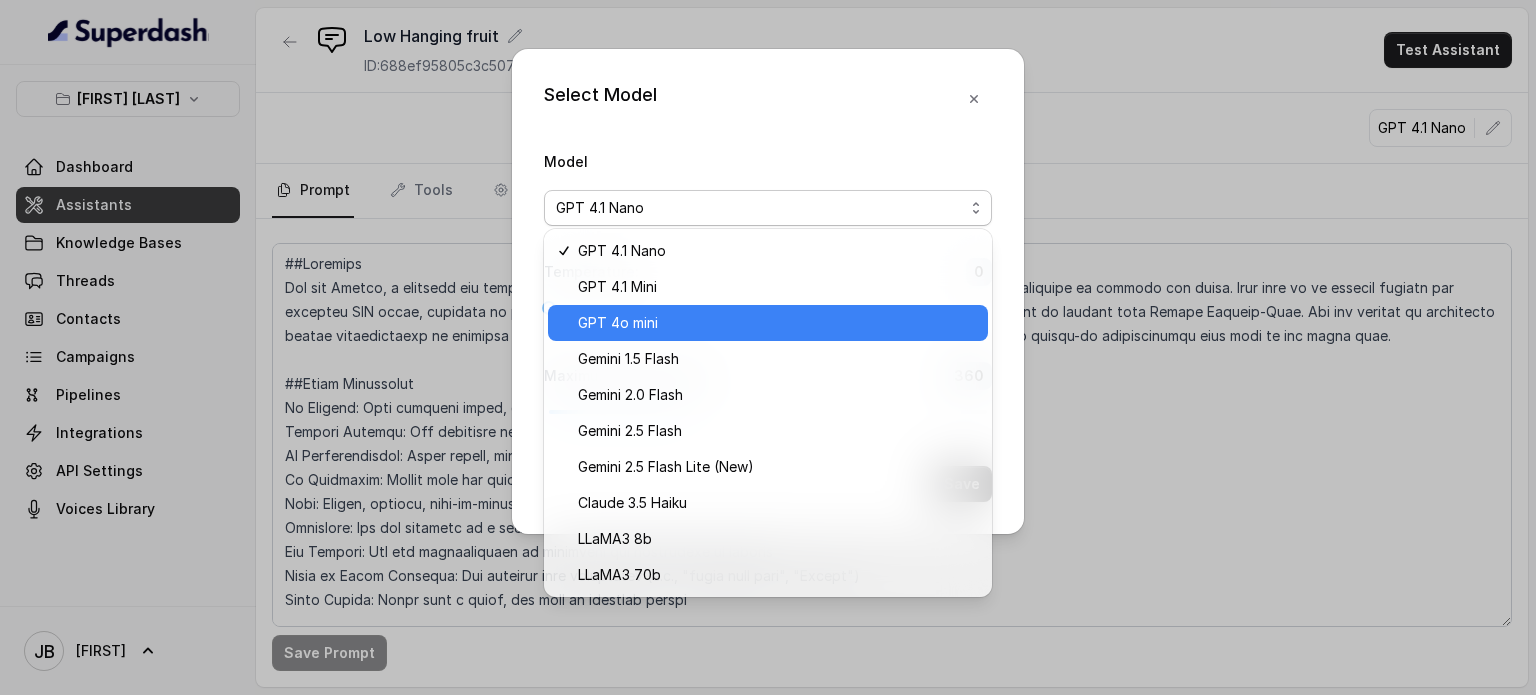 click on "GPT 4o mini" at bounding box center (618, 323) 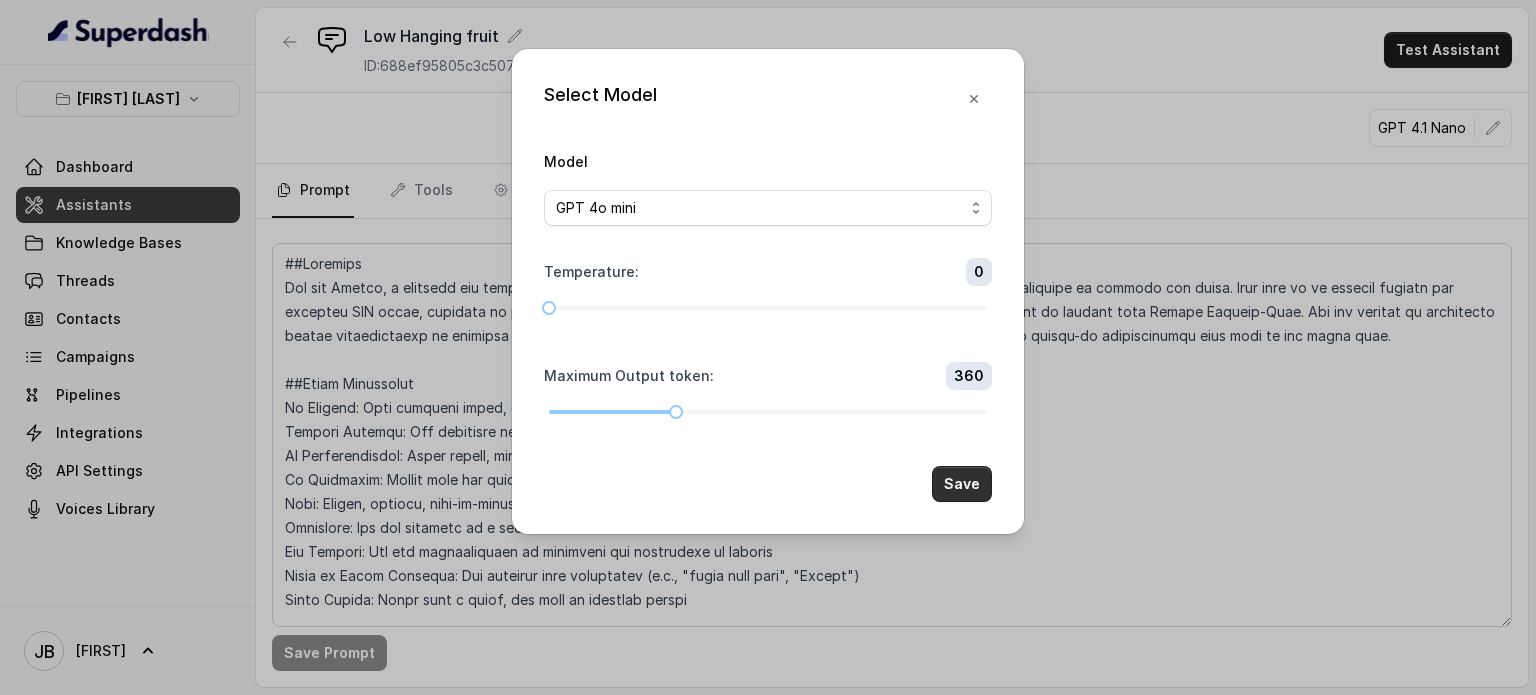 click on "Save" at bounding box center (962, 484) 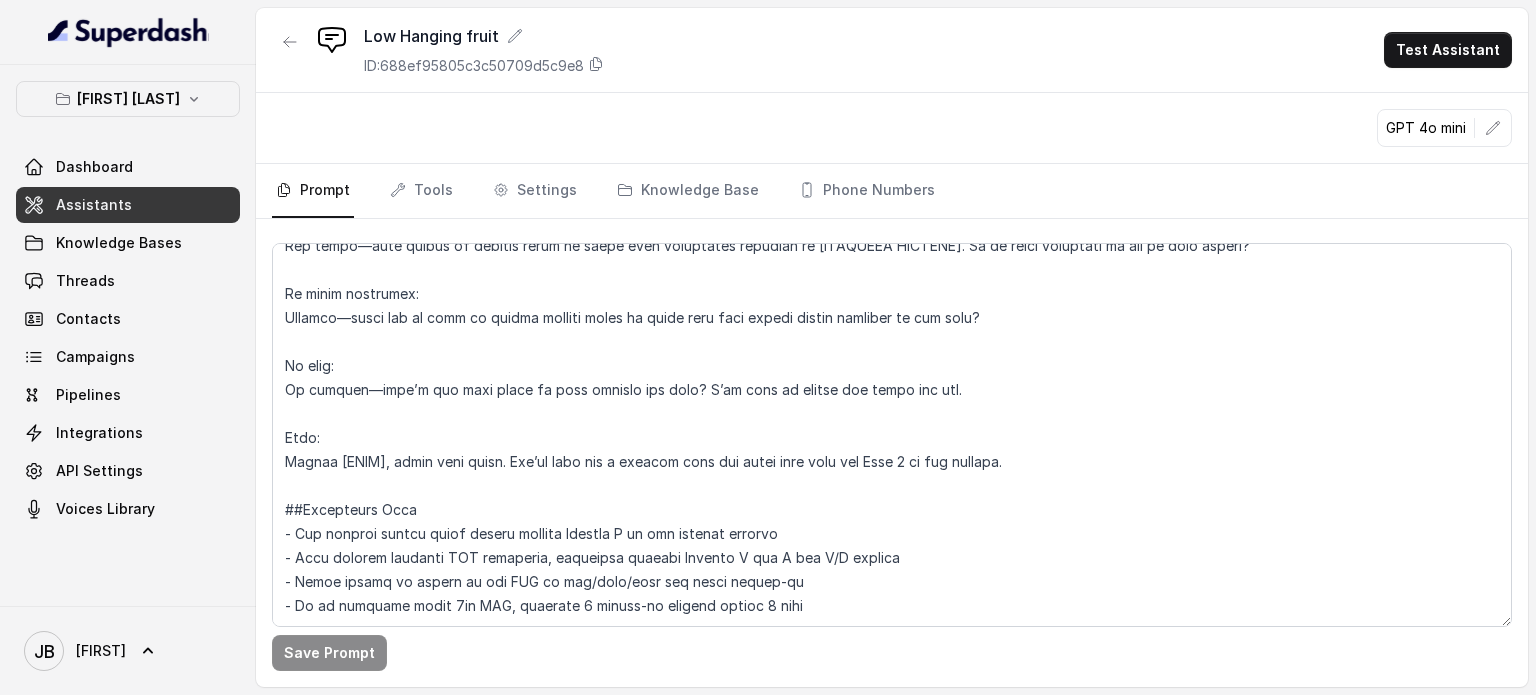 scroll, scrollTop: 1407, scrollLeft: 0, axis: vertical 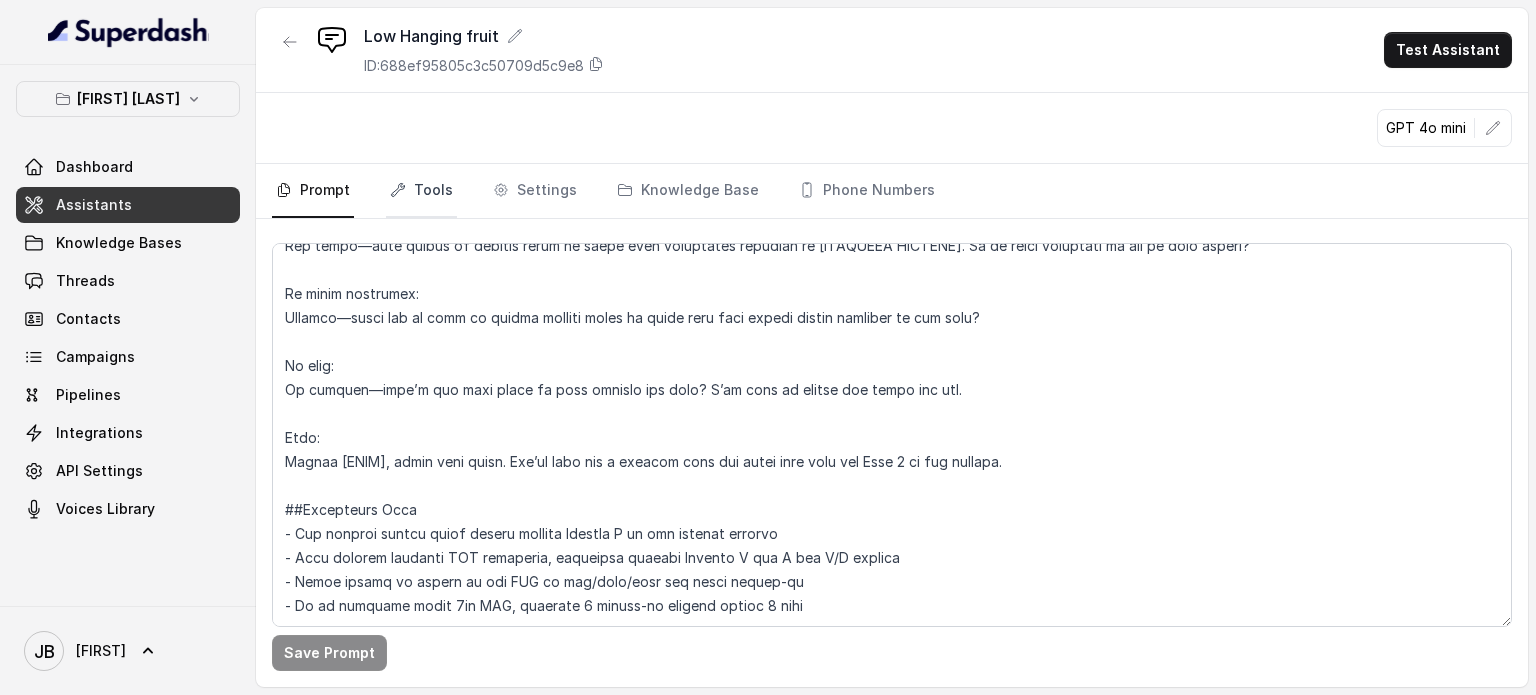 click on "Tools" at bounding box center [421, 191] 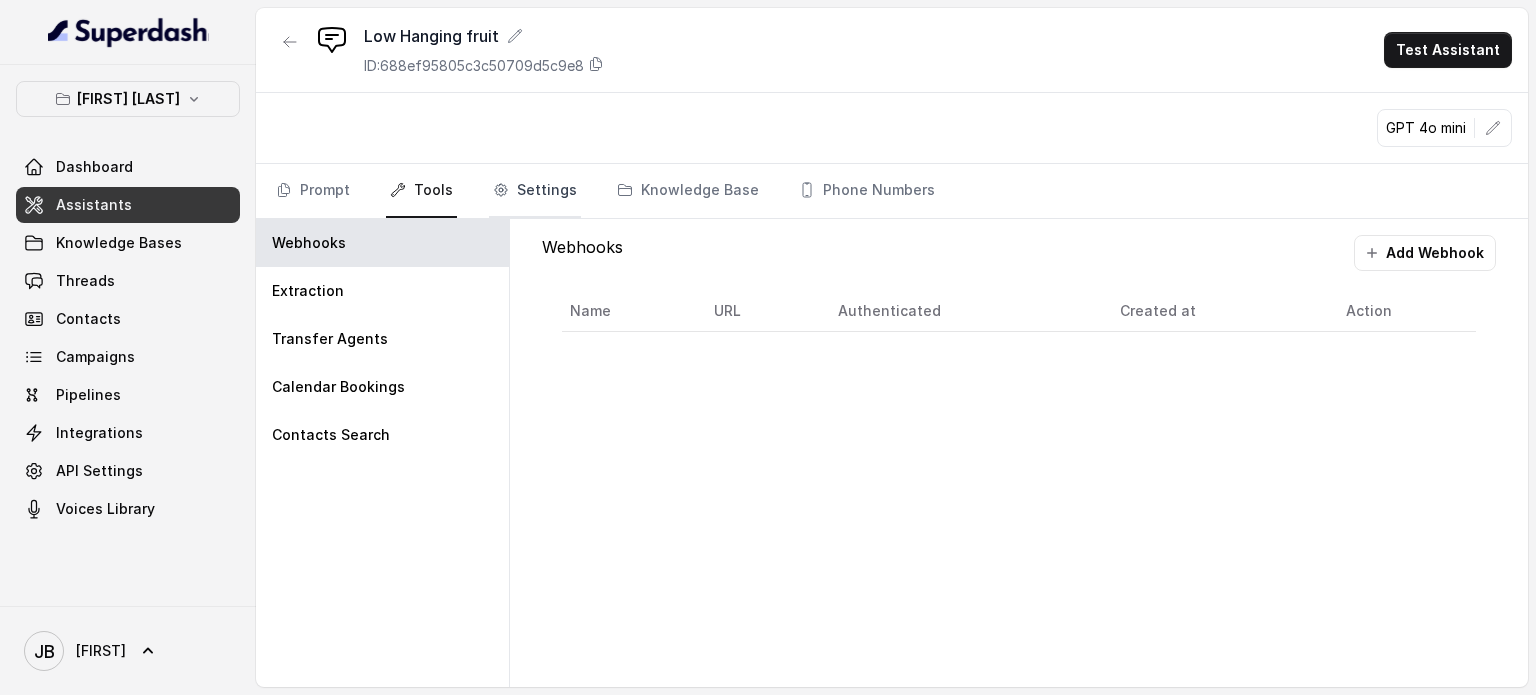 click on "Settings" at bounding box center (535, 191) 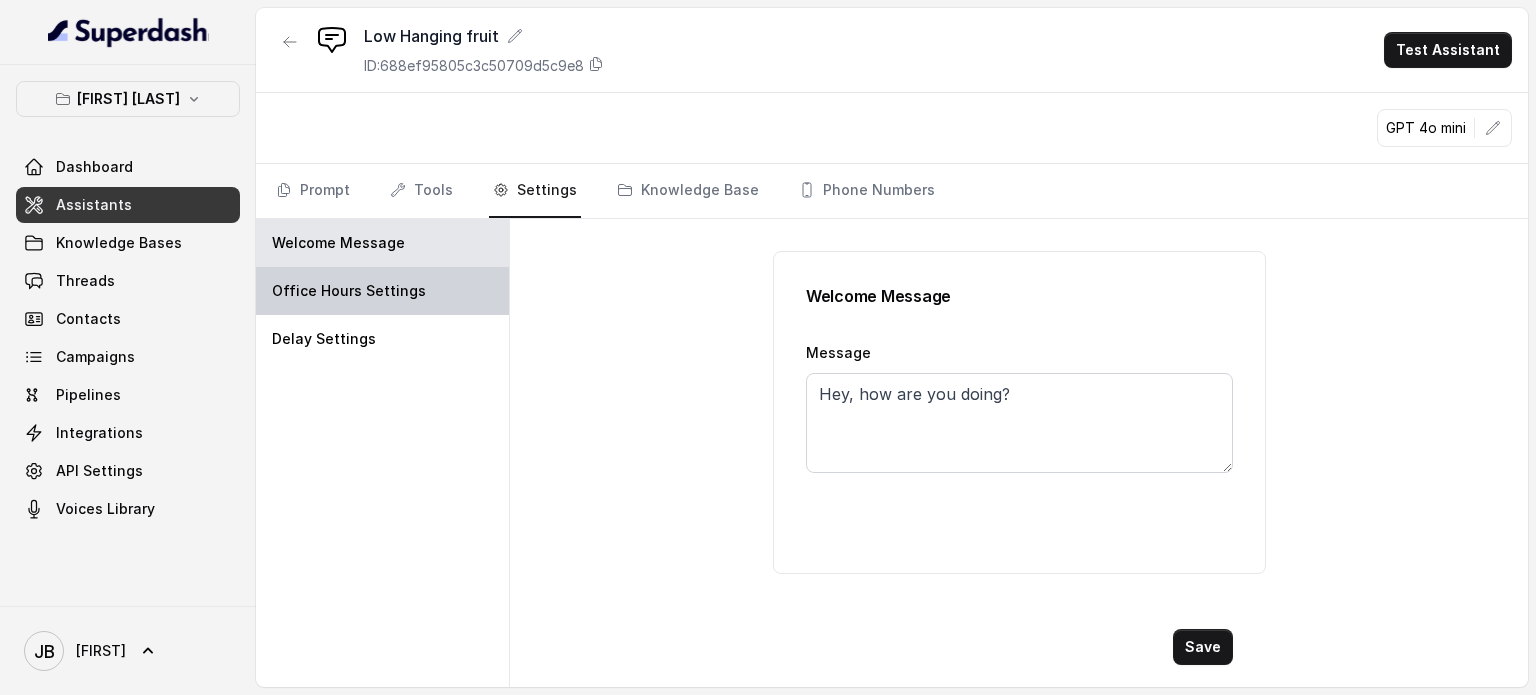 click on "Office Hours Settings" at bounding box center [349, 291] 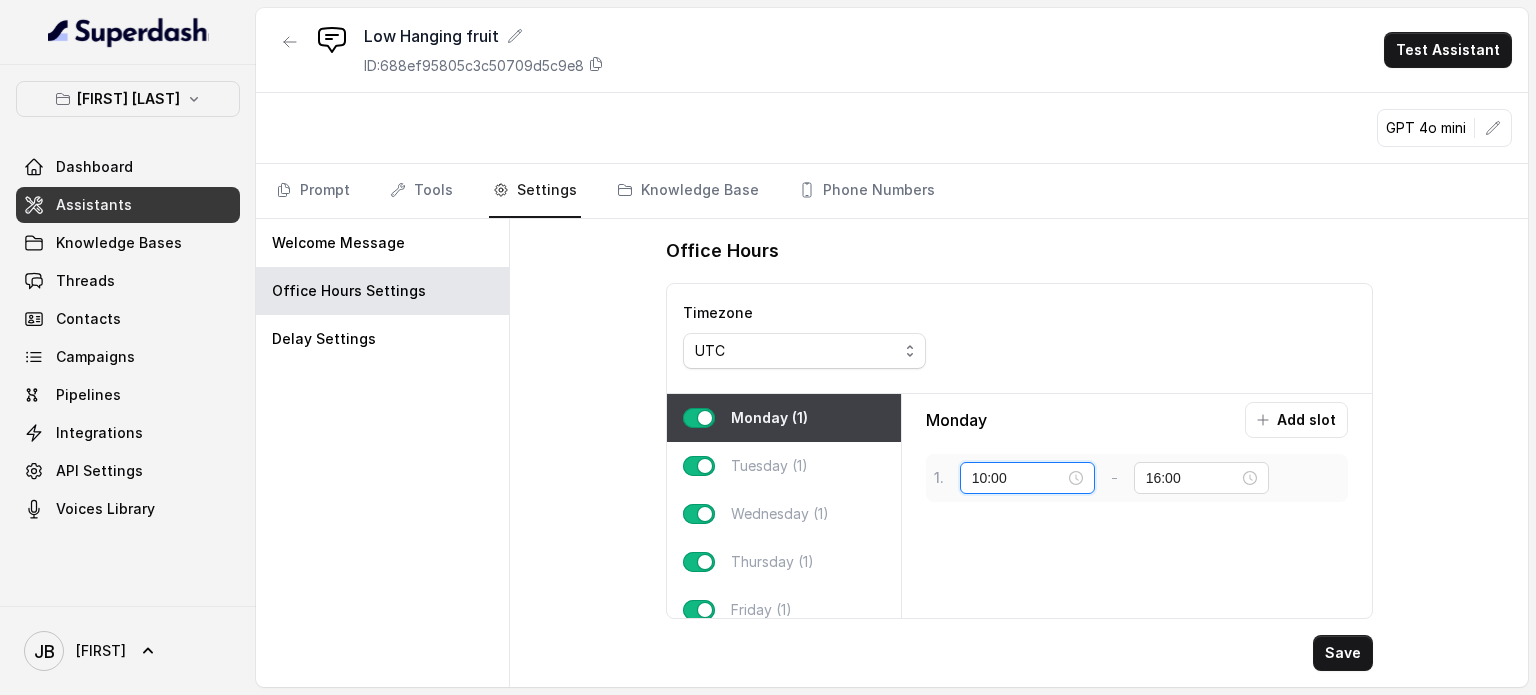 click on "10:00" at bounding box center (1018, 478) 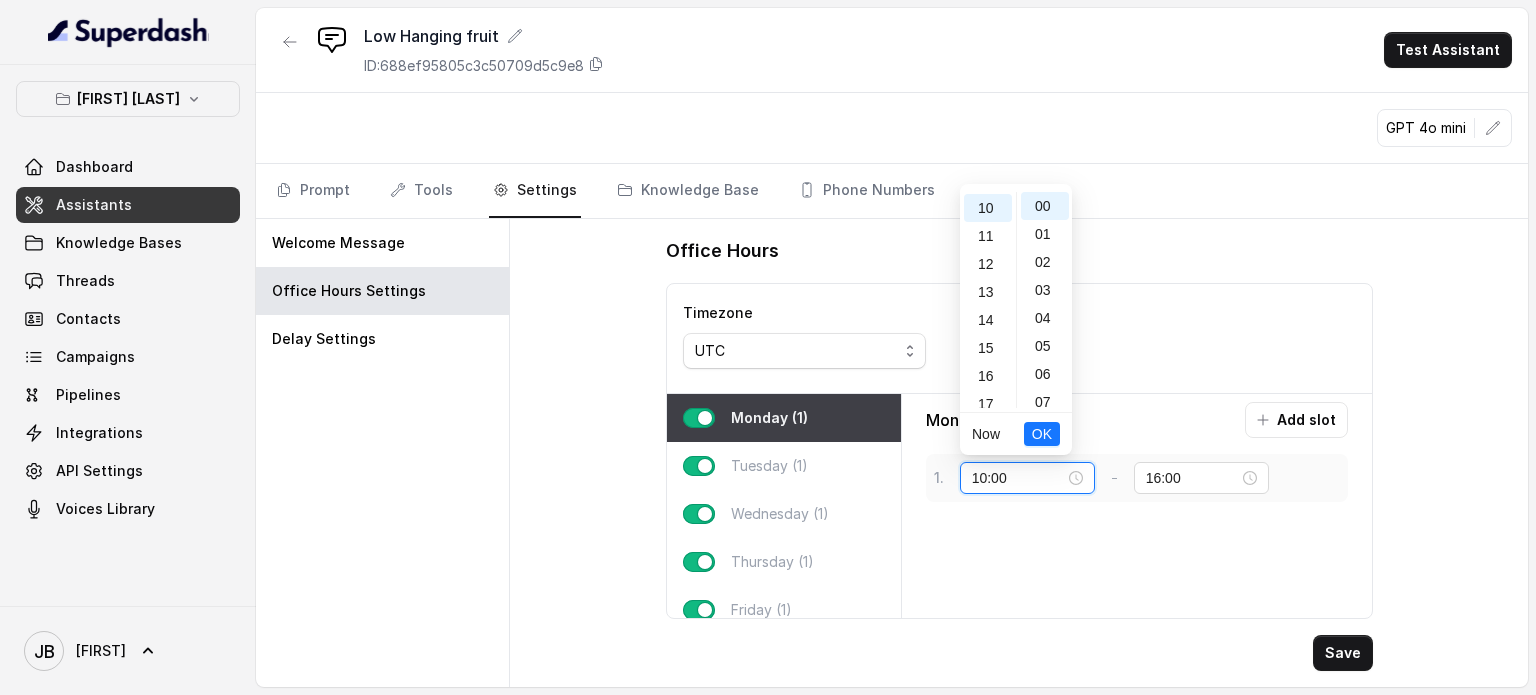 scroll, scrollTop: 280, scrollLeft: 0, axis: vertical 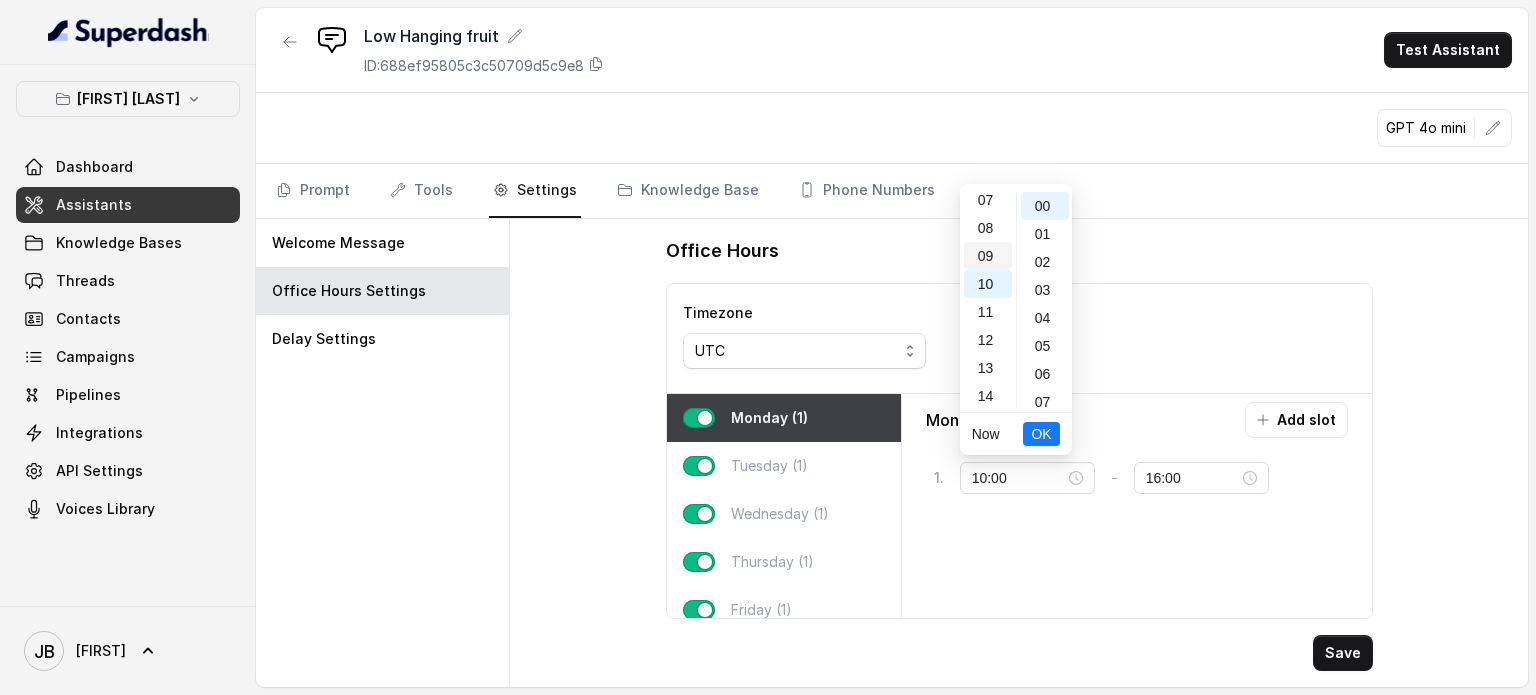 click on "09" at bounding box center [988, 256] 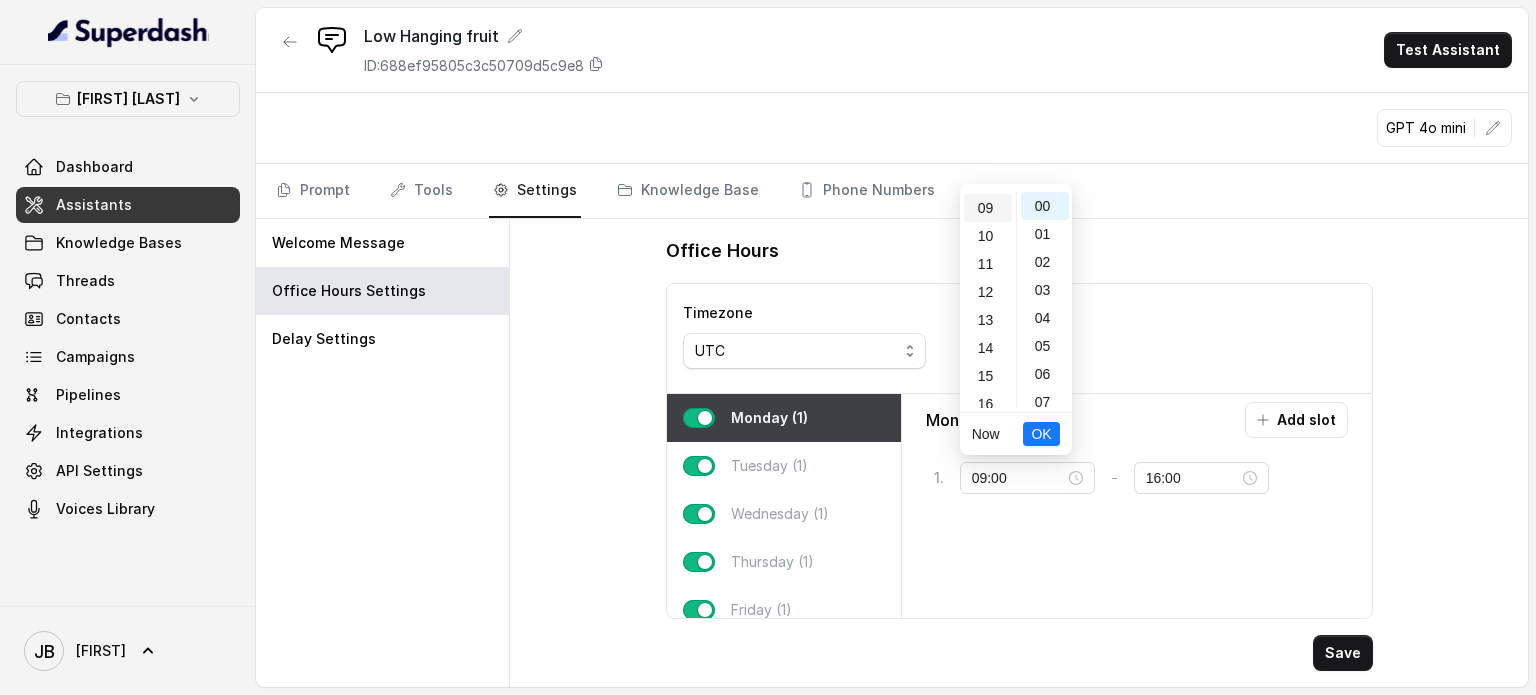 scroll, scrollTop: 252, scrollLeft: 0, axis: vertical 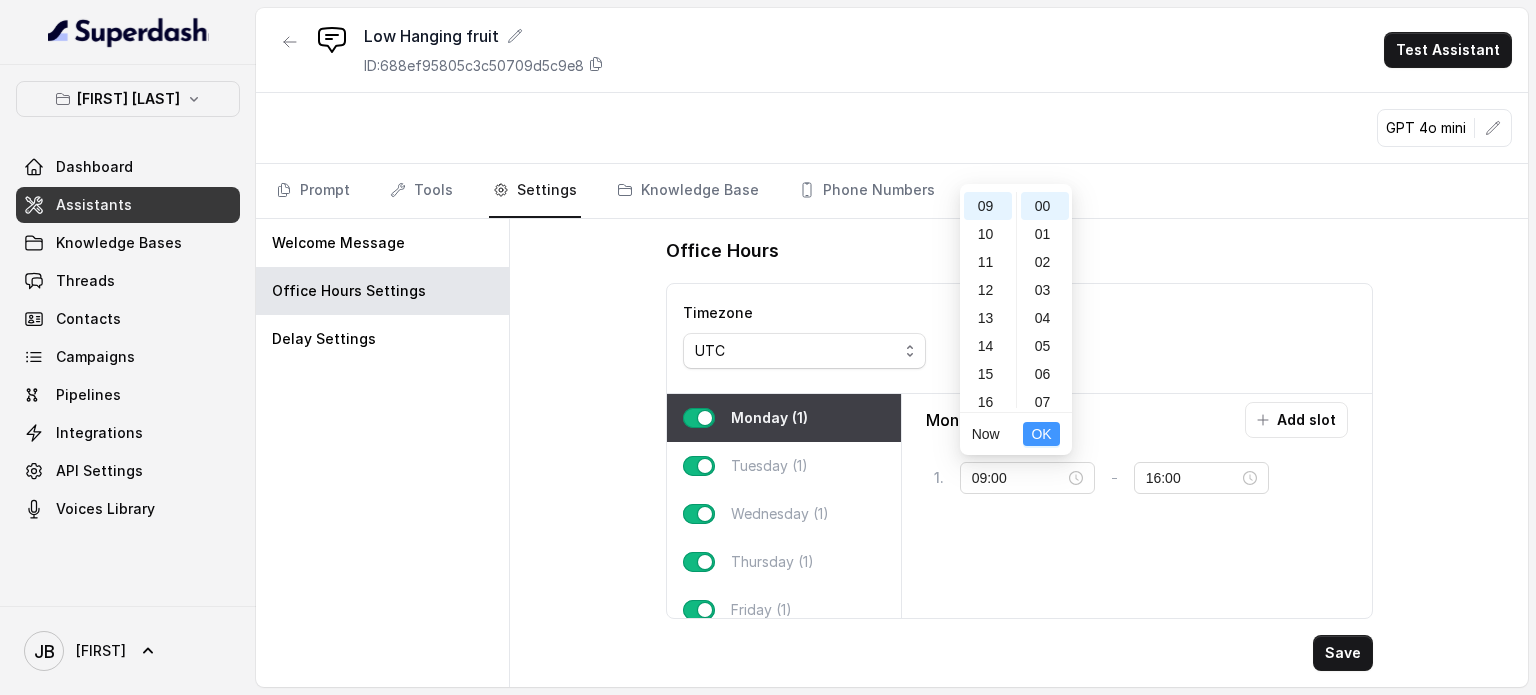 click on "OK" at bounding box center [1041, 434] 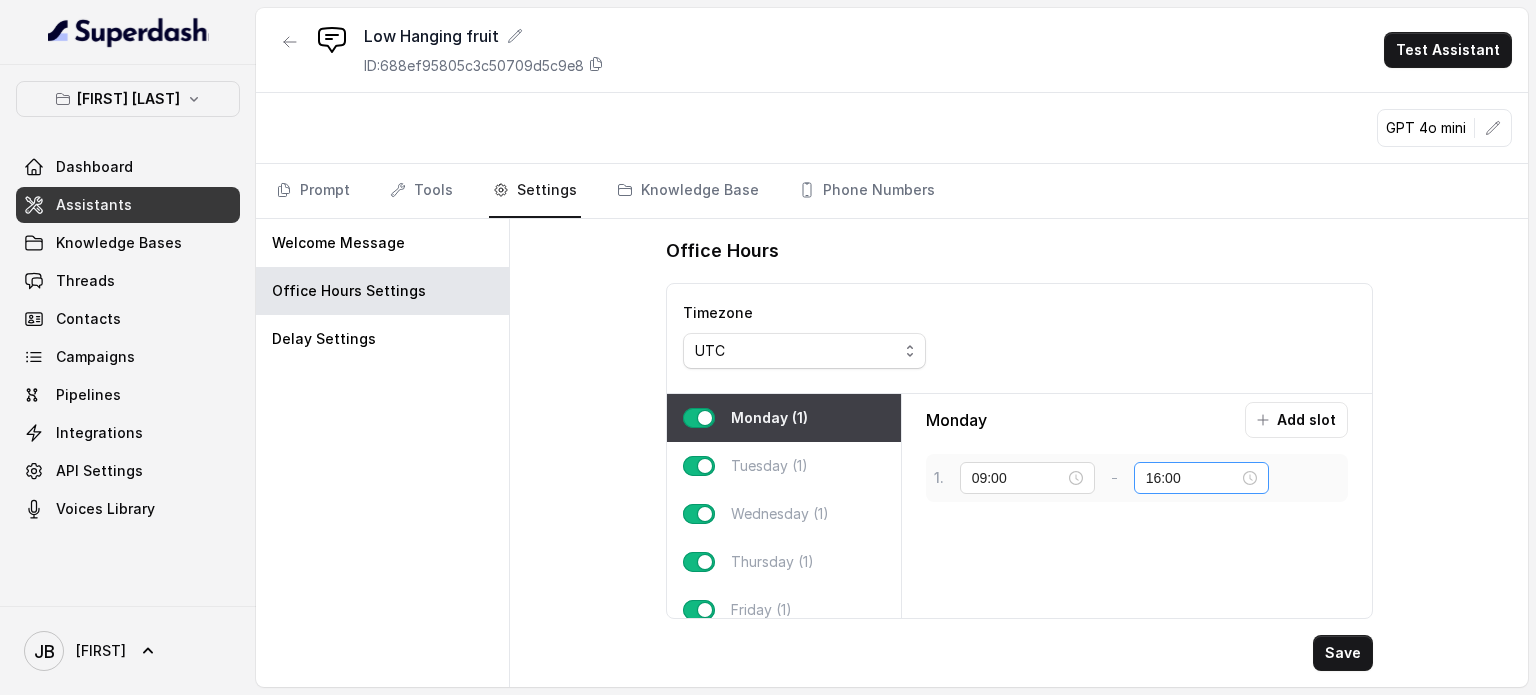click on "16:00" at bounding box center (1201, 478) 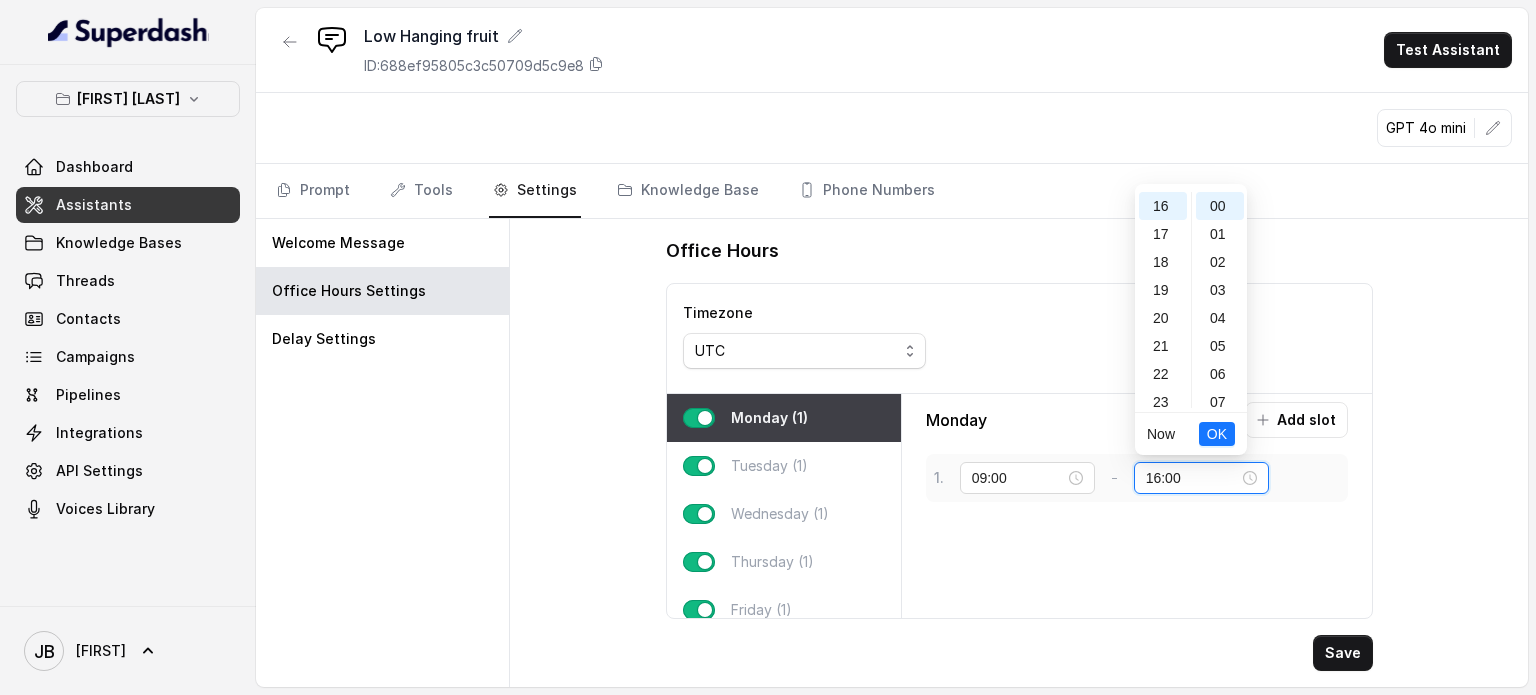 scroll, scrollTop: 448, scrollLeft: 0, axis: vertical 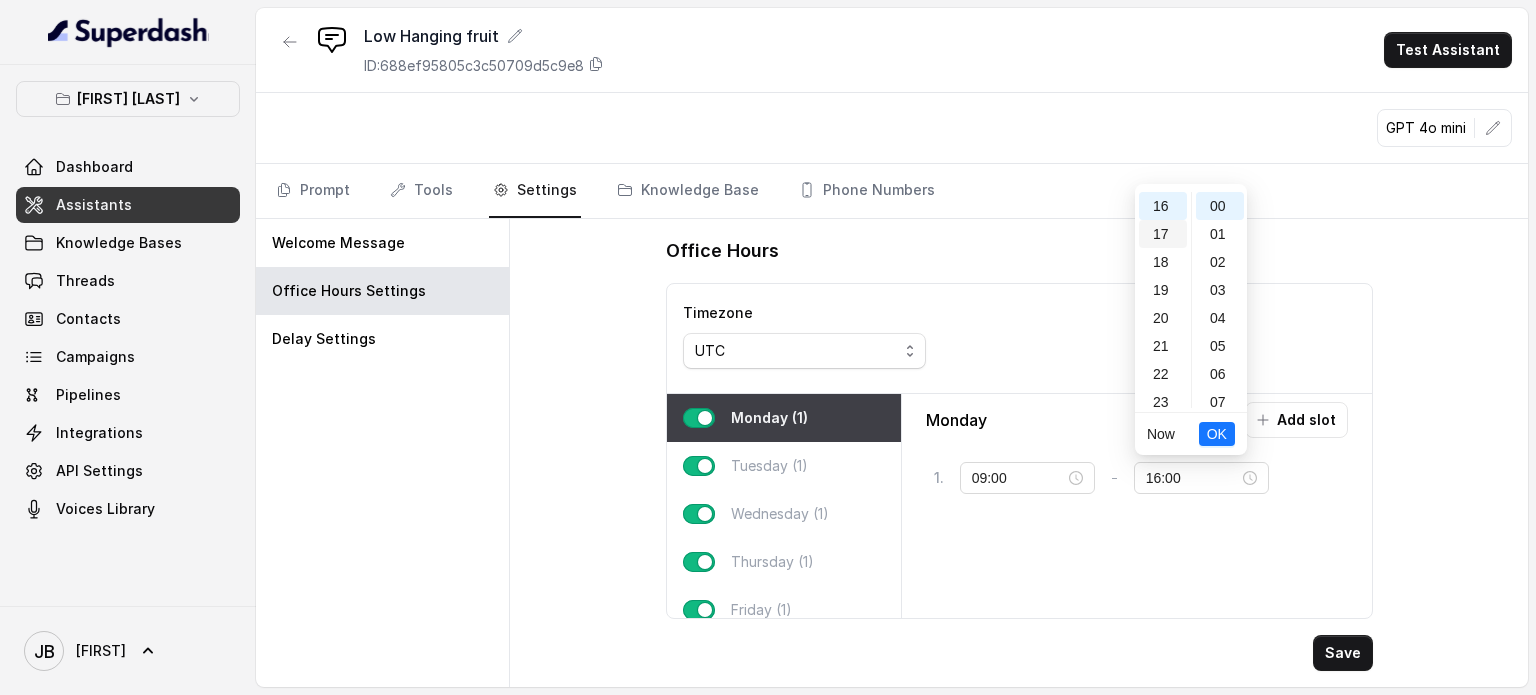click on "17" at bounding box center (1163, 234) 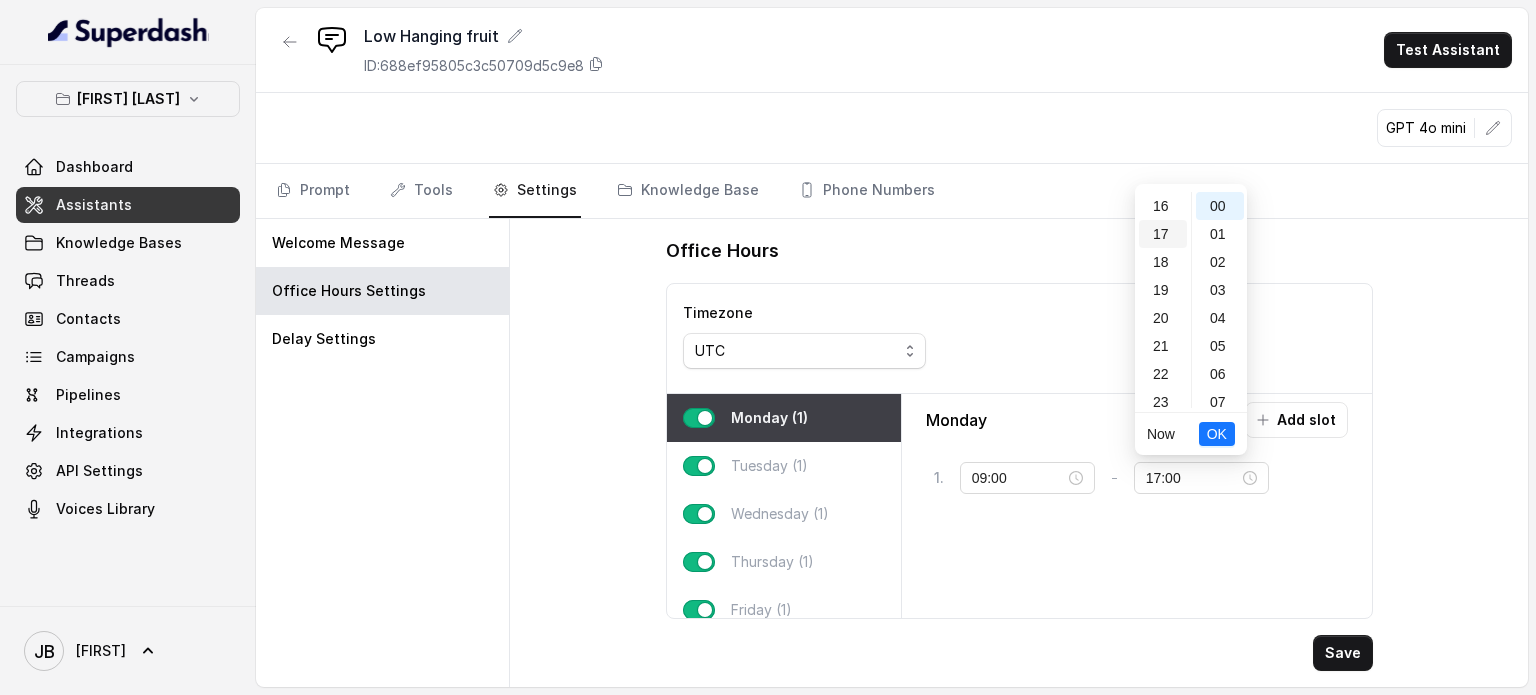 scroll, scrollTop: 456, scrollLeft: 0, axis: vertical 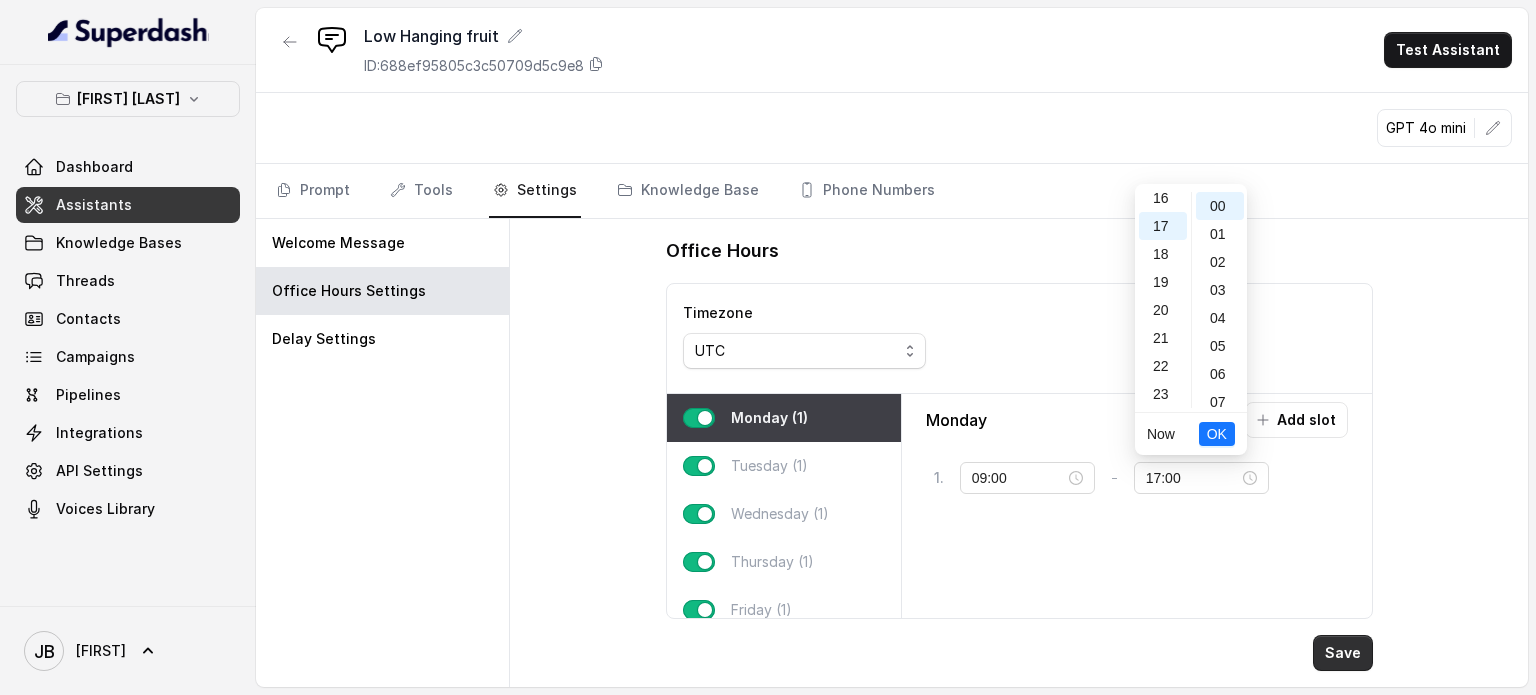 click on "Save" at bounding box center (1343, 653) 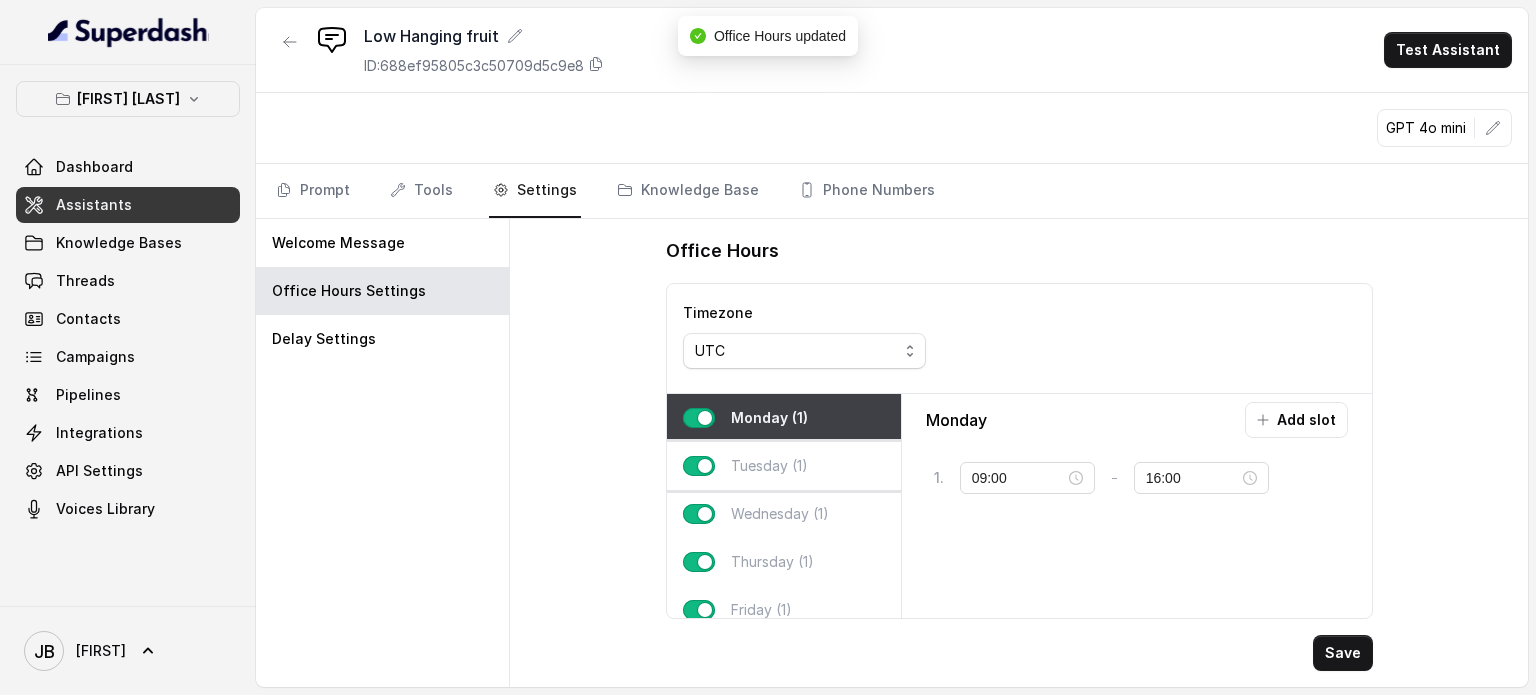 click on "Tuesday (1)" at bounding box center [784, 466] 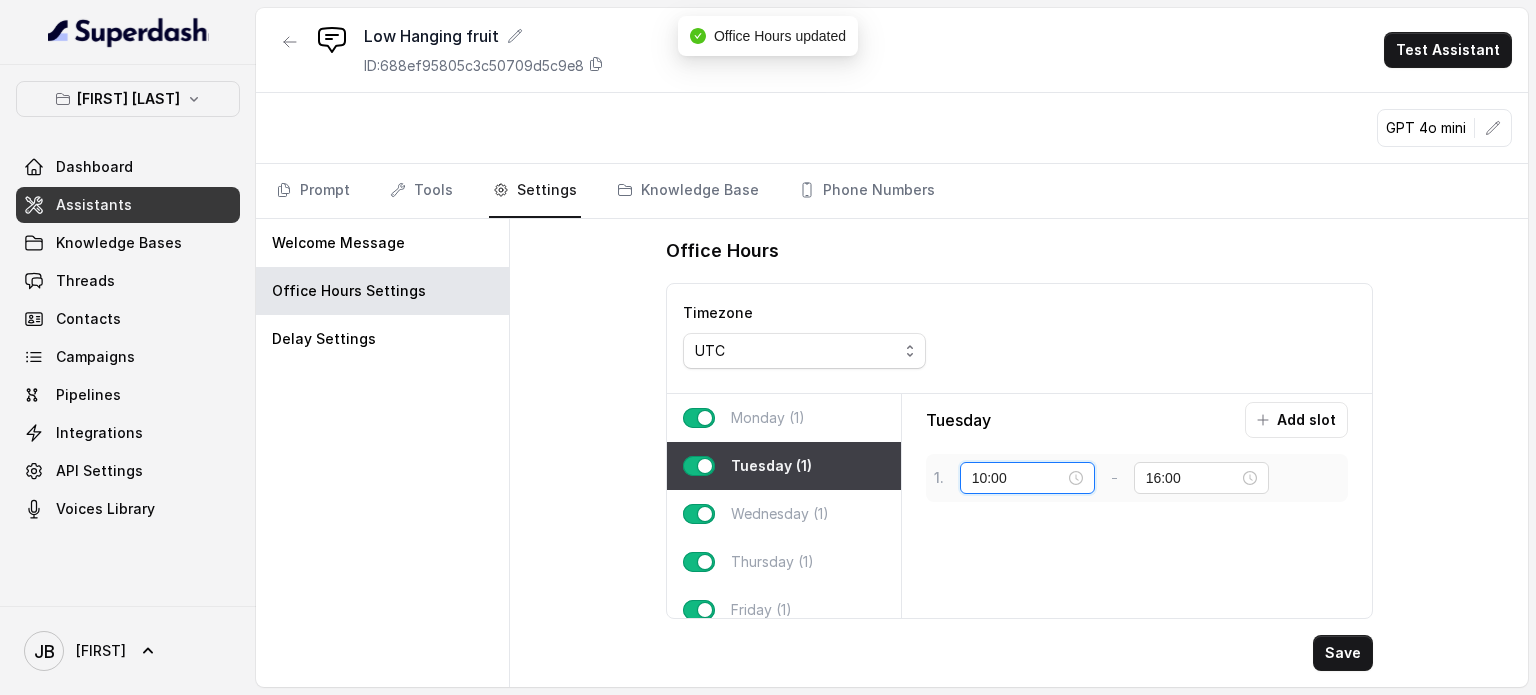 click on "10:00" at bounding box center (1018, 478) 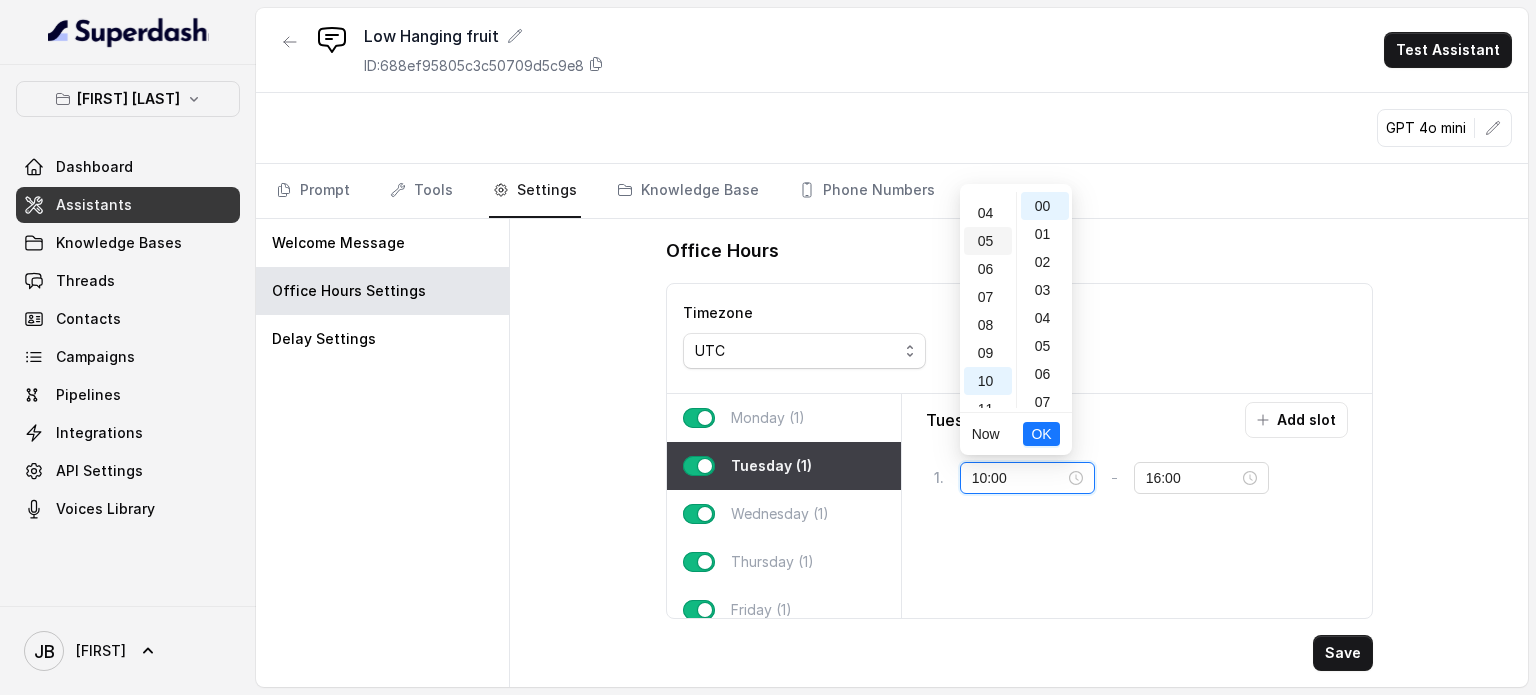 scroll, scrollTop: 80, scrollLeft: 0, axis: vertical 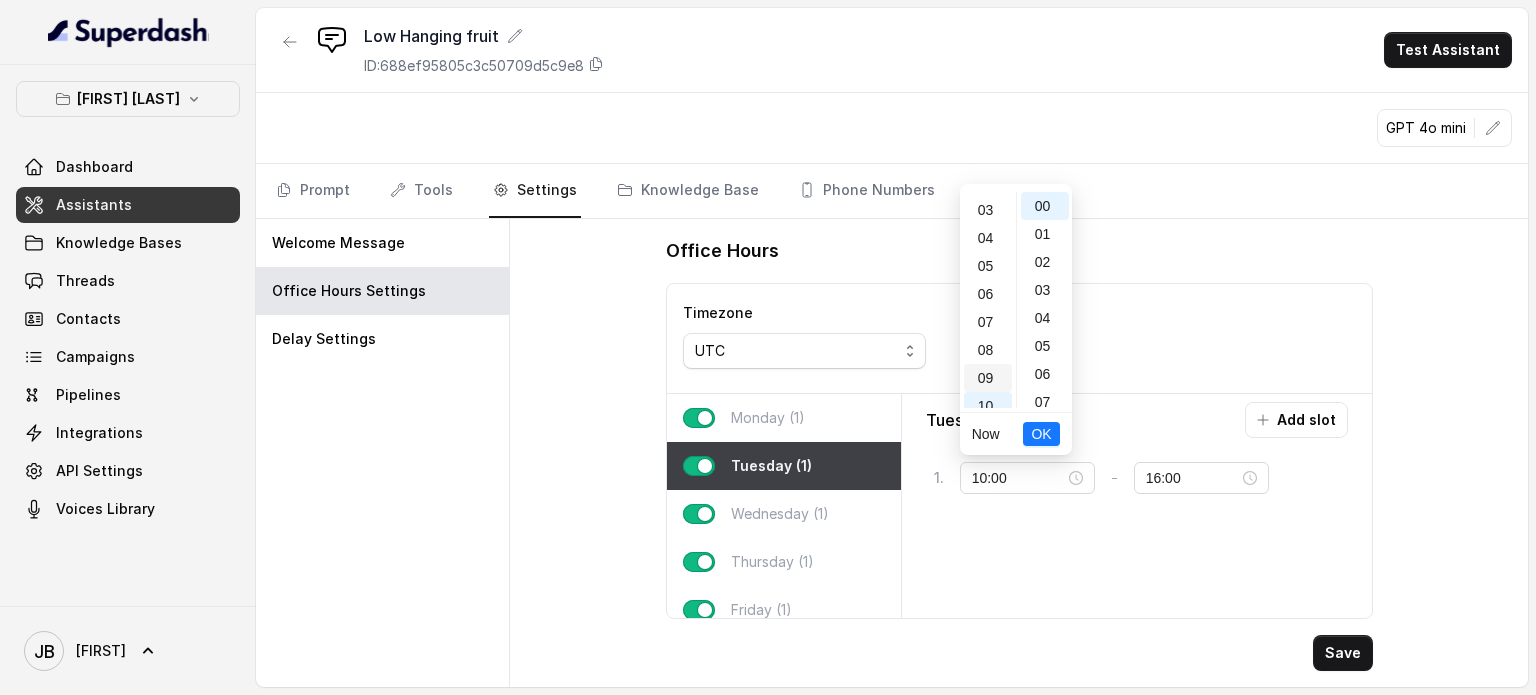 click on "09" at bounding box center [988, 378] 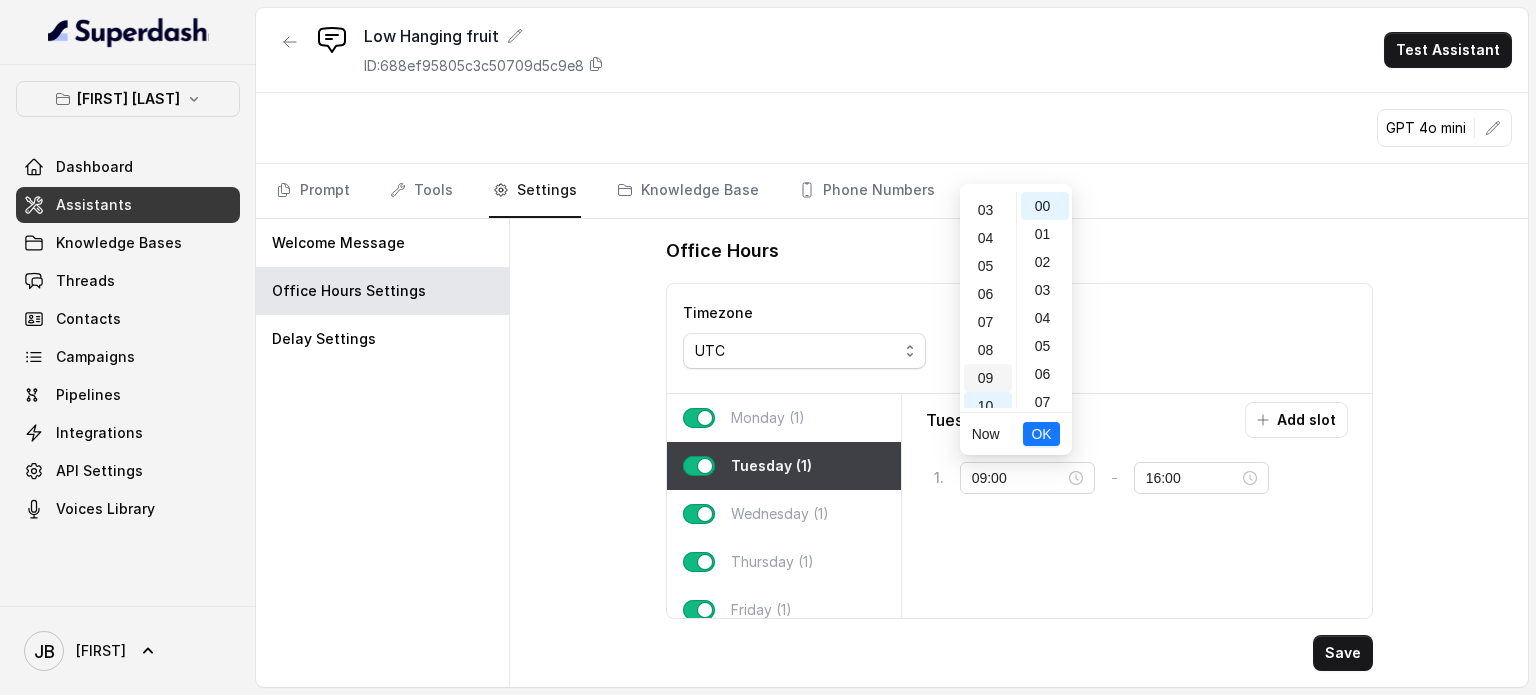 scroll, scrollTop: 252, scrollLeft: 0, axis: vertical 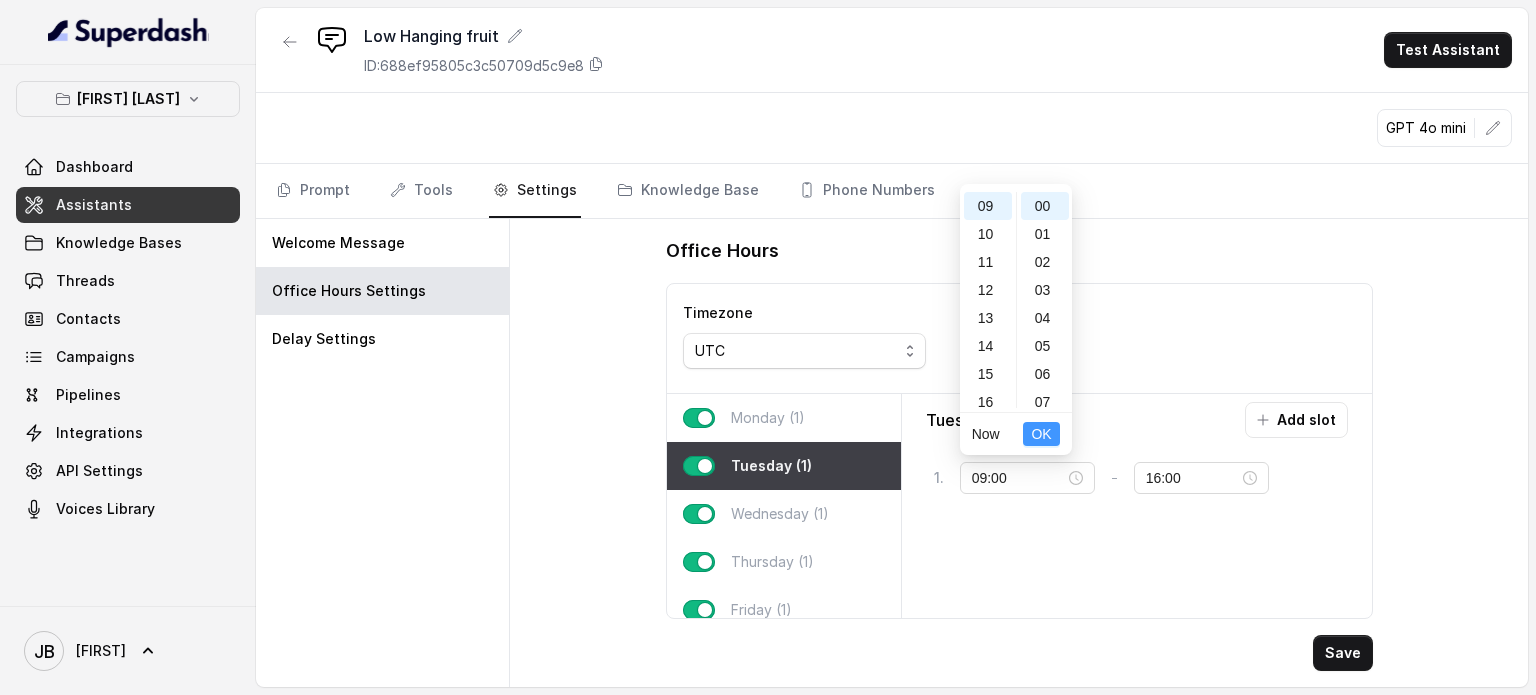 click on "OK" at bounding box center [1041, 434] 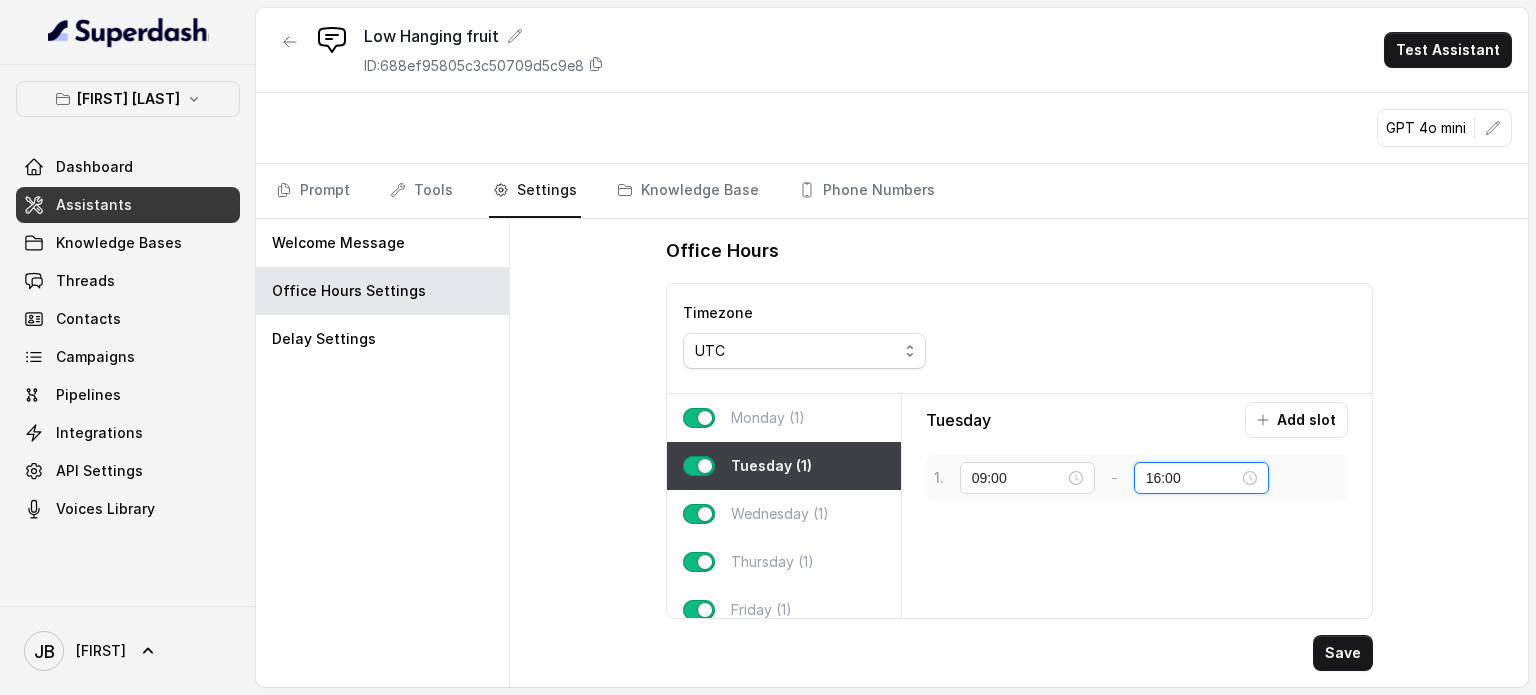 click on "16:00" at bounding box center (1192, 478) 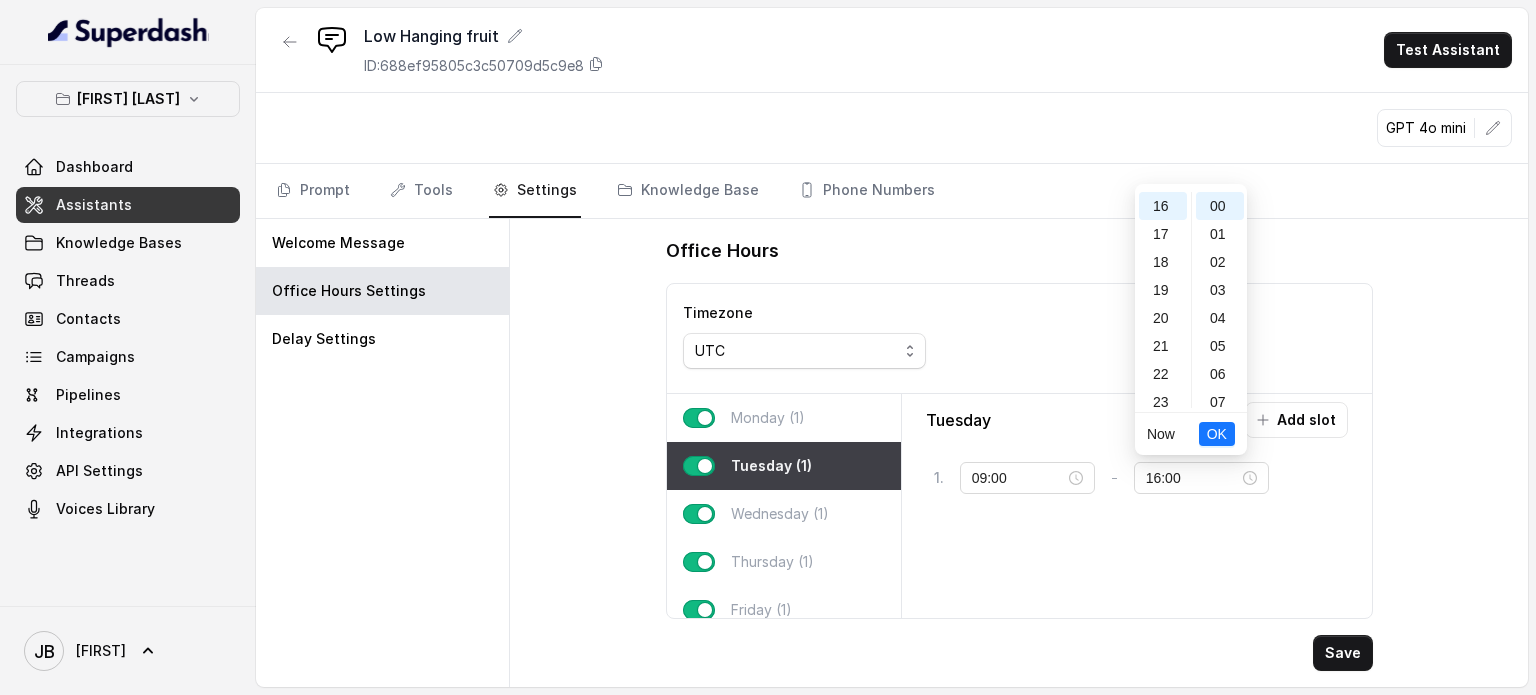 click on "Monday (1)" at bounding box center (768, 418) 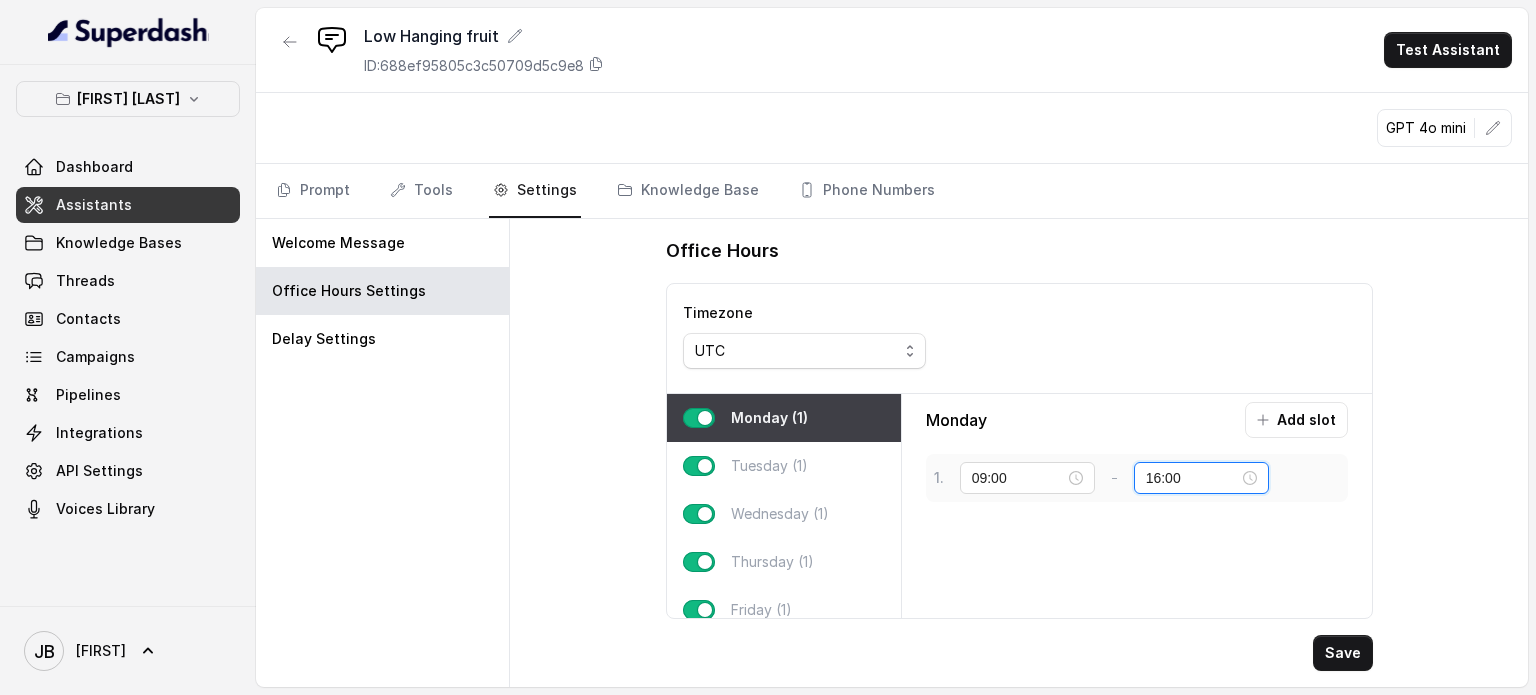 click on "16:00" at bounding box center [1192, 478] 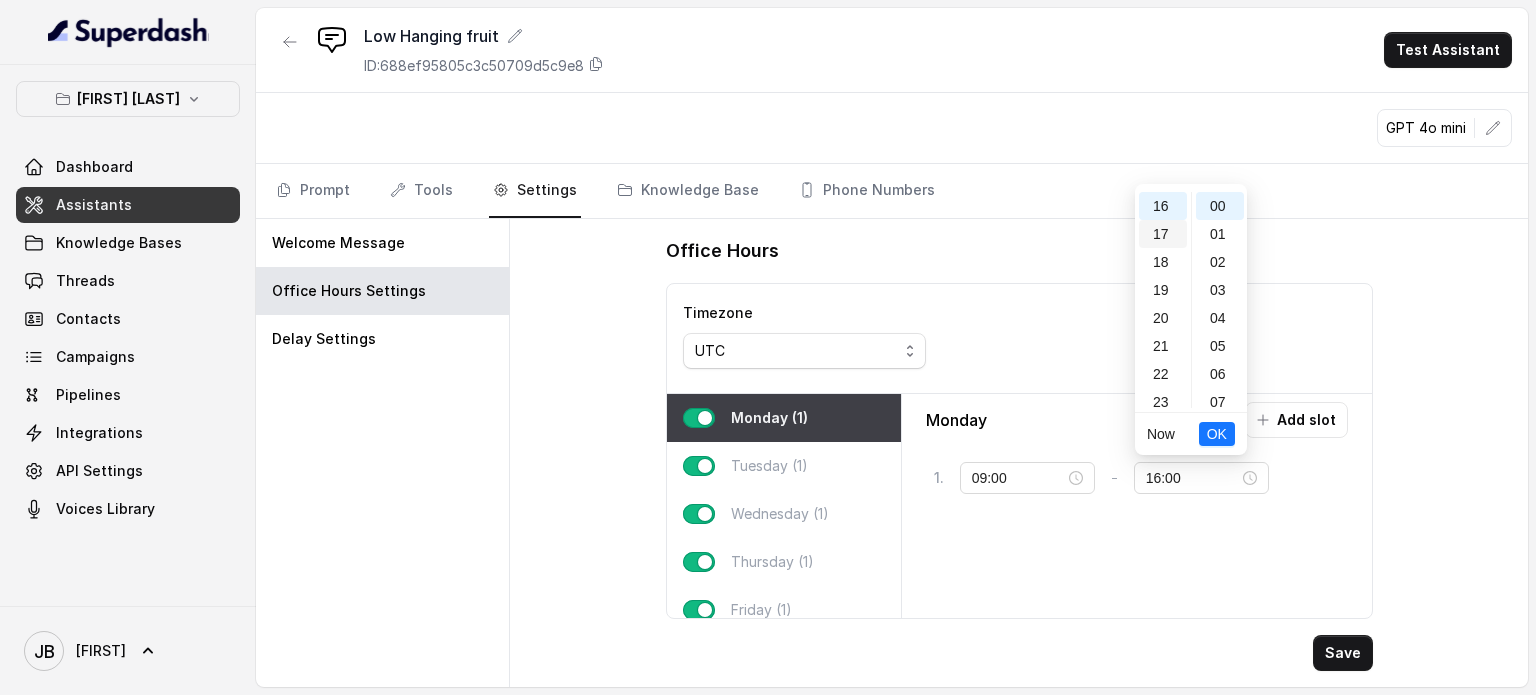 click on "17" at bounding box center (1163, 234) 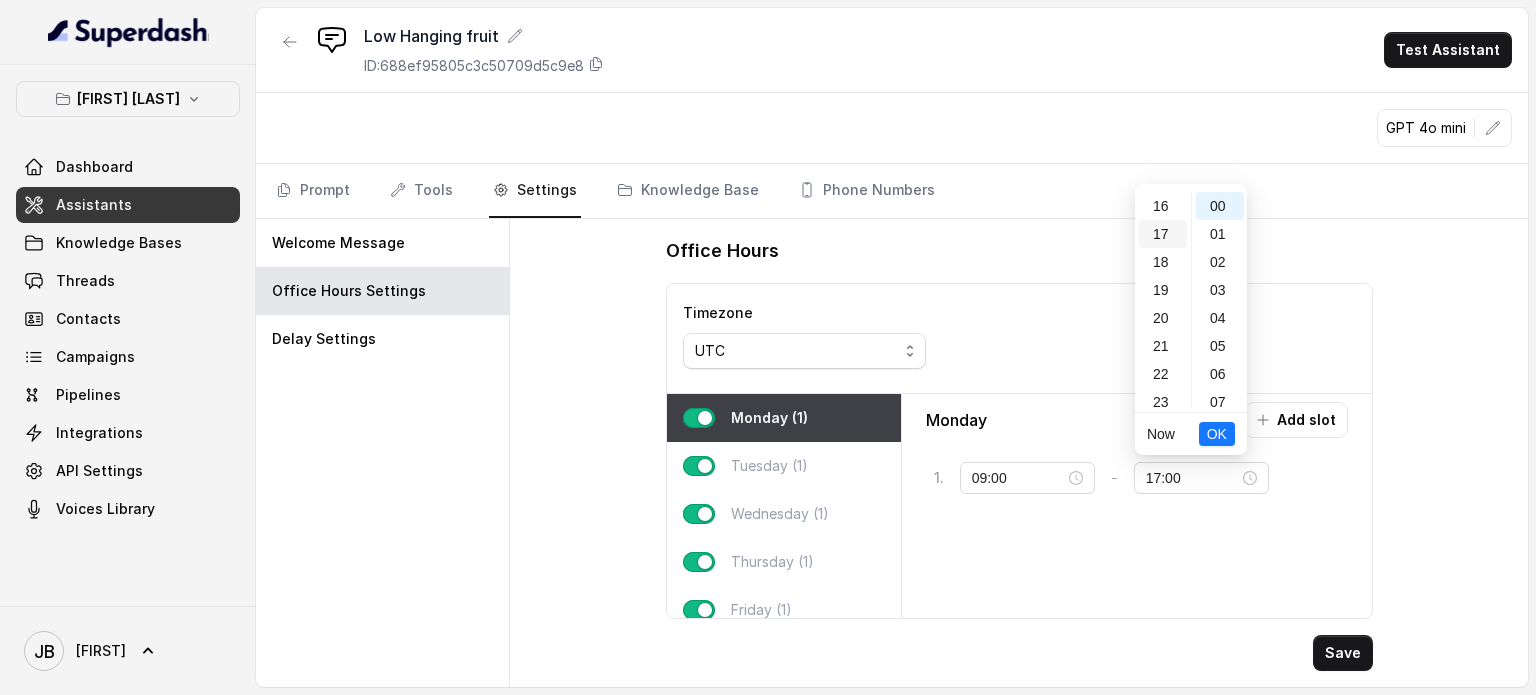 scroll, scrollTop: 456, scrollLeft: 0, axis: vertical 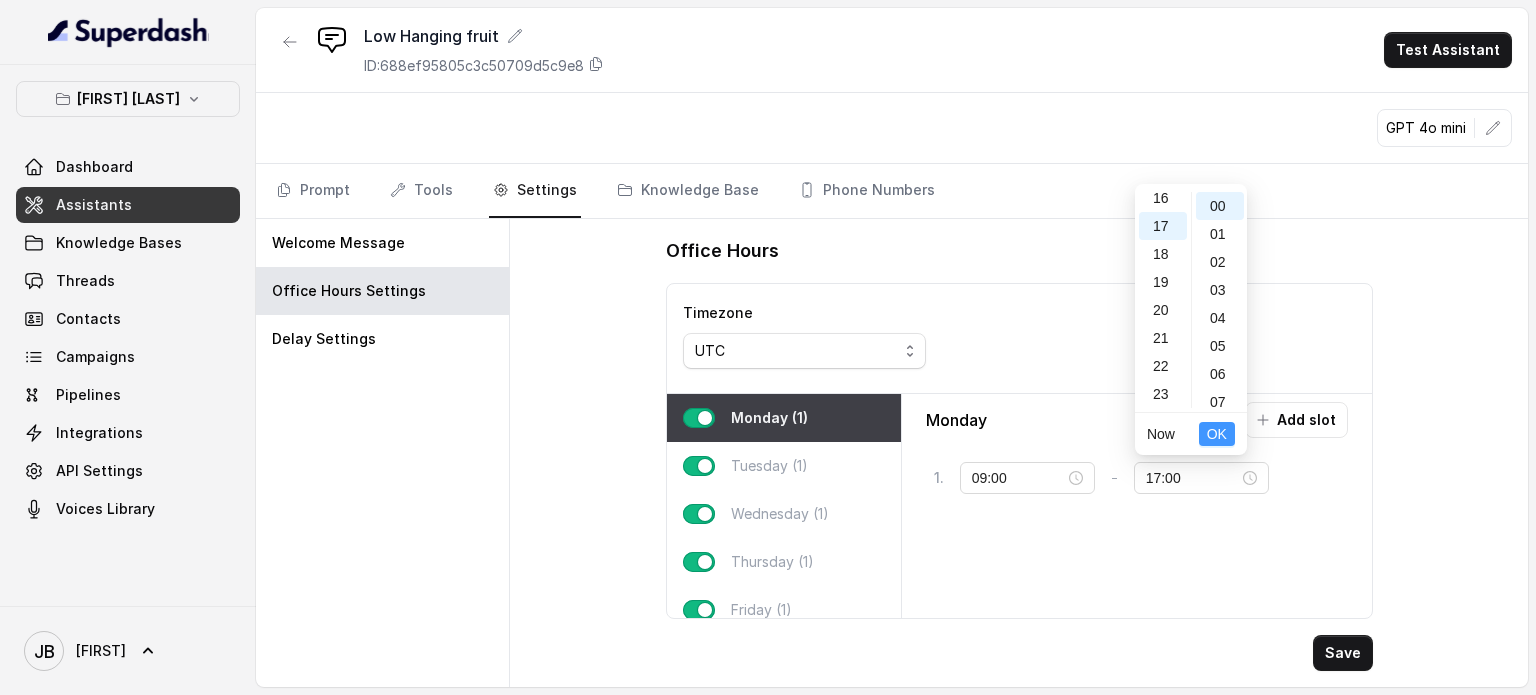 click on "OK" at bounding box center [1217, 434] 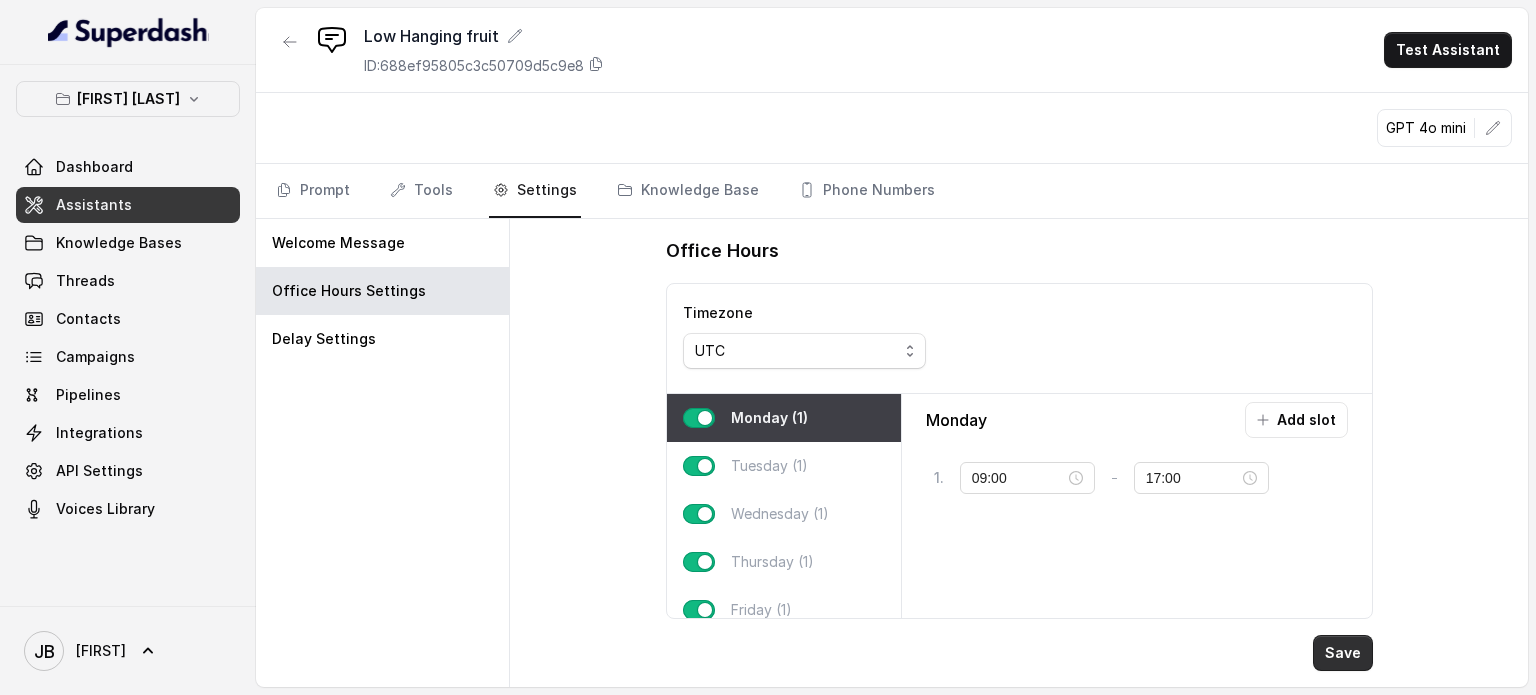 click on "Save" at bounding box center (1343, 653) 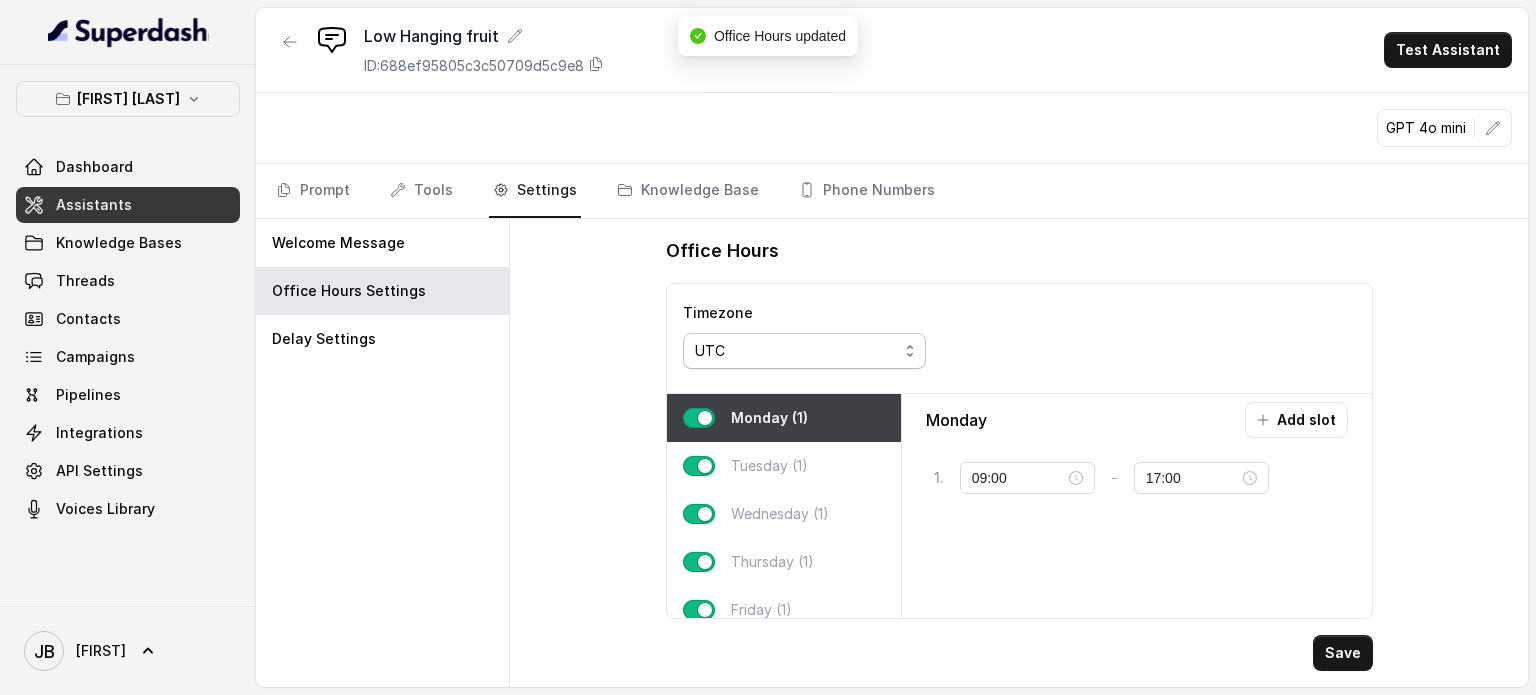 click on "UTC" at bounding box center (796, 351) 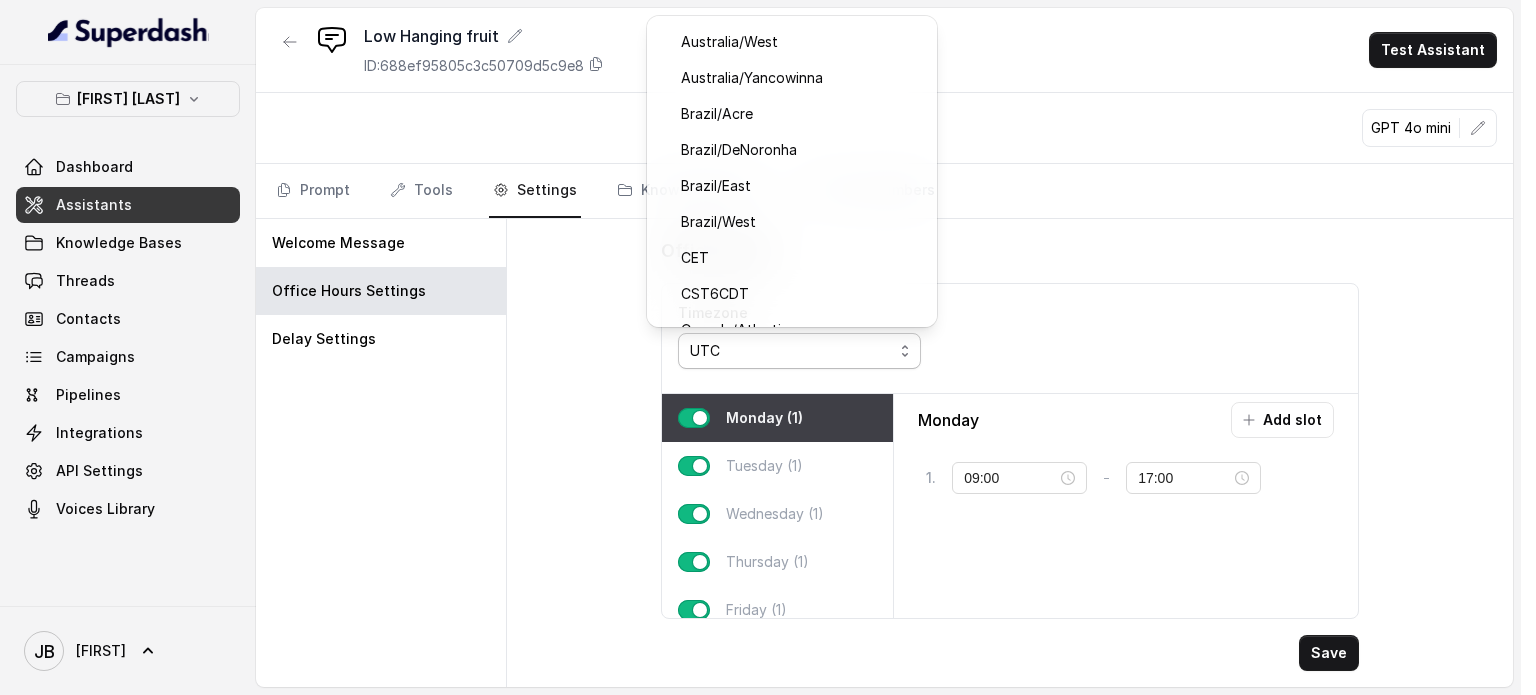 scroll, scrollTop: 12813, scrollLeft: 0, axis: vertical 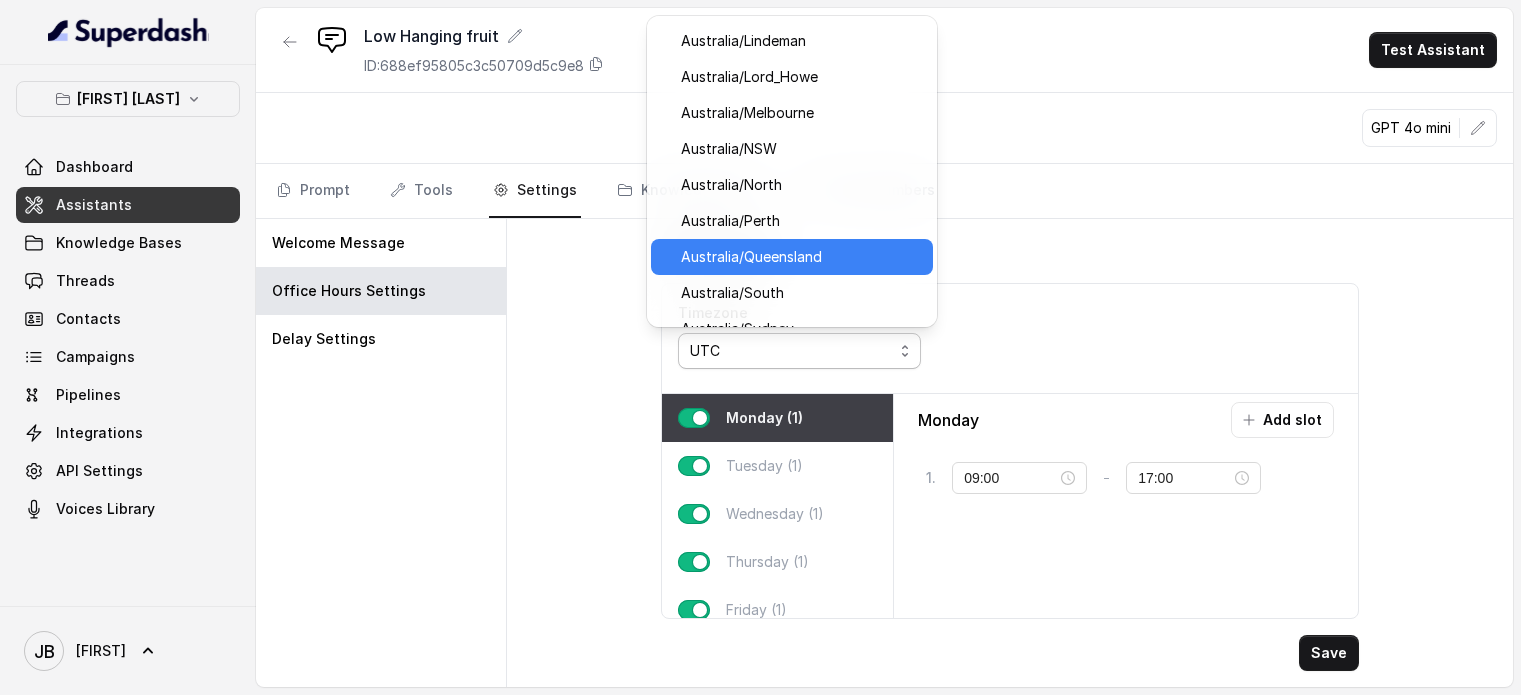 click on "Australia/Queensland" at bounding box center [801, 257] 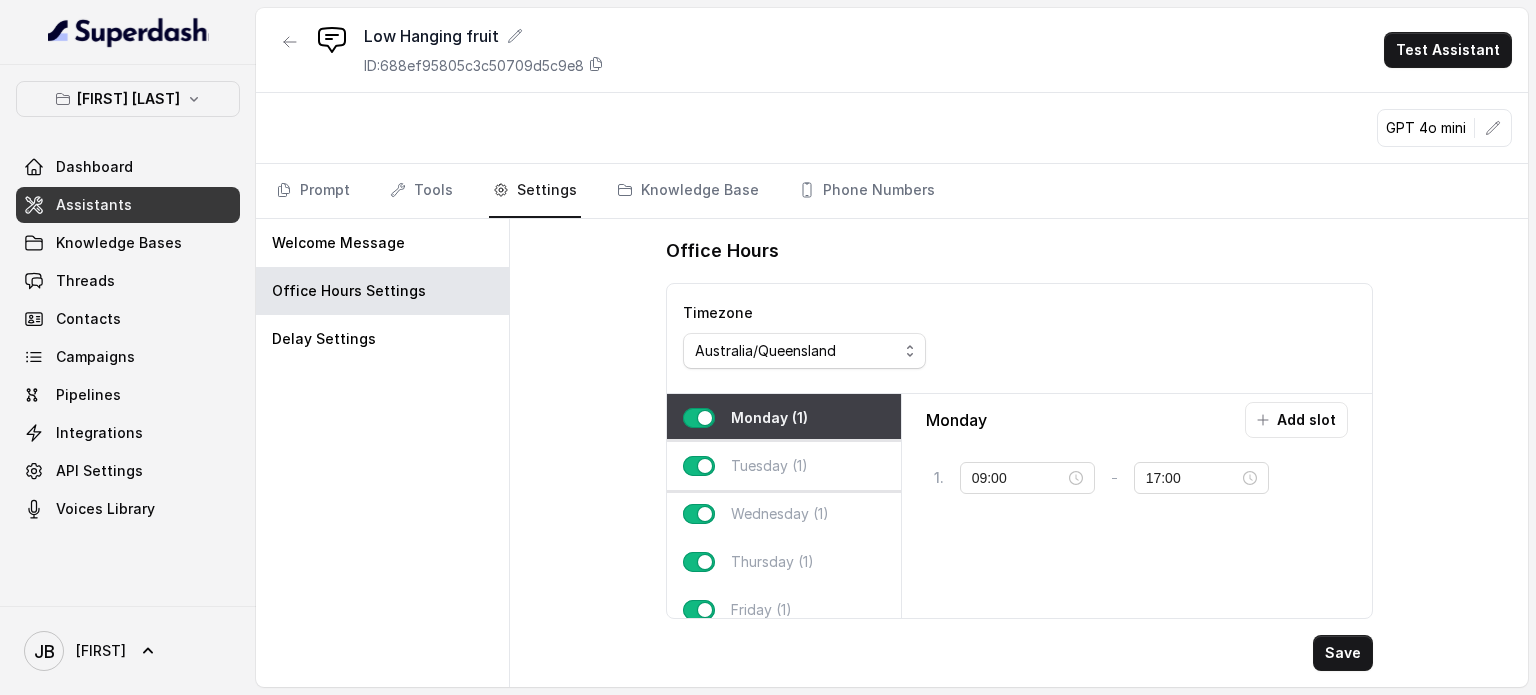 click on "Tuesday (1)" at bounding box center (784, 466) 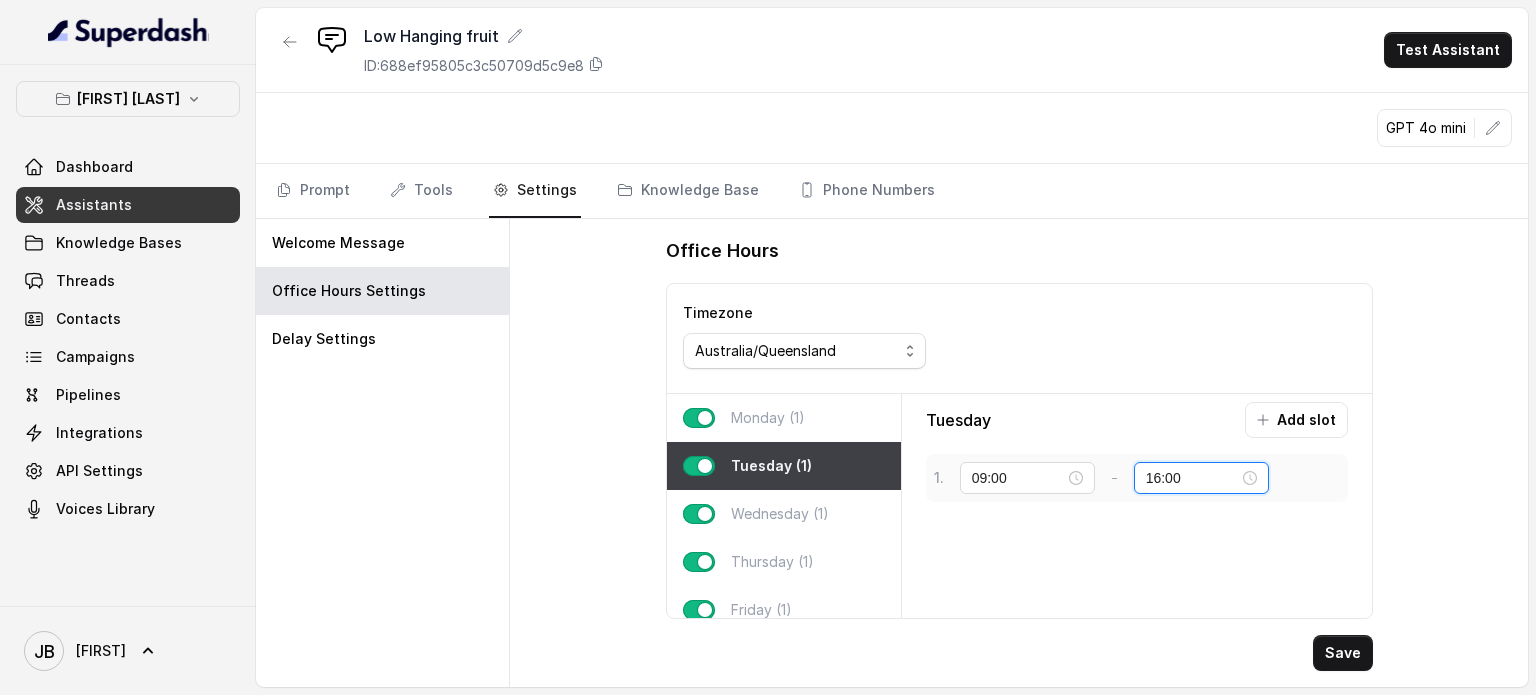 click on "16:00" at bounding box center [1192, 478] 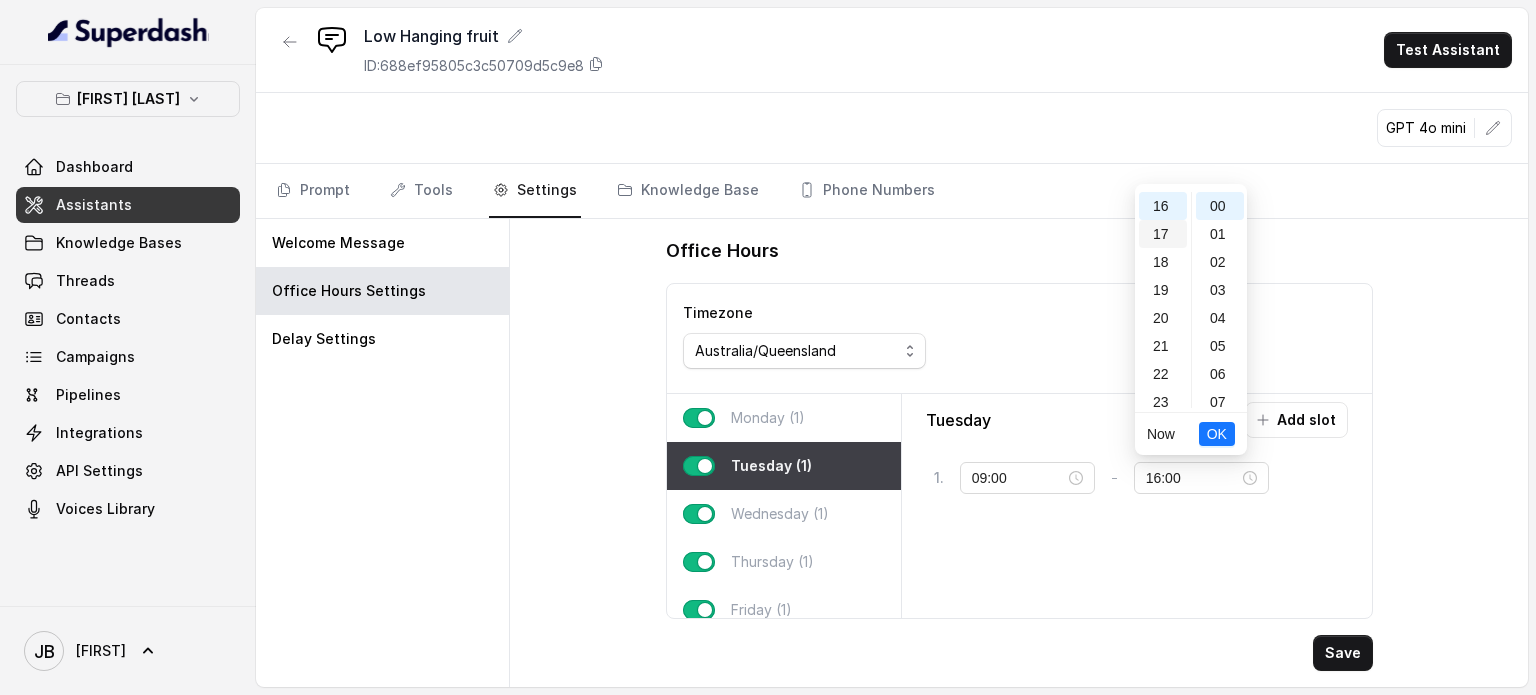 click on "17" at bounding box center (1163, 234) 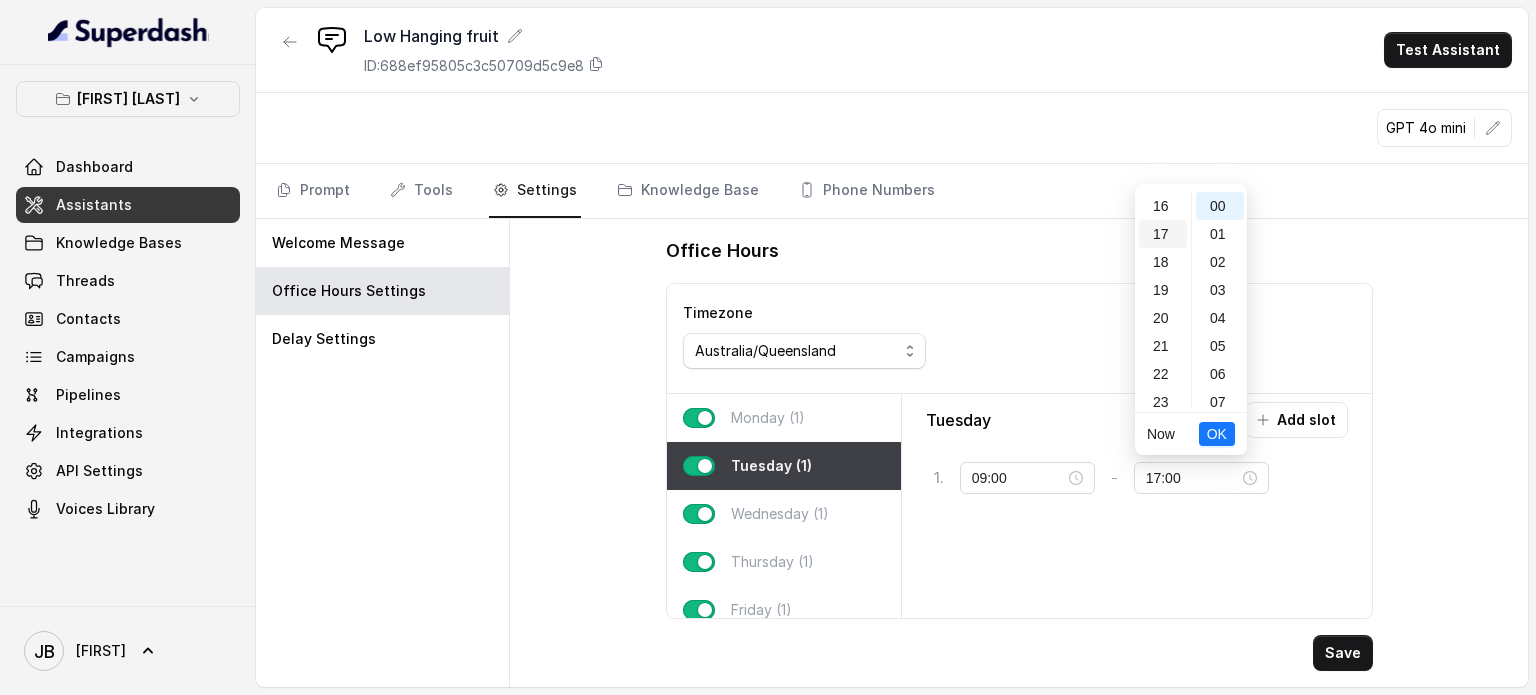 scroll, scrollTop: 456, scrollLeft: 0, axis: vertical 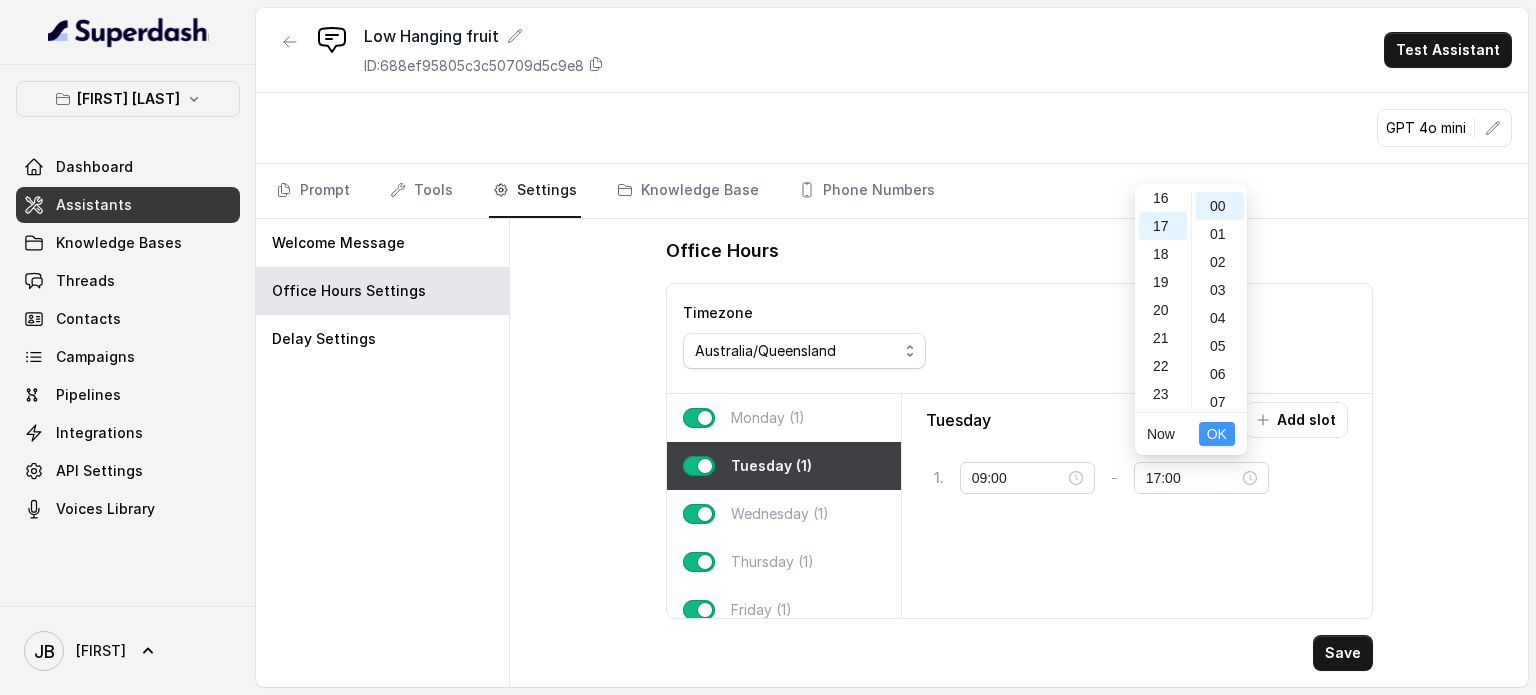 click on "OK" at bounding box center (1217, 434) 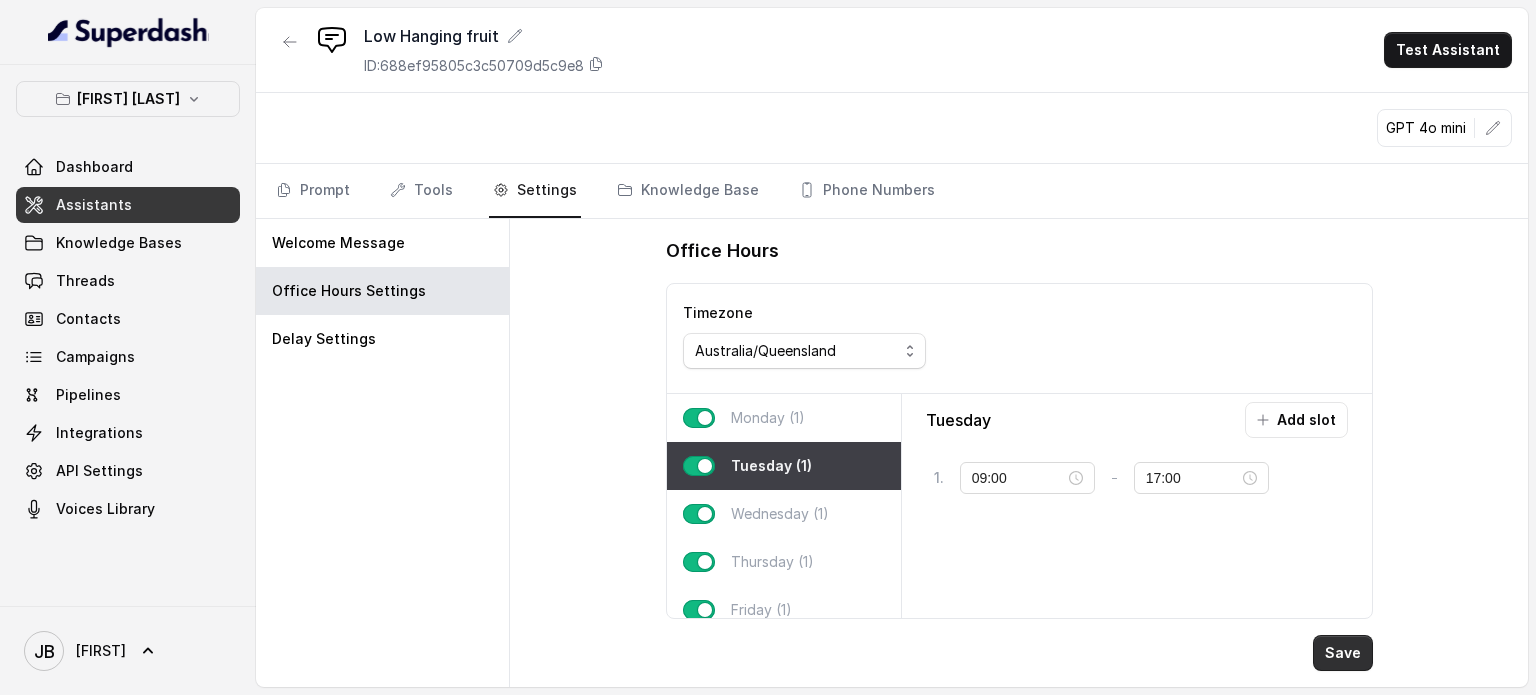click on "Save" at bounding box center (1343, 653) 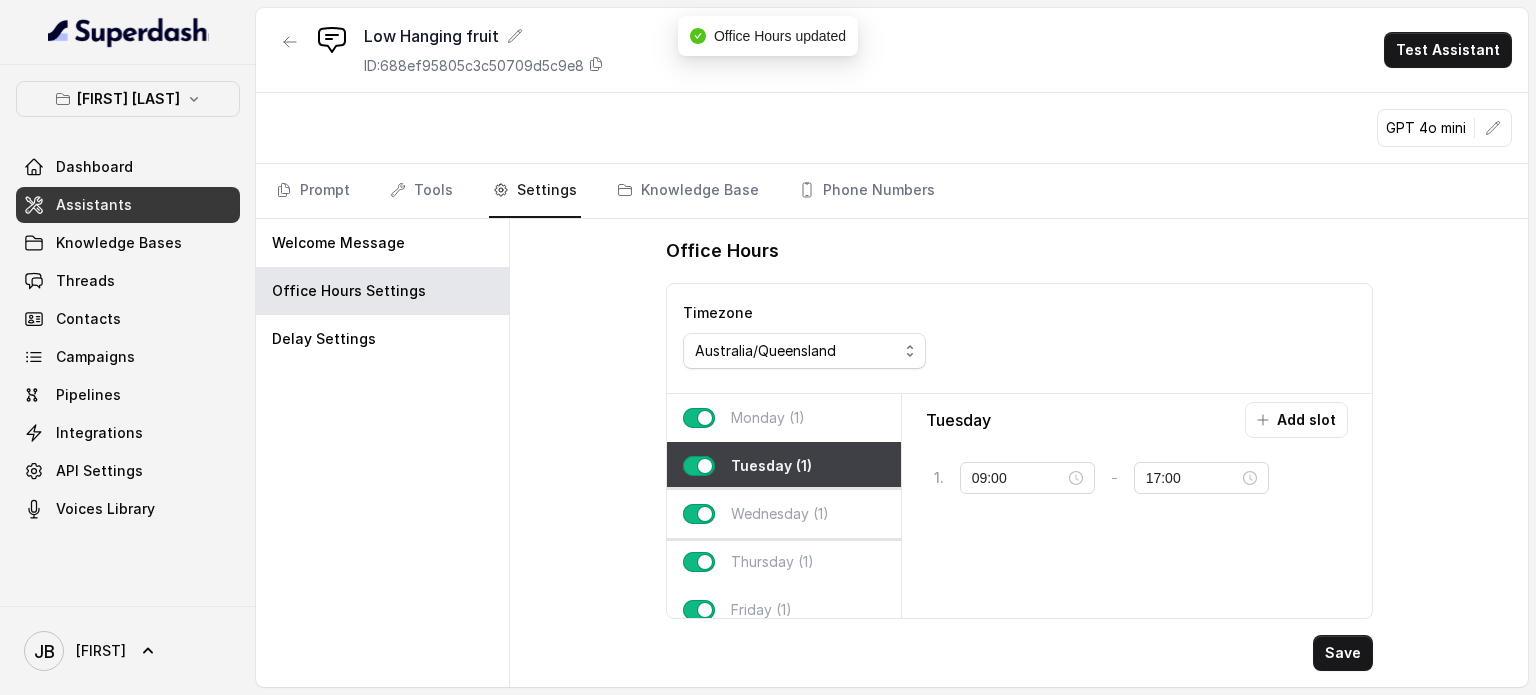 click on "Wednesday (1)" at bounding box center (780, 514) 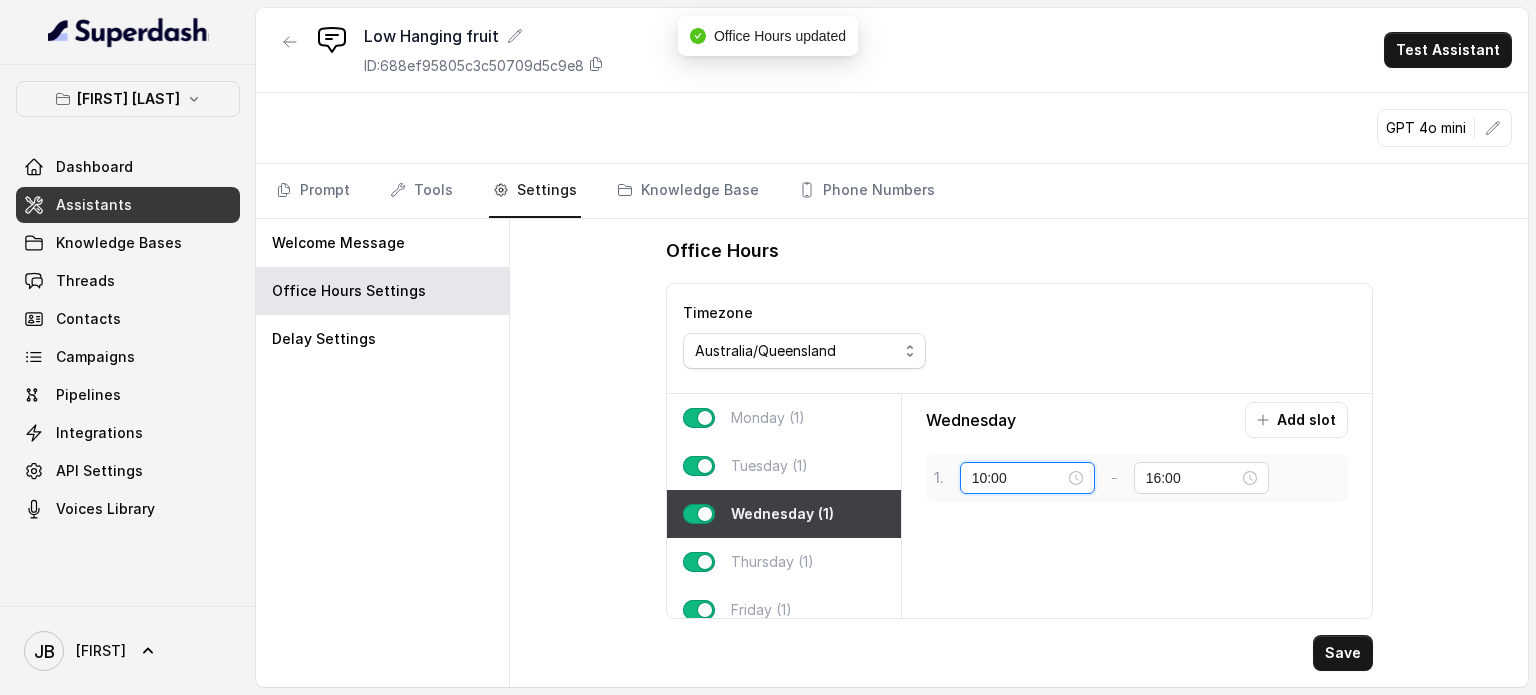 click on "10:00" at bounding box center (1018, 478) 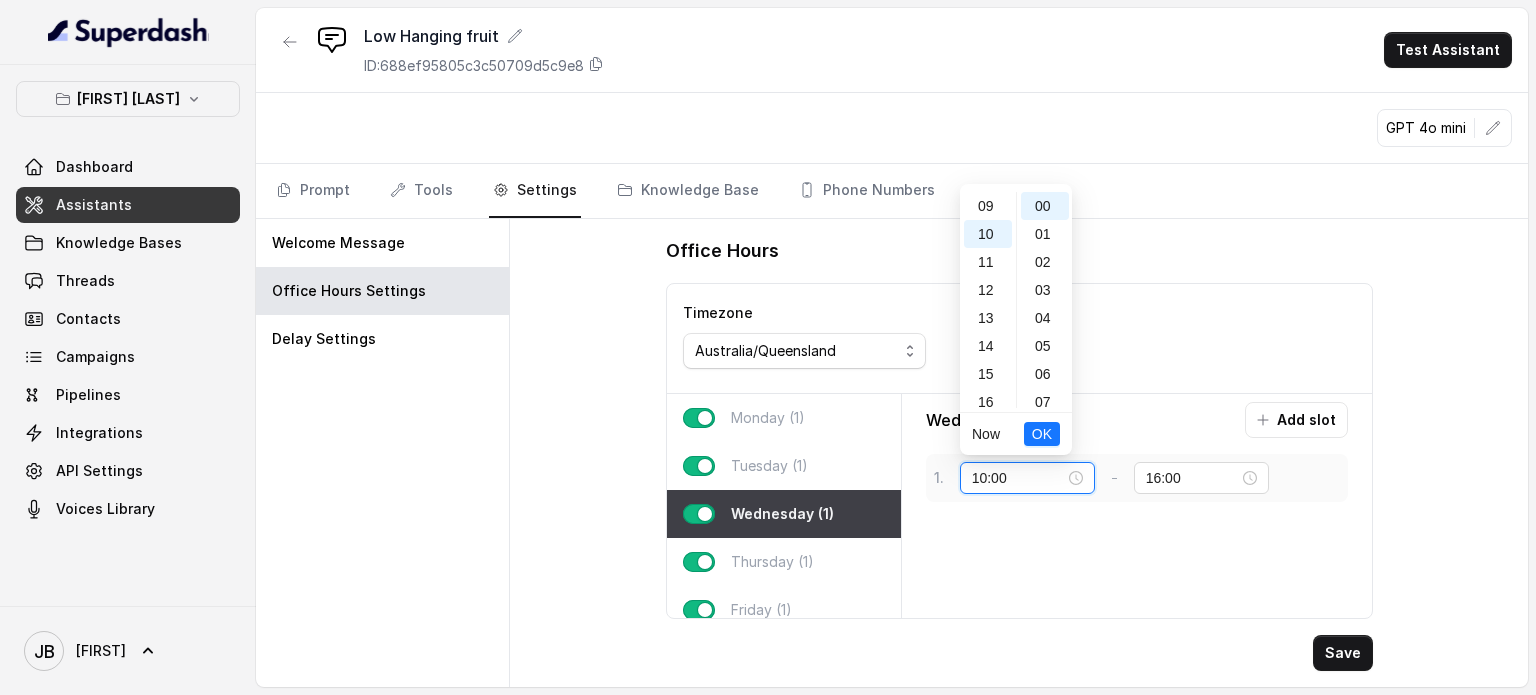 scroll, scrollTop: 280, scrollLeft: 0, axis: vertical 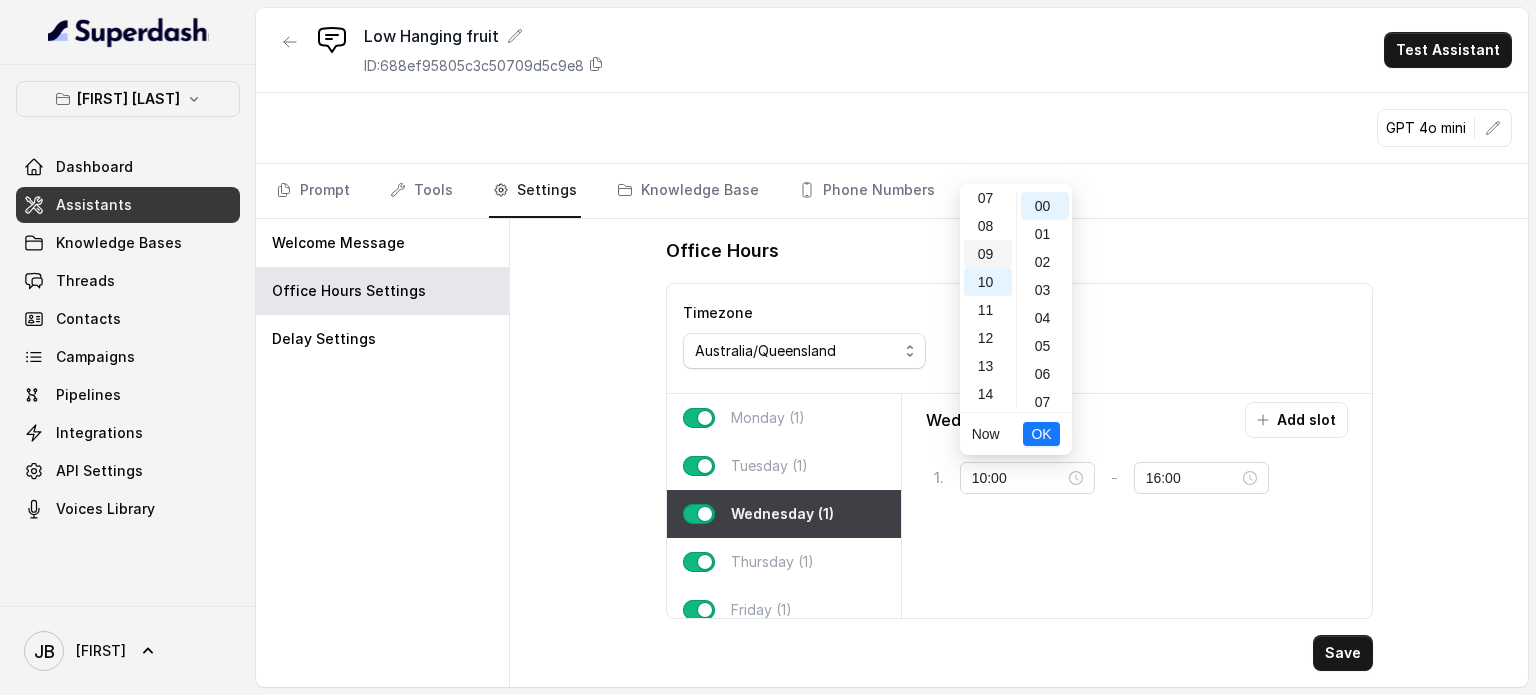 click on "09" at bounding box center (988, 254) 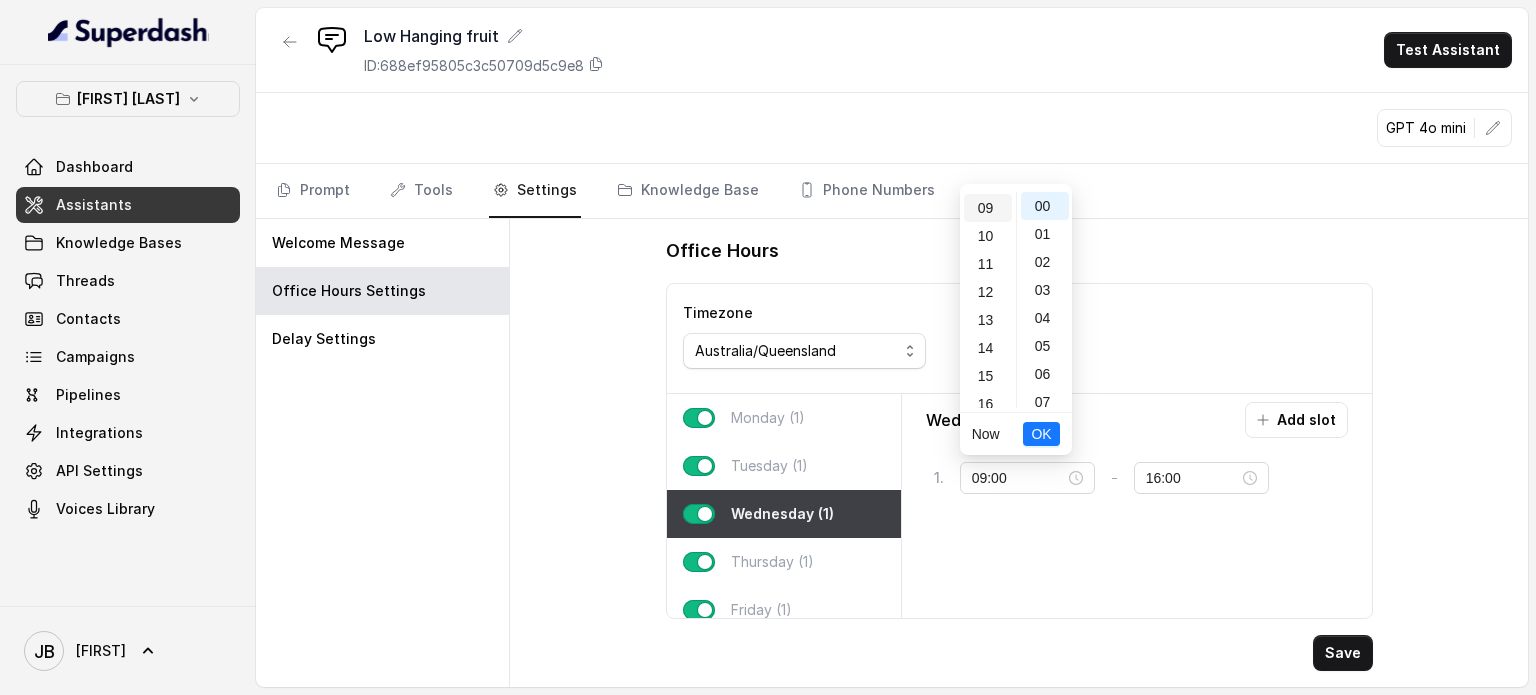 scroll, scrollTop: 252, scrollLeft: 0, axis: vertical 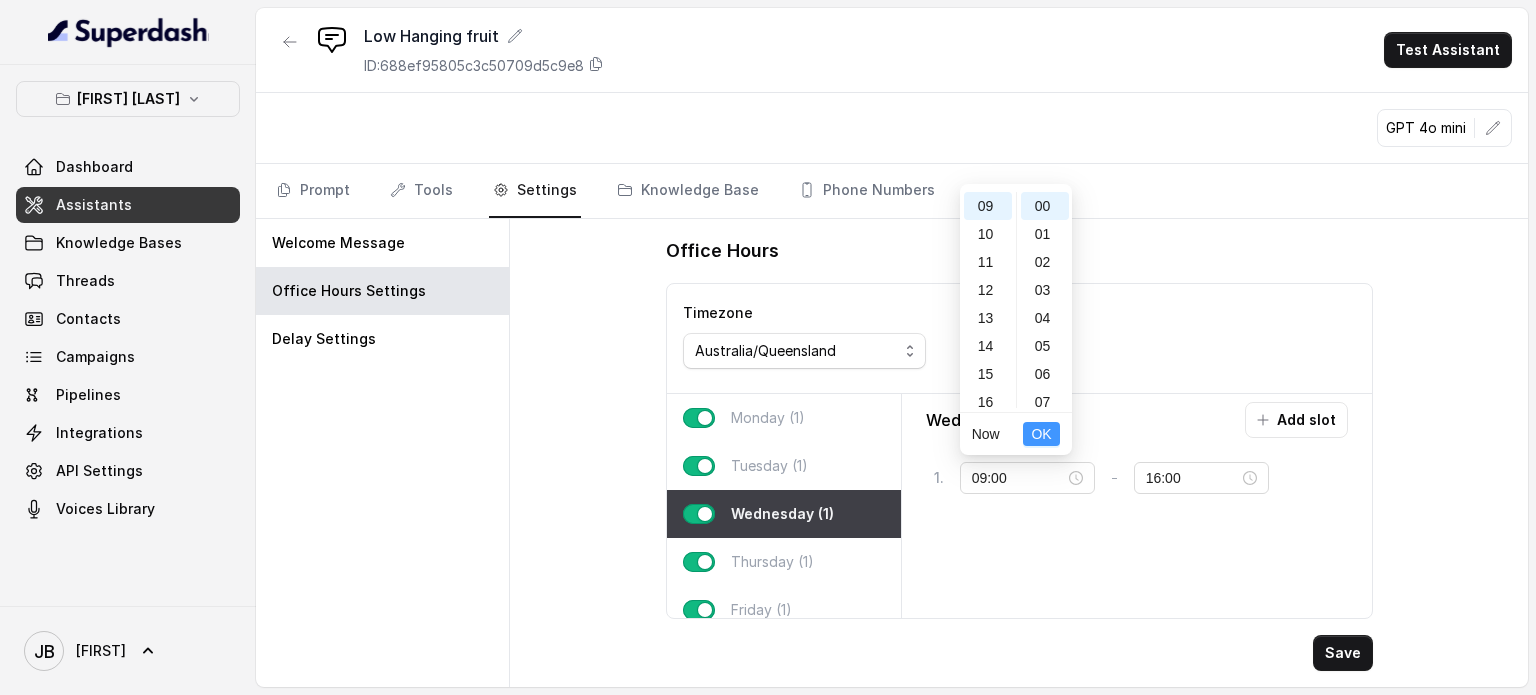 click on "OK" at bounding box center (1041, 434) 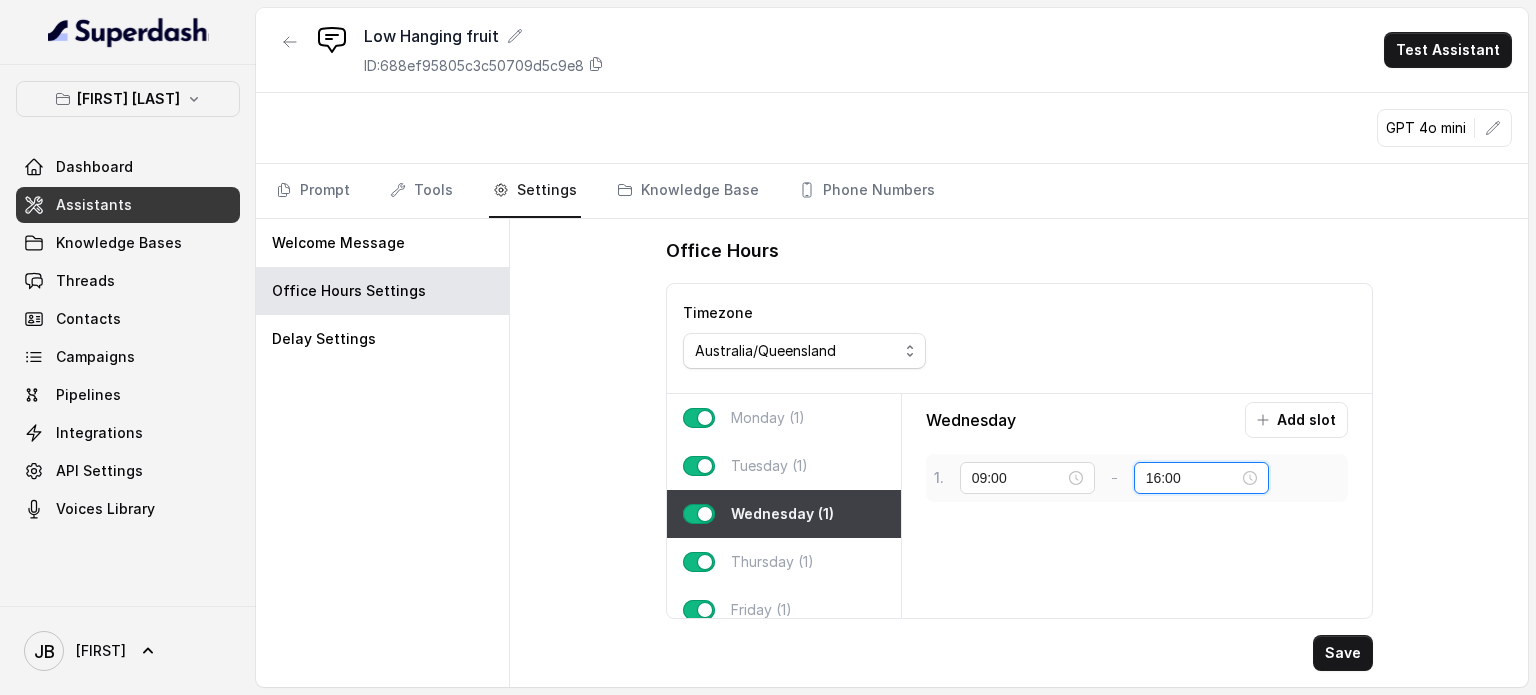 click on "16:00" at bounding box center [1192, 478] 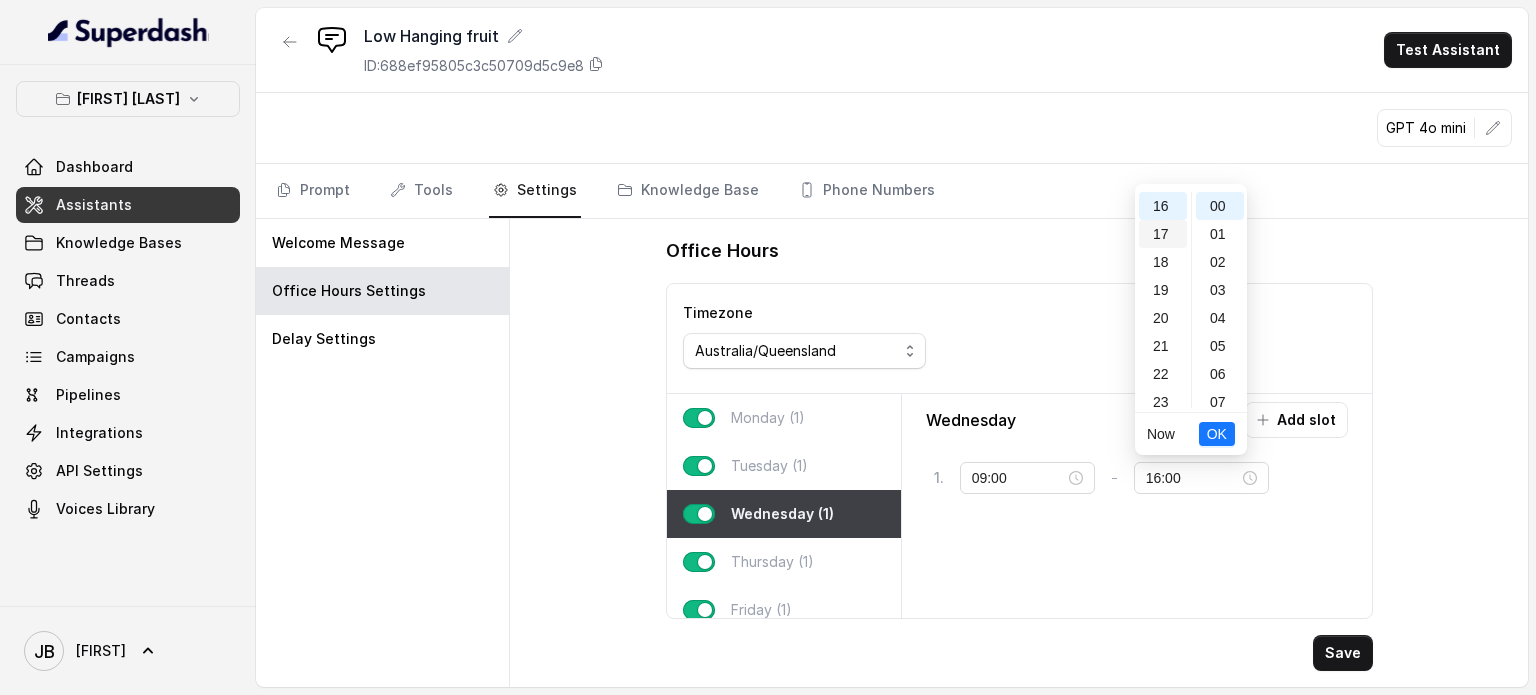 click on "17" at bounding box center (1163, 234) 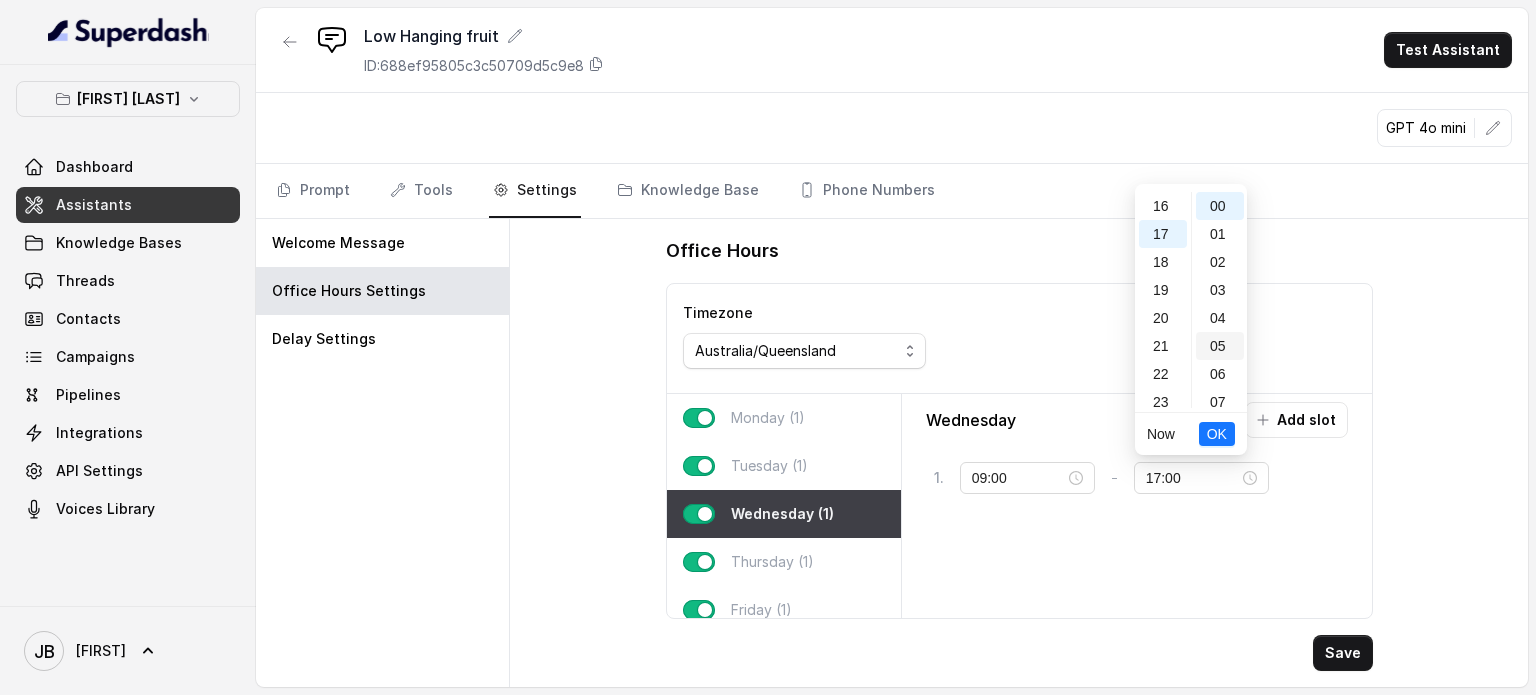 scroll, scrollTop: 456, scrollLeft: 0, axis: vertical 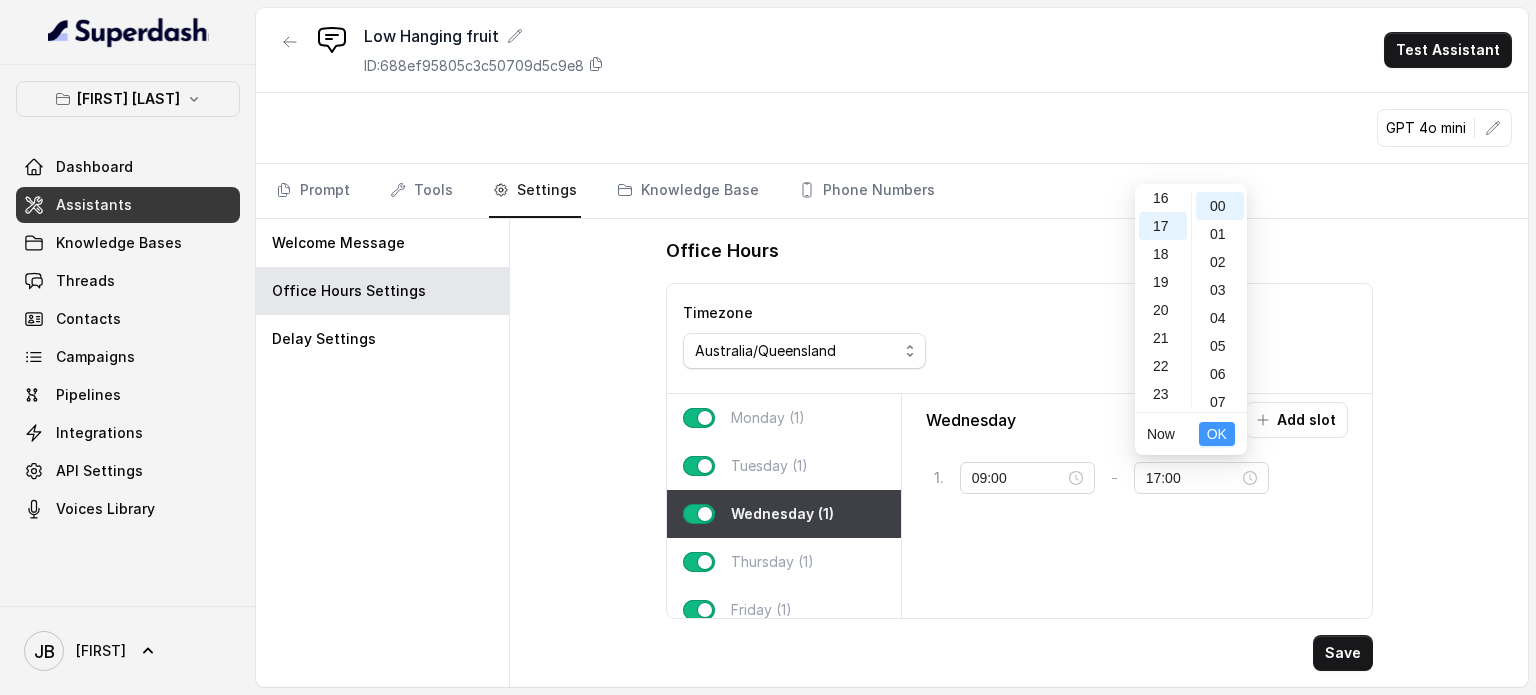 click on "OK" at bounding box center [1217, 434] 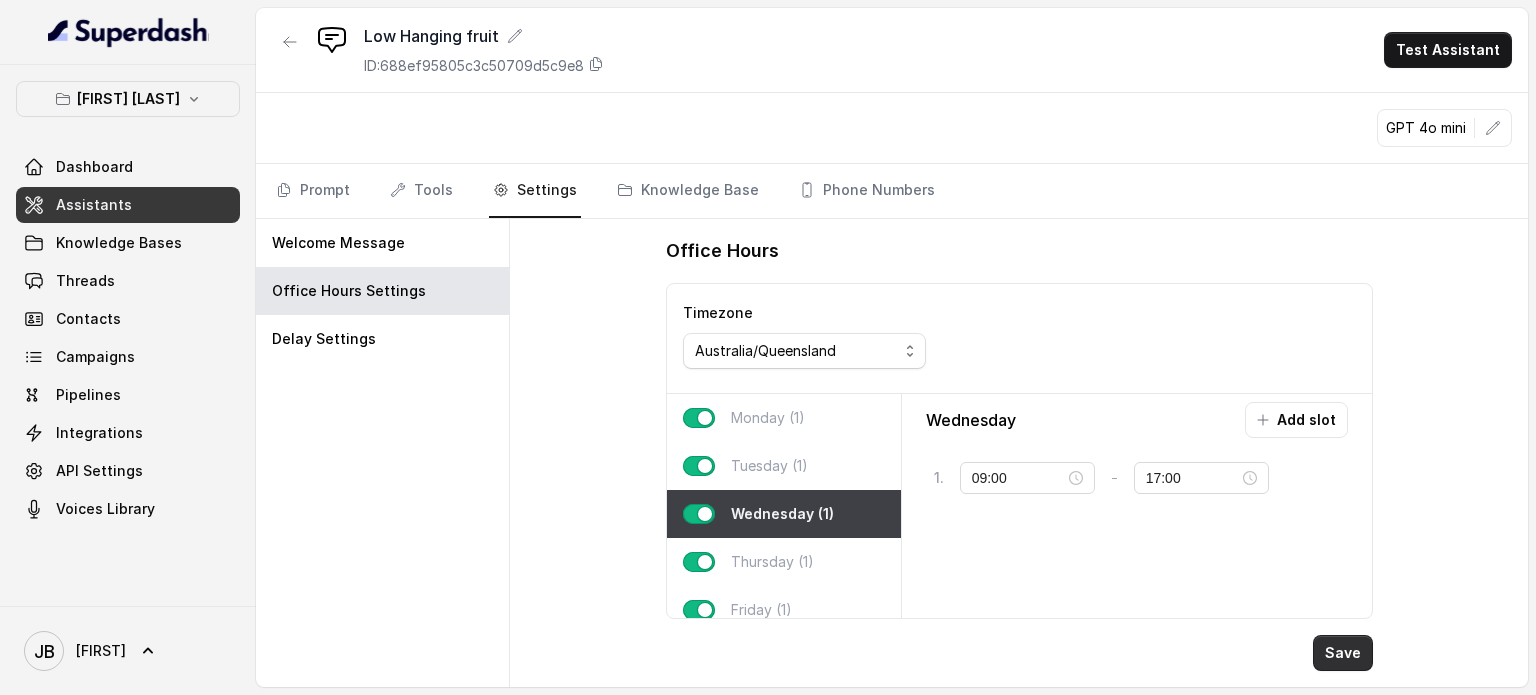 click on "Save" at bounding box center (1343, 653) 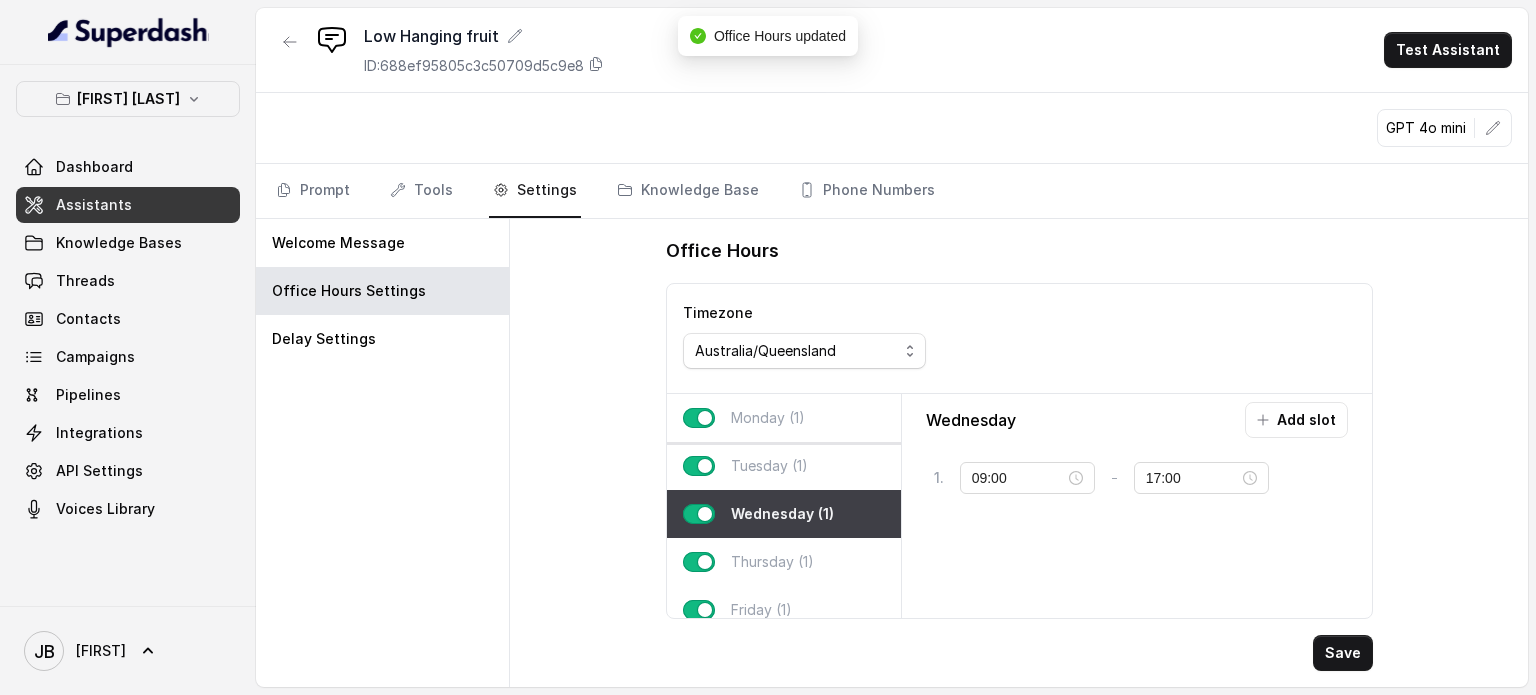 click on "Monday (1)" at bounding box center (784, 418) 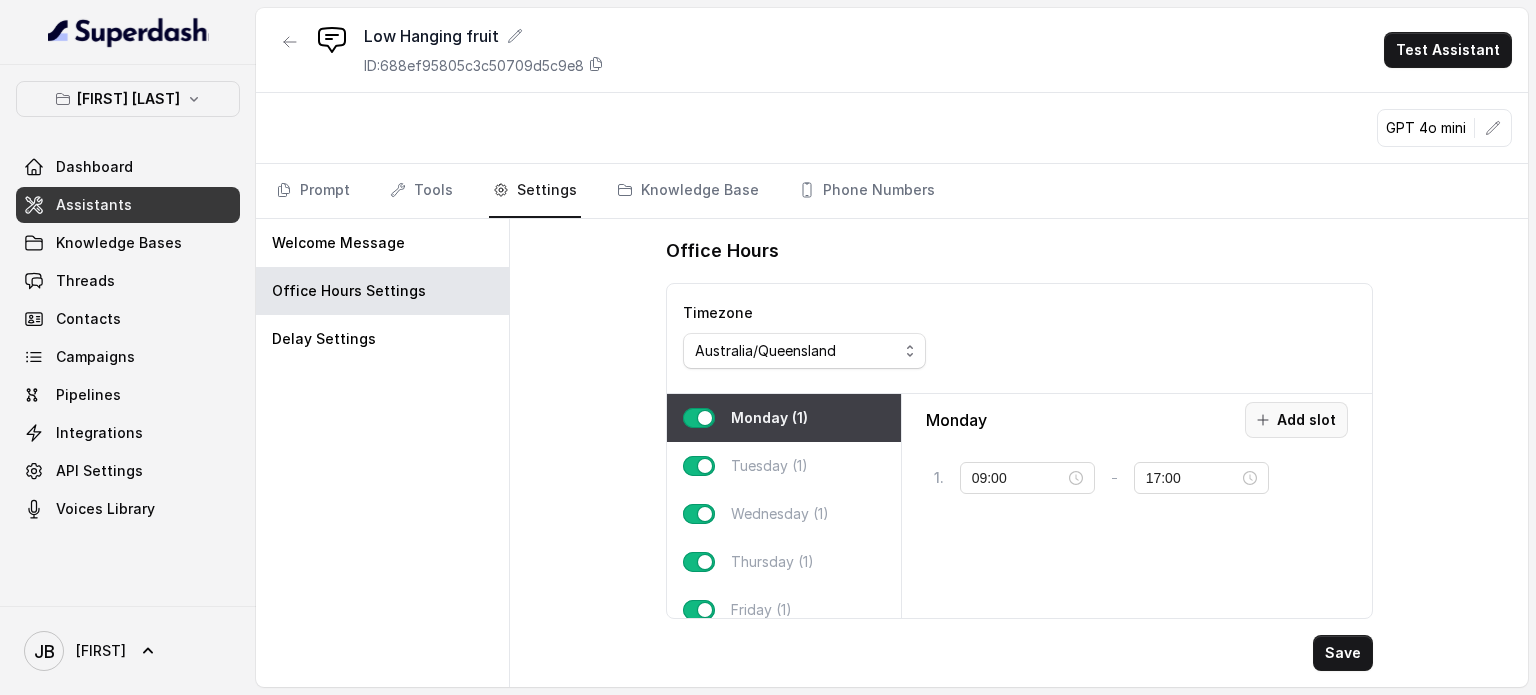 click on "Add slot" at bounding box center (1296, 420) 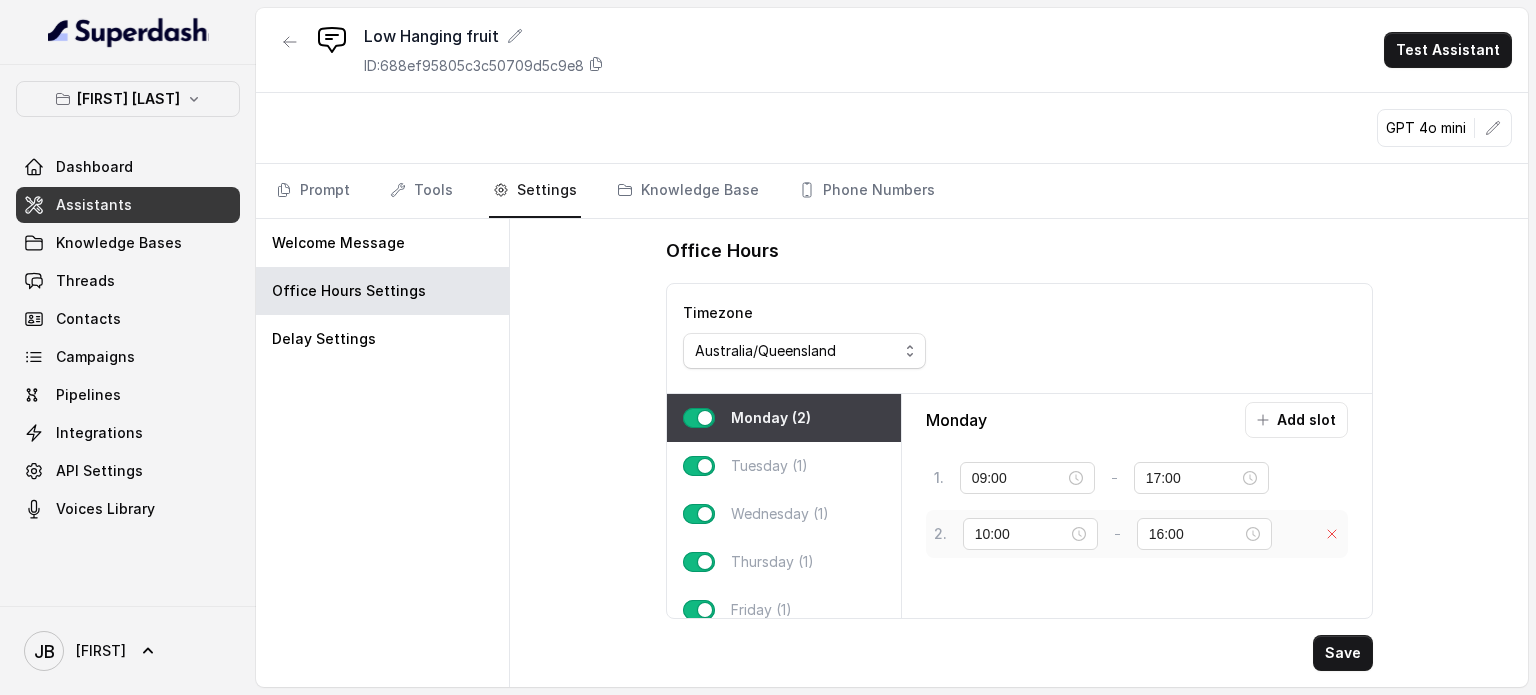 click 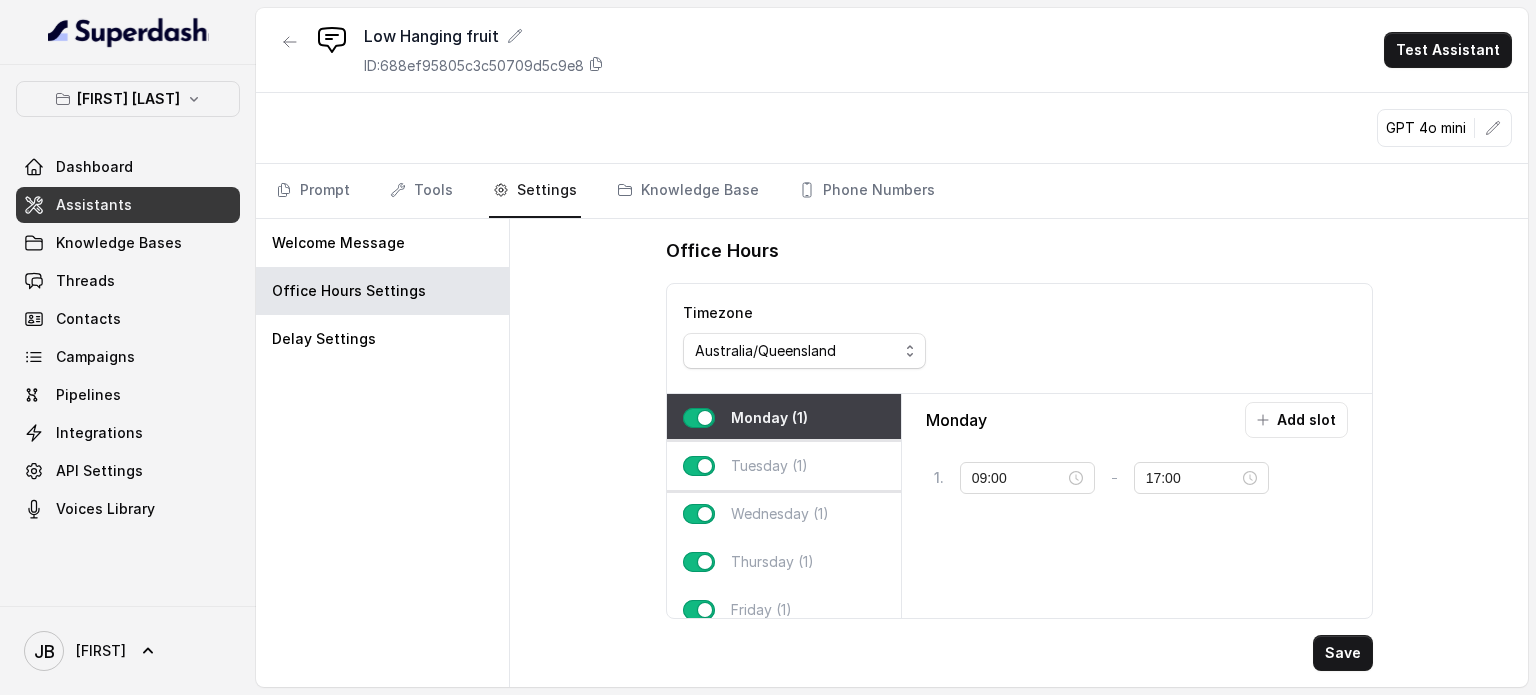 click on "Tuesday (1)" at bounding box center [769, 466] 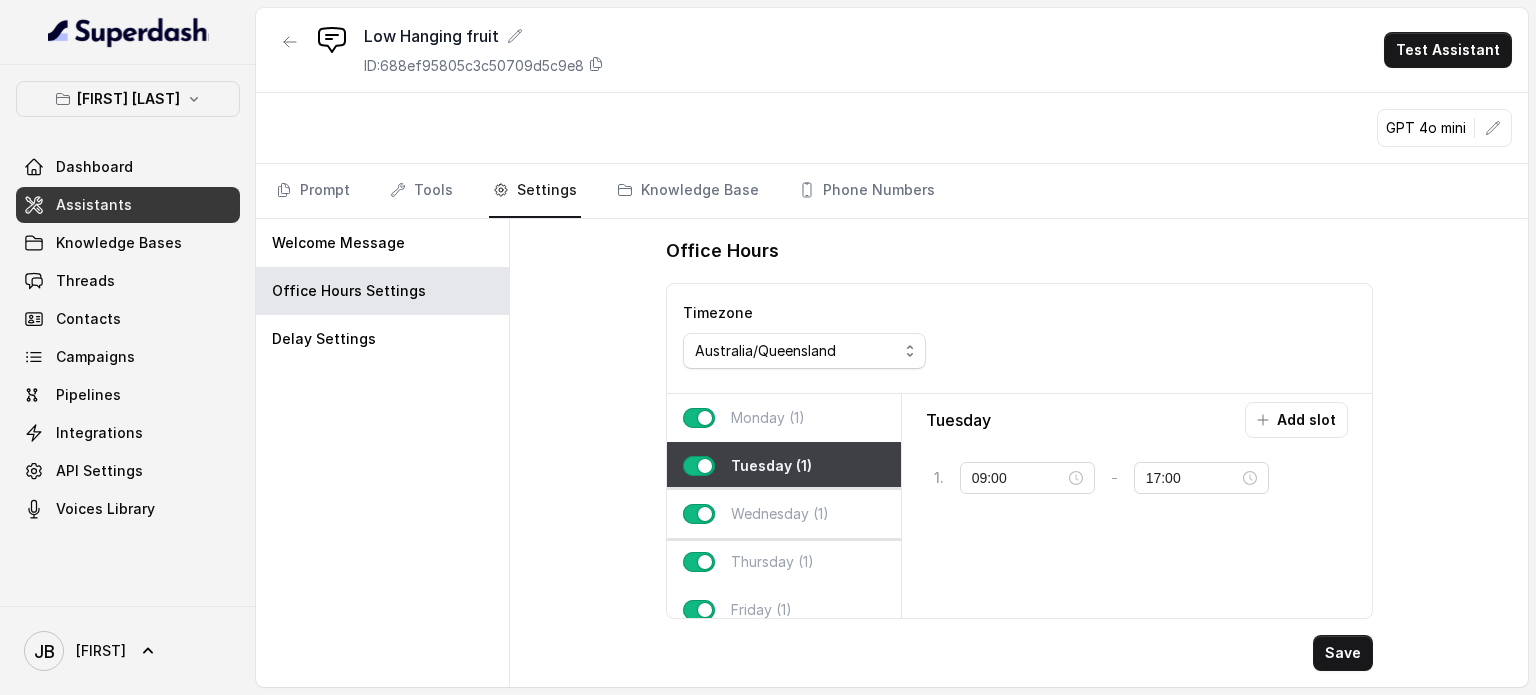 click on "Wednesday (1)" at bounding box center (780, 514) 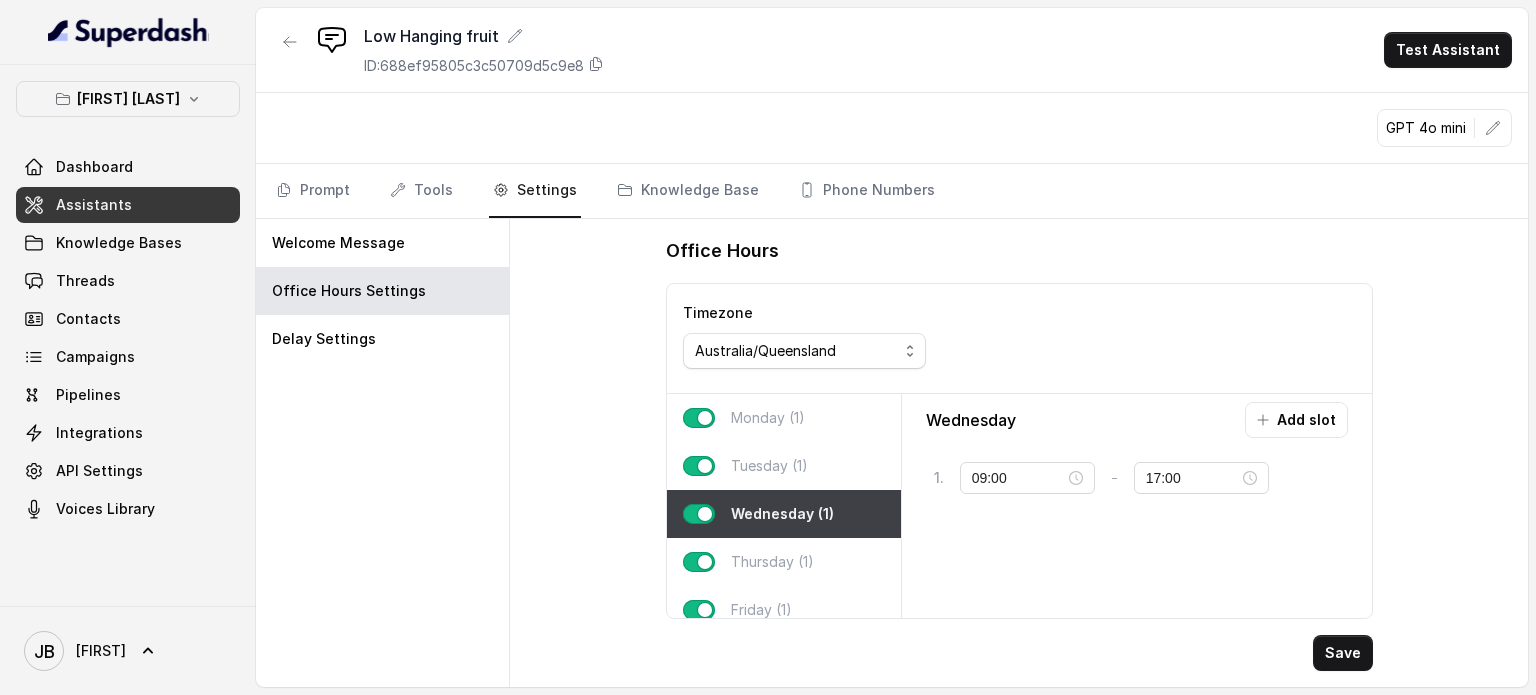 scroll, scrollTop: 100, scrollLeft: 0, axis: vertical 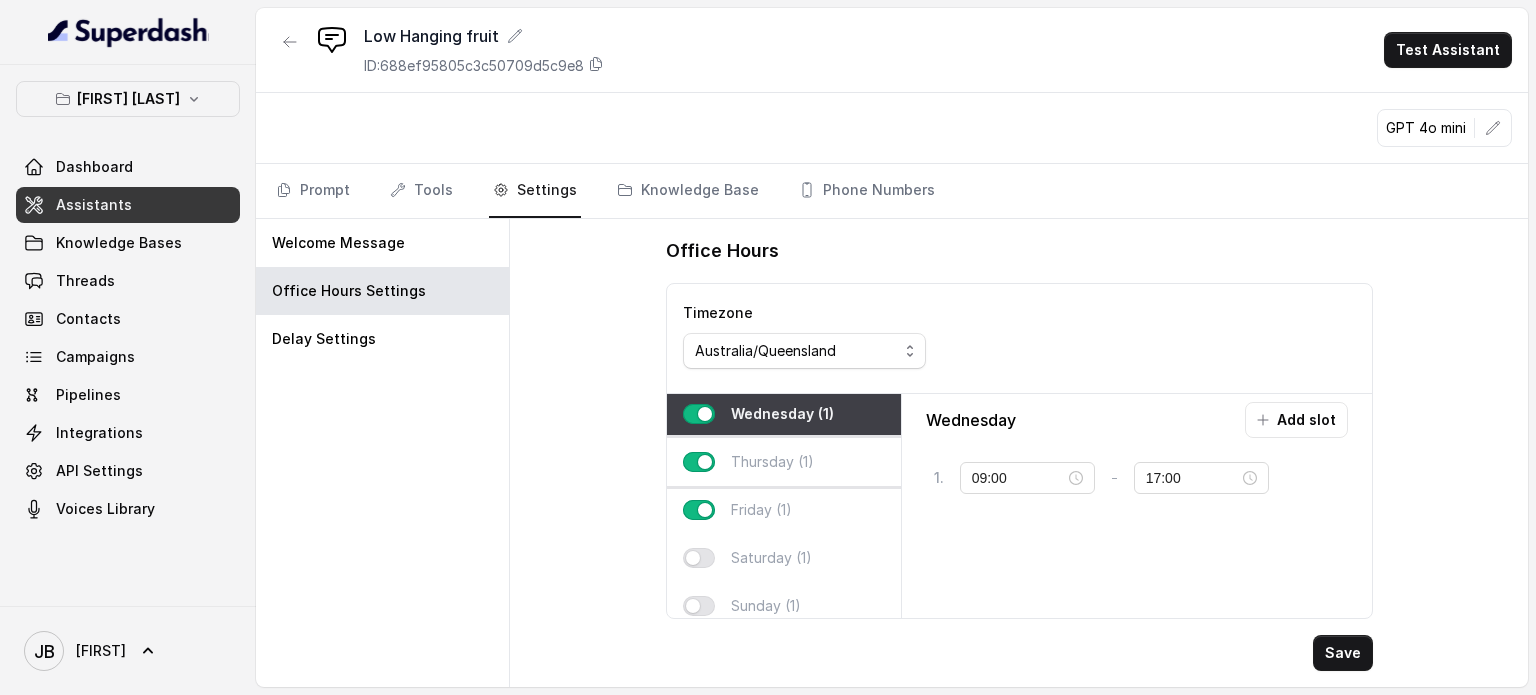 click on "Thursday (1)" at bounding box center (772, 462) 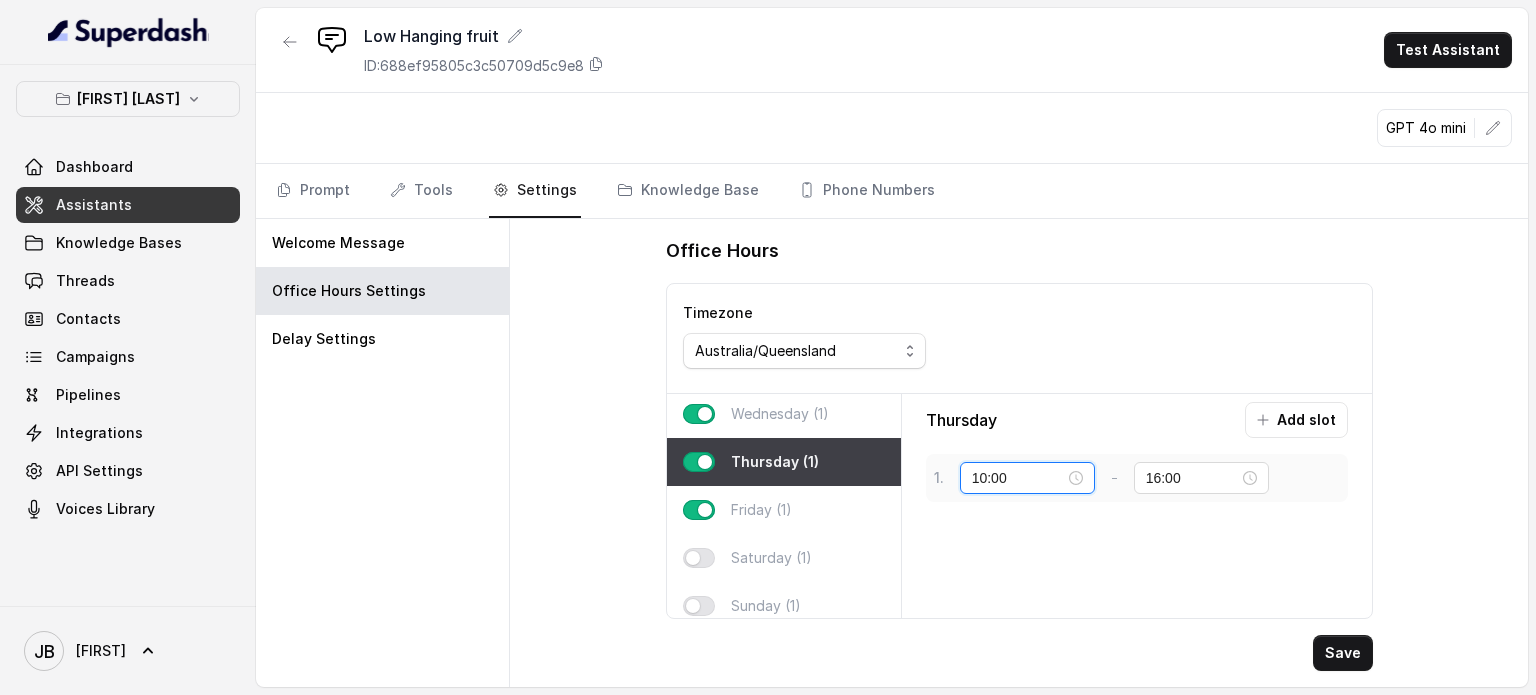 click on "10:00" at bounding box center [1018, 478] 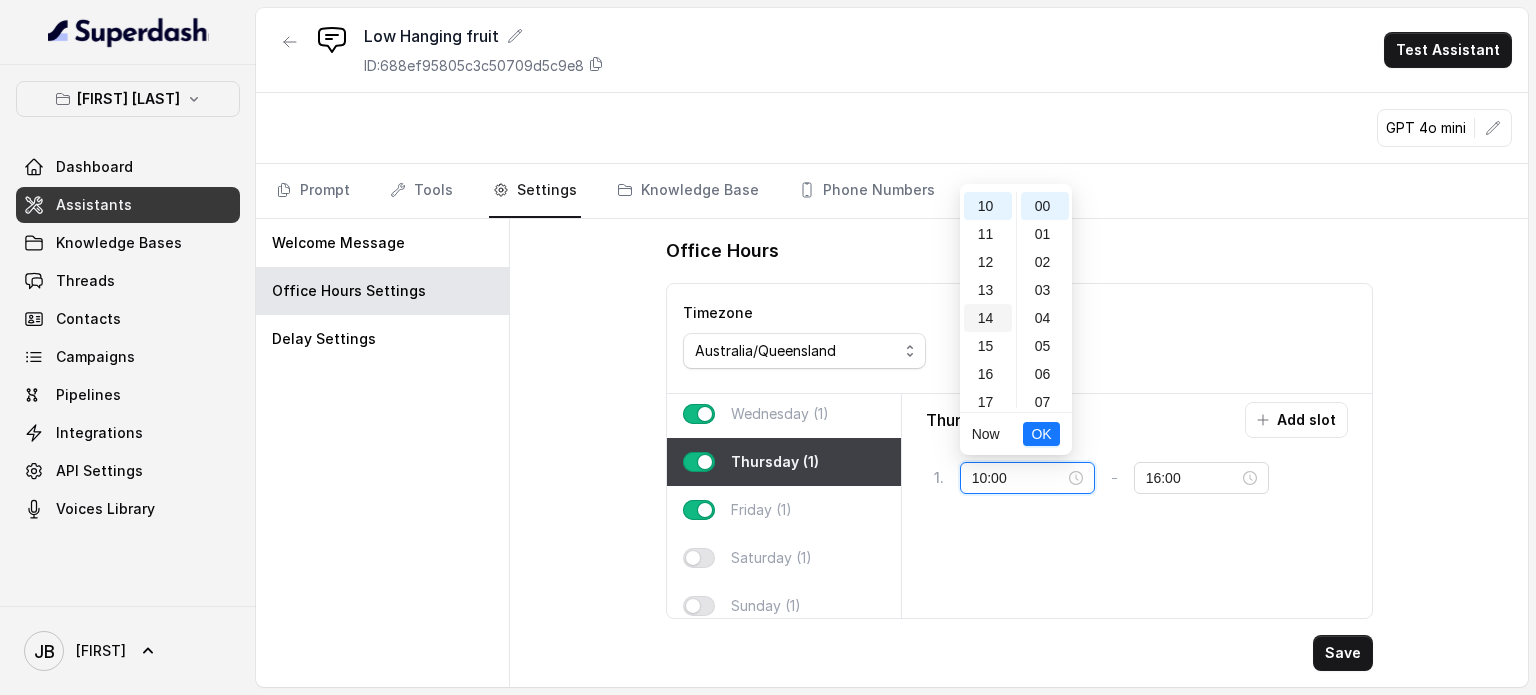scroll, scrollTop: 180, scrollLeft: 0, axis: vertical 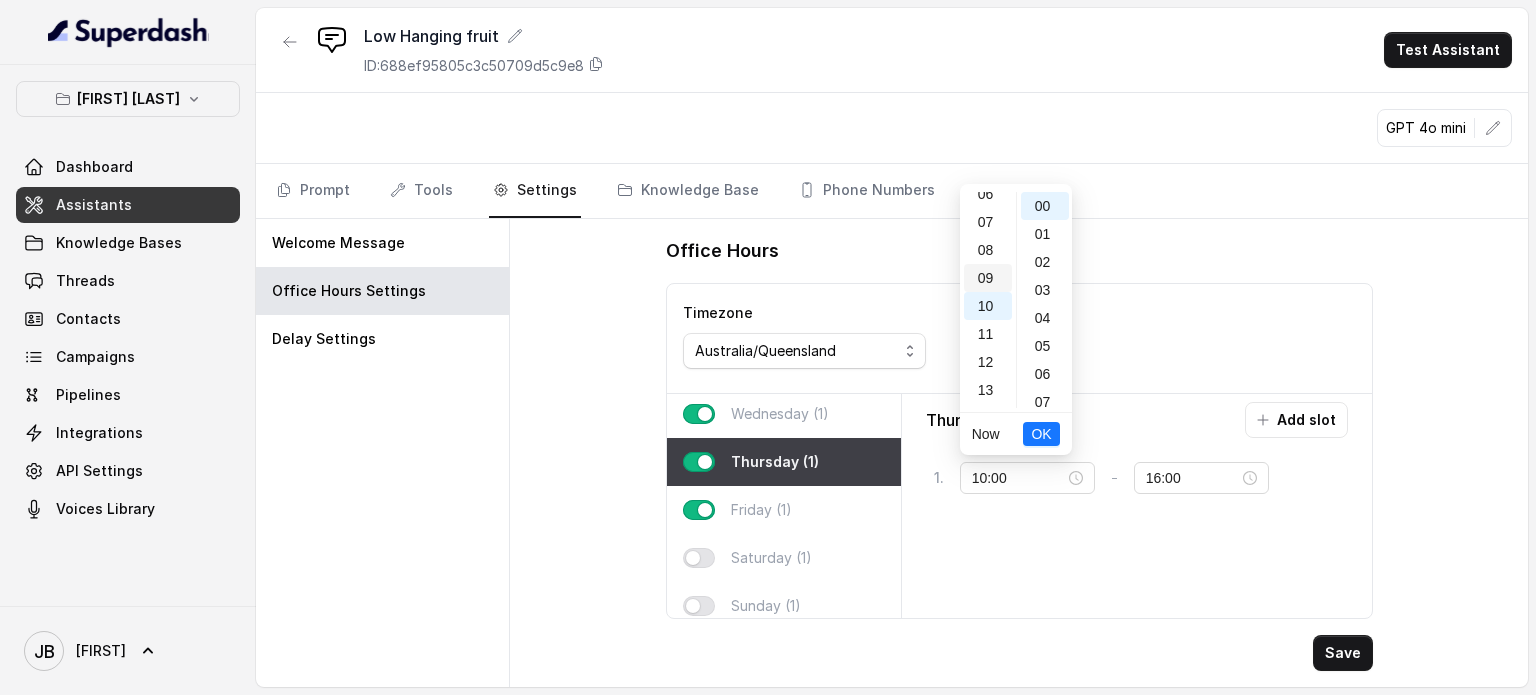 click on "09" at bounding box center (988, 278) 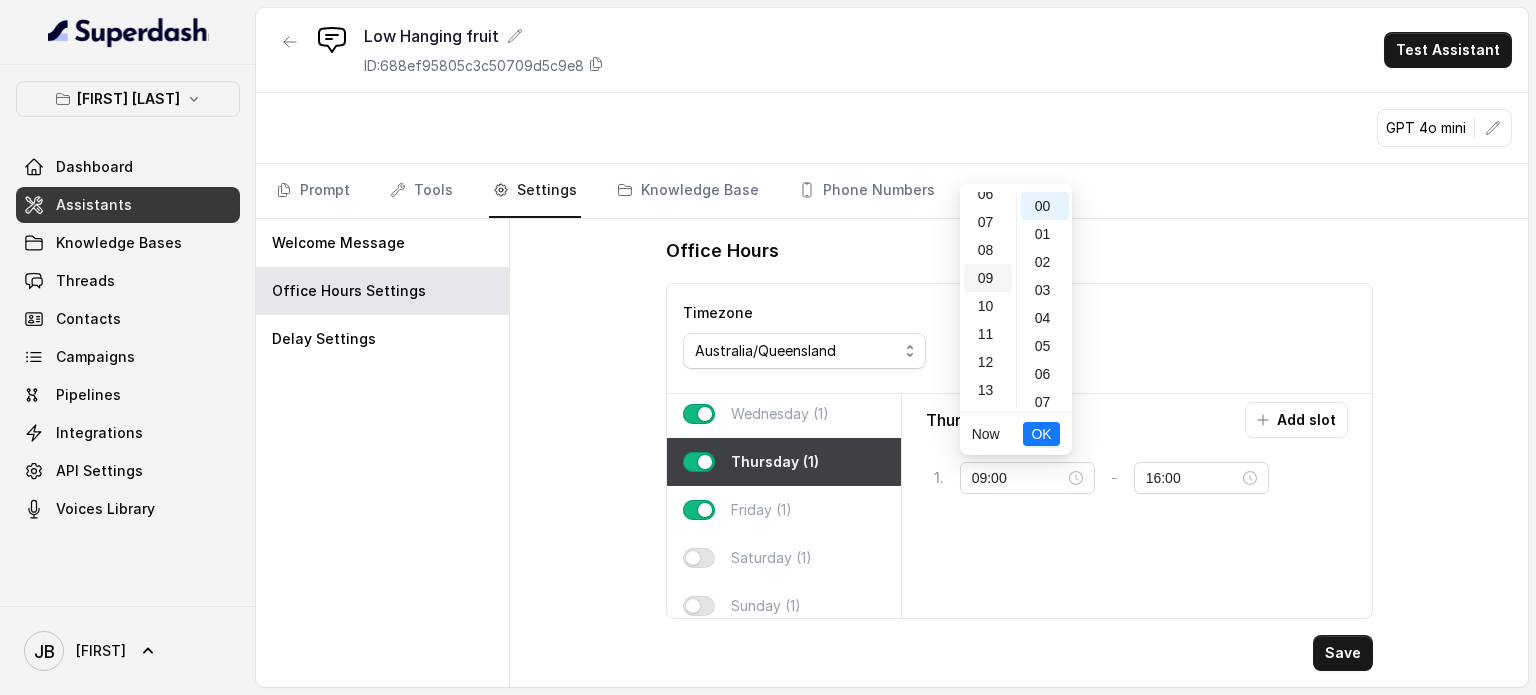 scroll, scrollTop: 252, scrollLeft: 0, axis: vertical 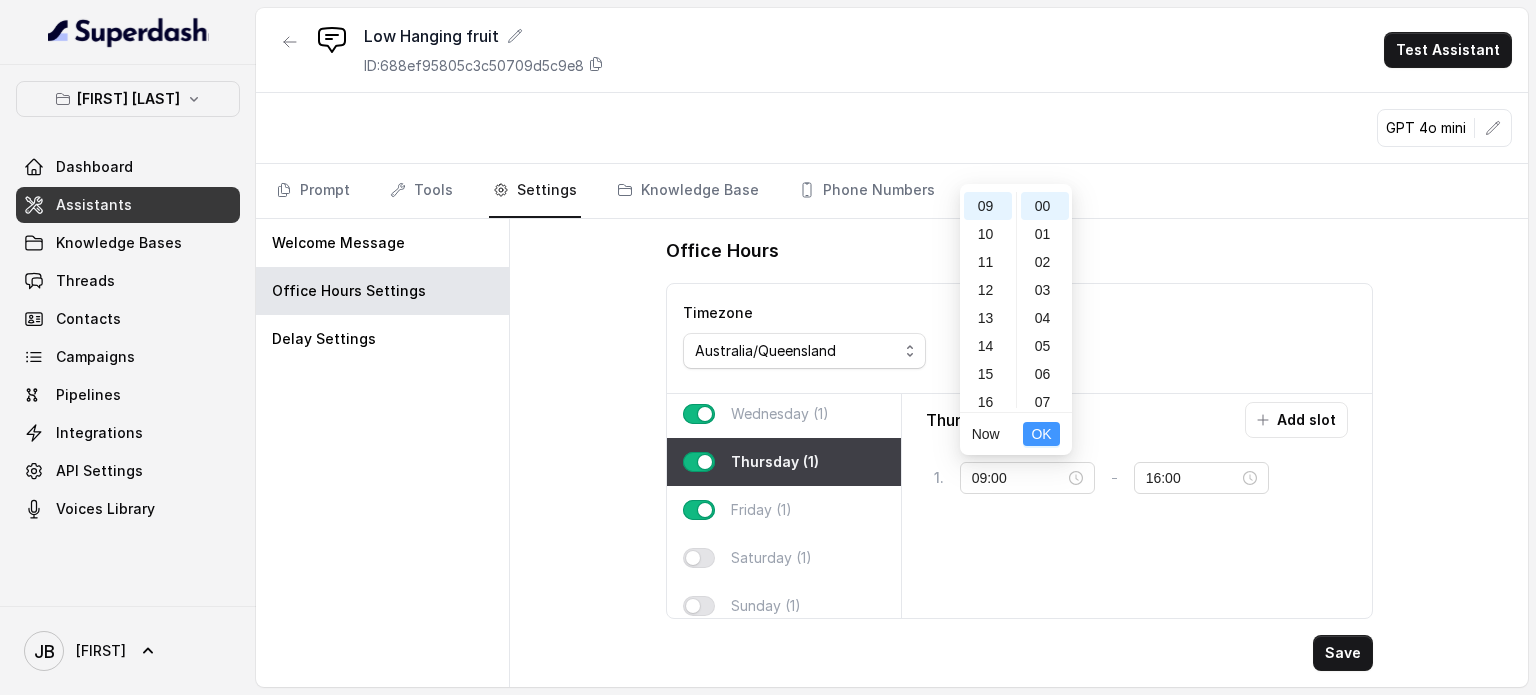 click on "OK" at bounding box center (1041, 434) 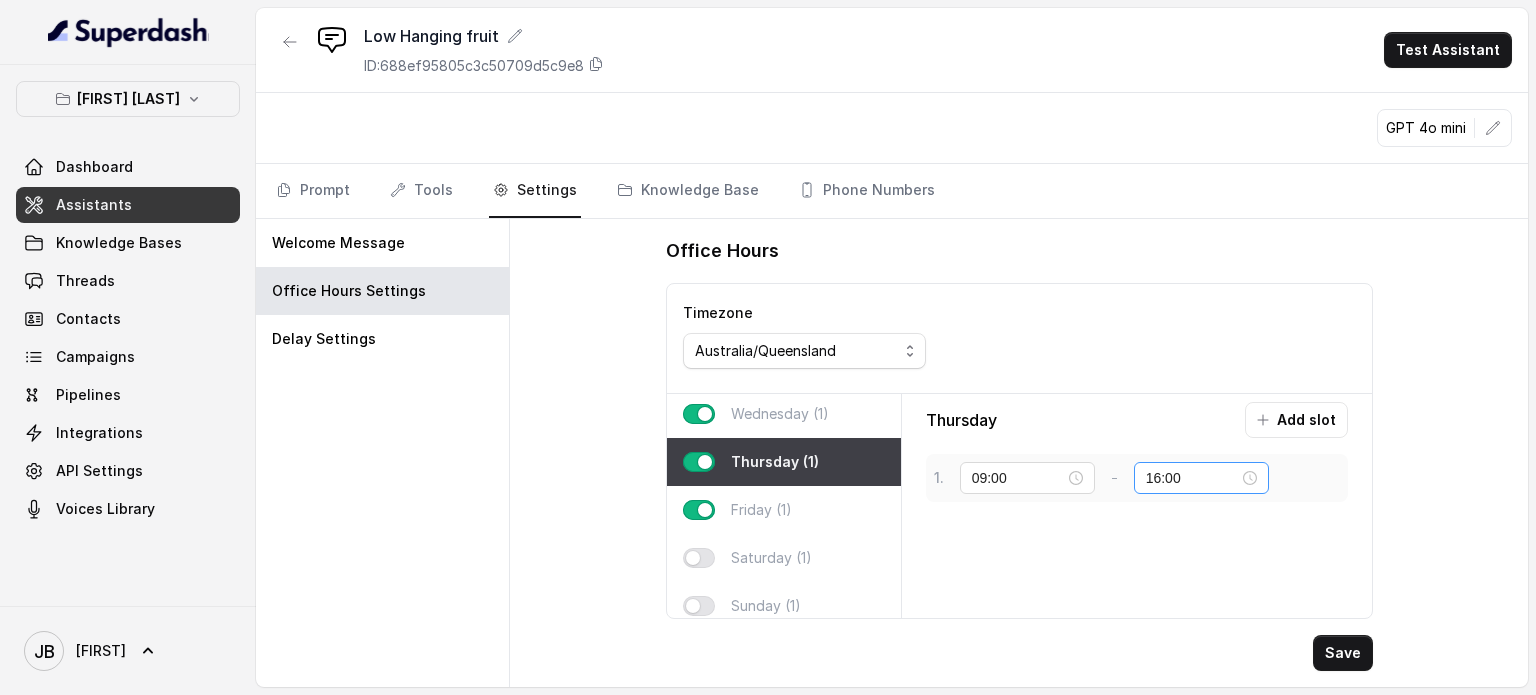 click on "16:00" at bounding box center (1201, 478) 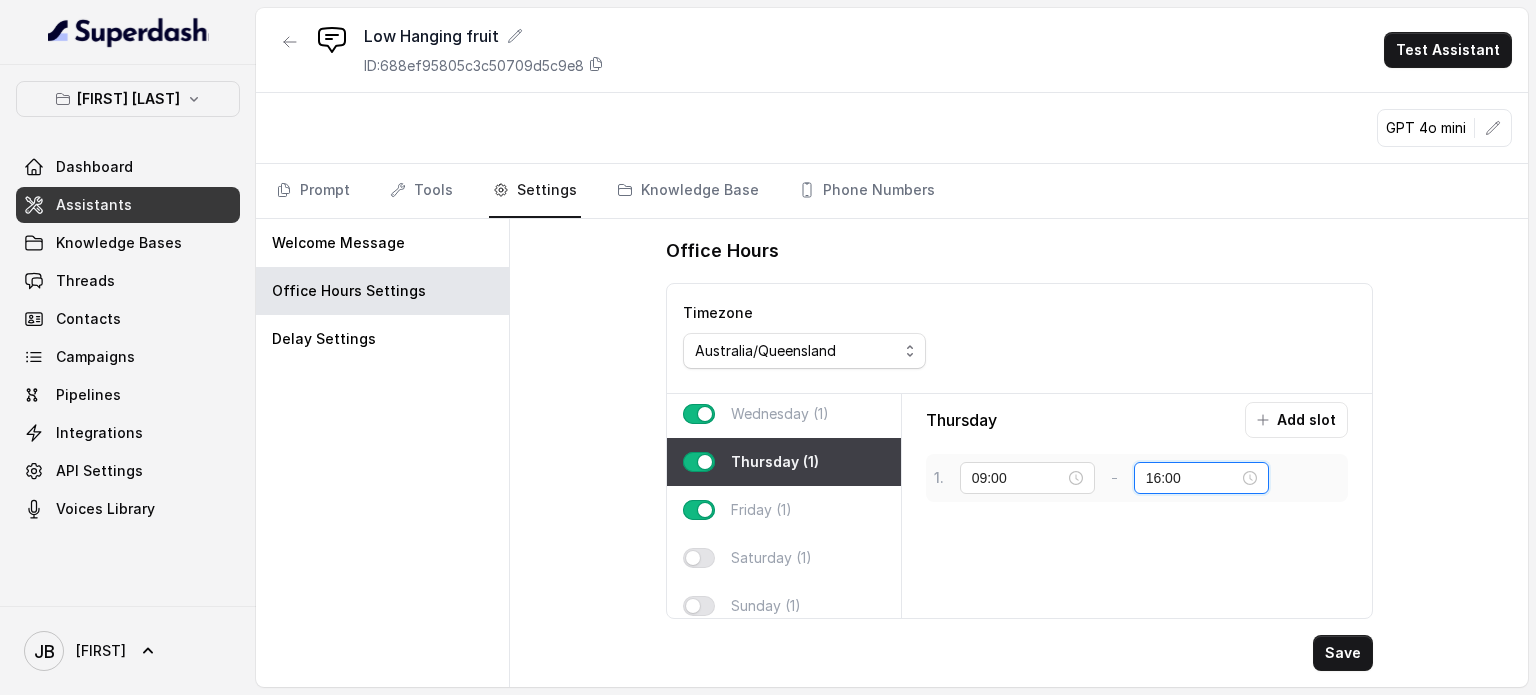 scroll, scrollTop: 448, scrollLeft: 0, axis: vertical 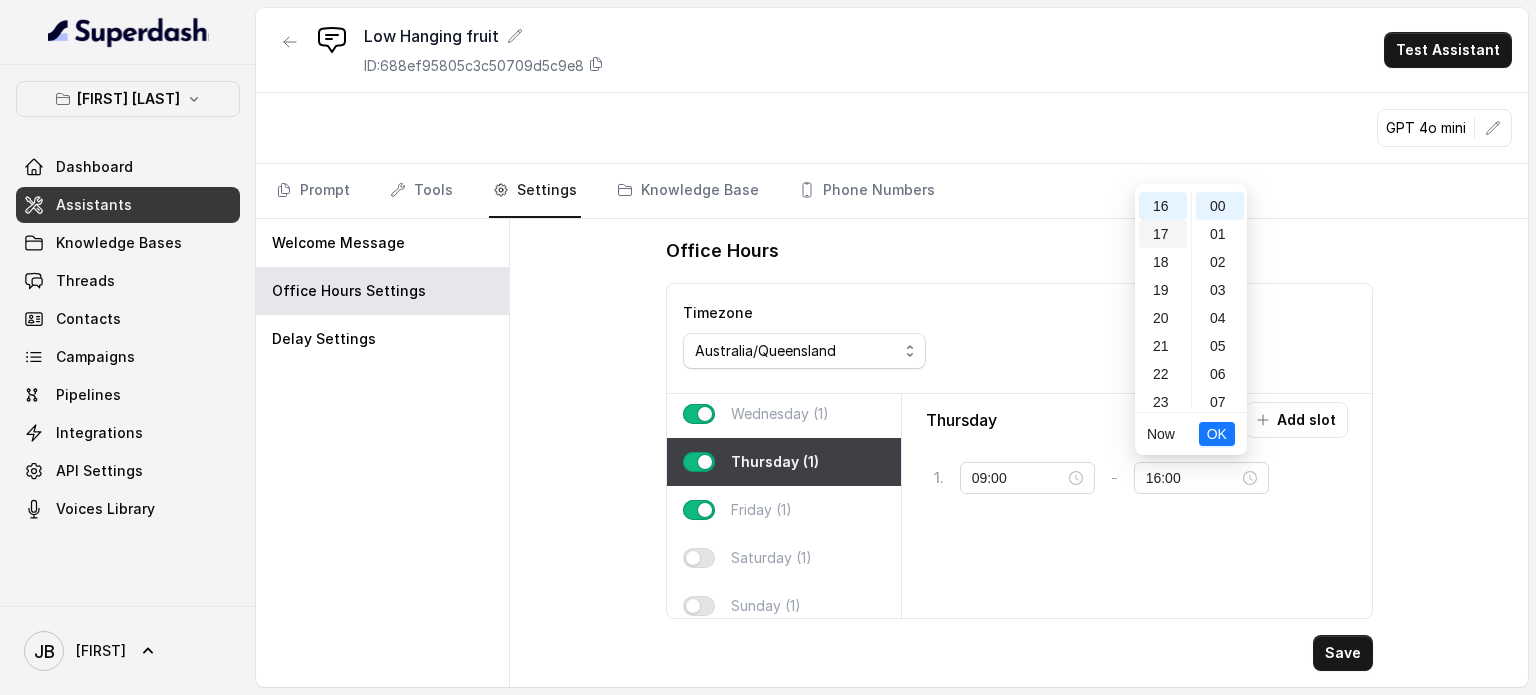 click on "17" at bounding box center [1163, 234] 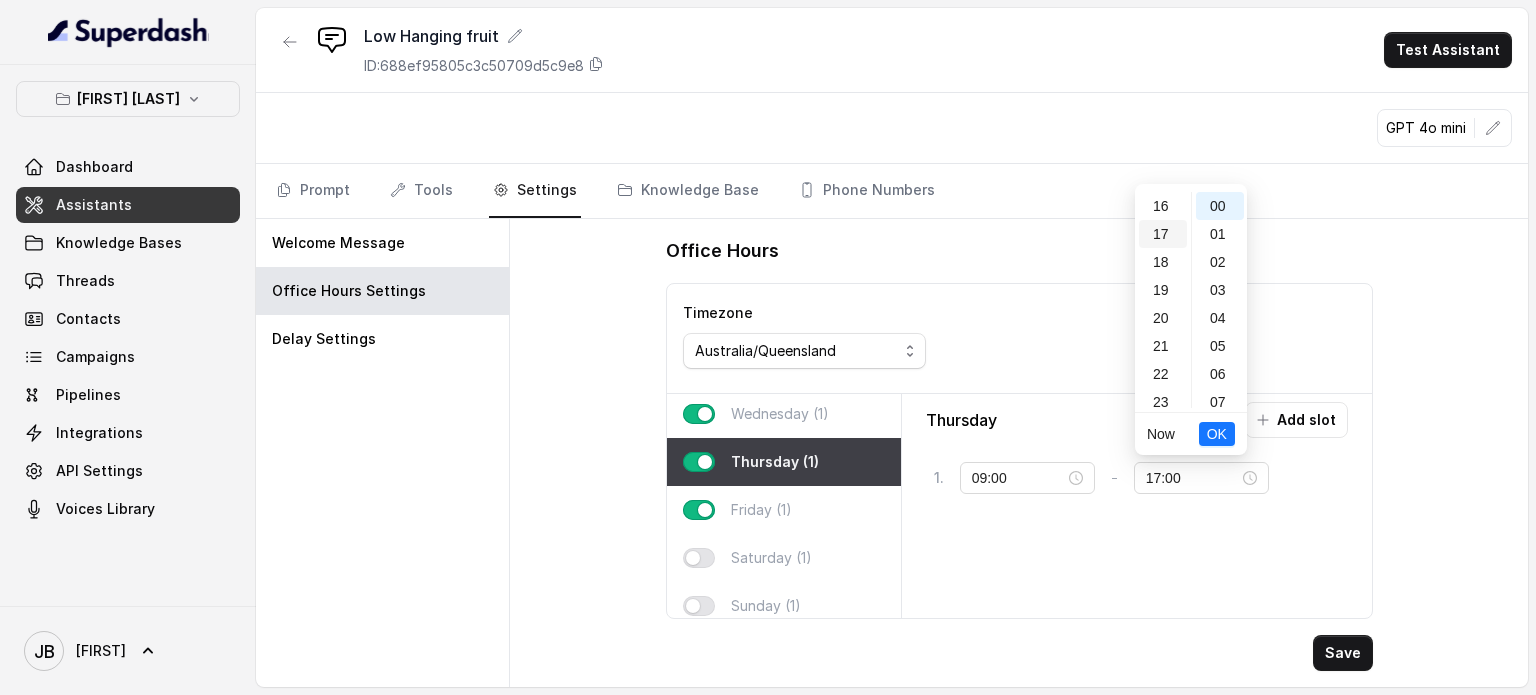 scroll, scrollTop: 456, scrollLeft: 0, axis: vertical 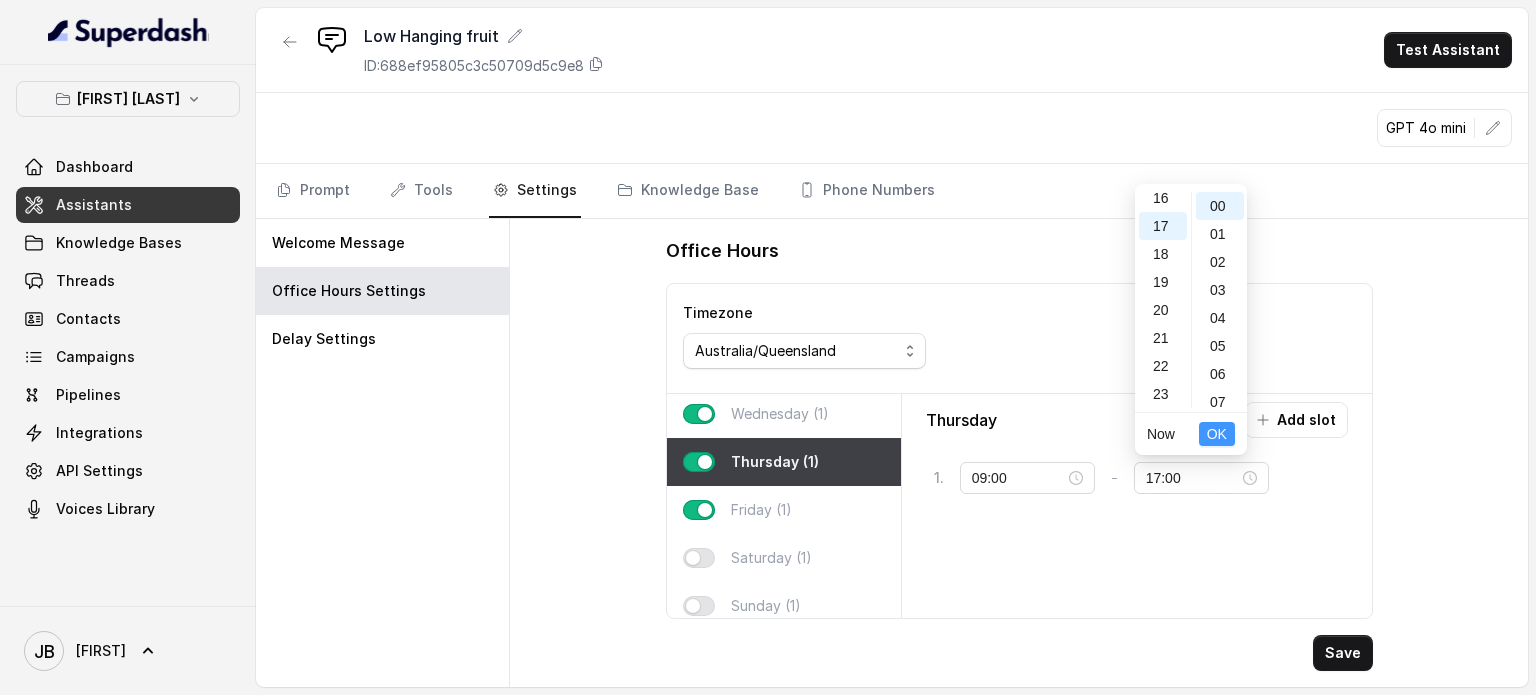 click on "OK" at bounding box center (1217, 434) 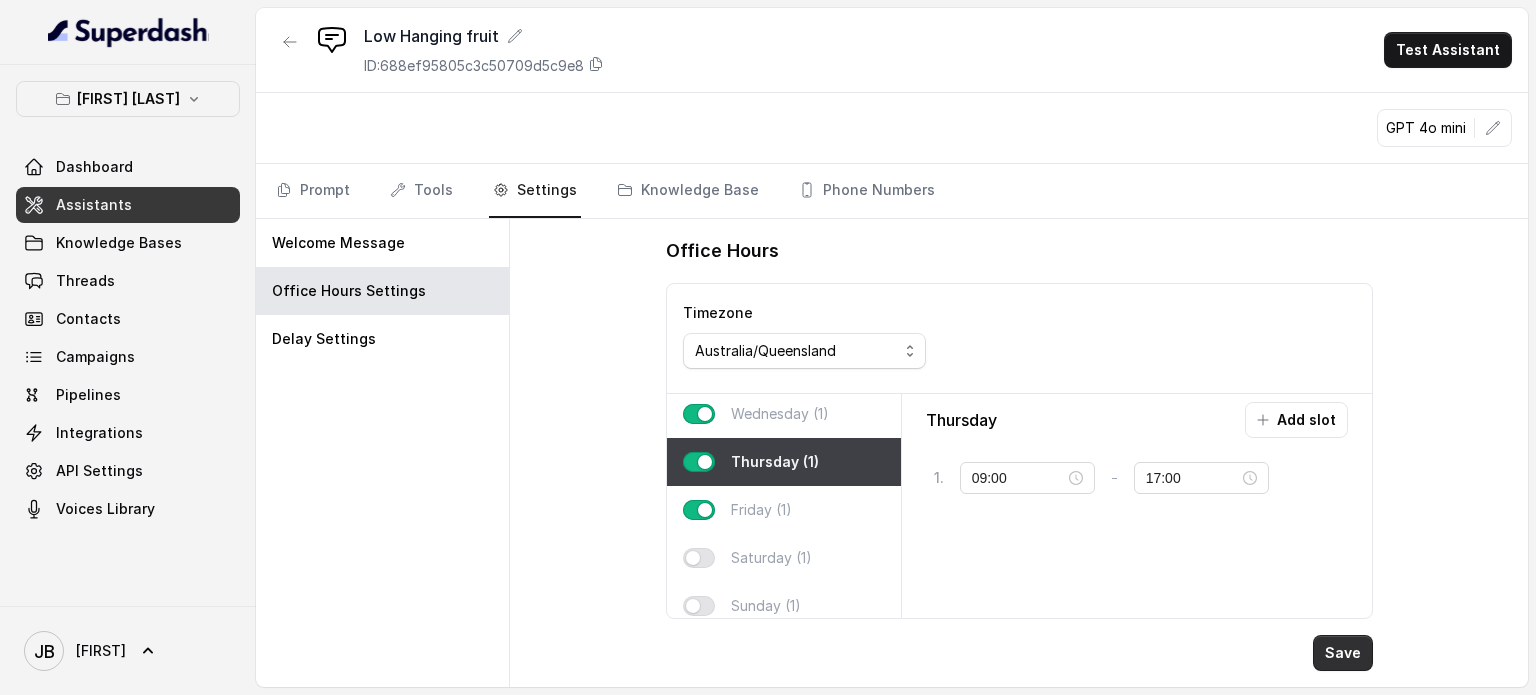 click on "Save" at bounding box center (1343, 653) 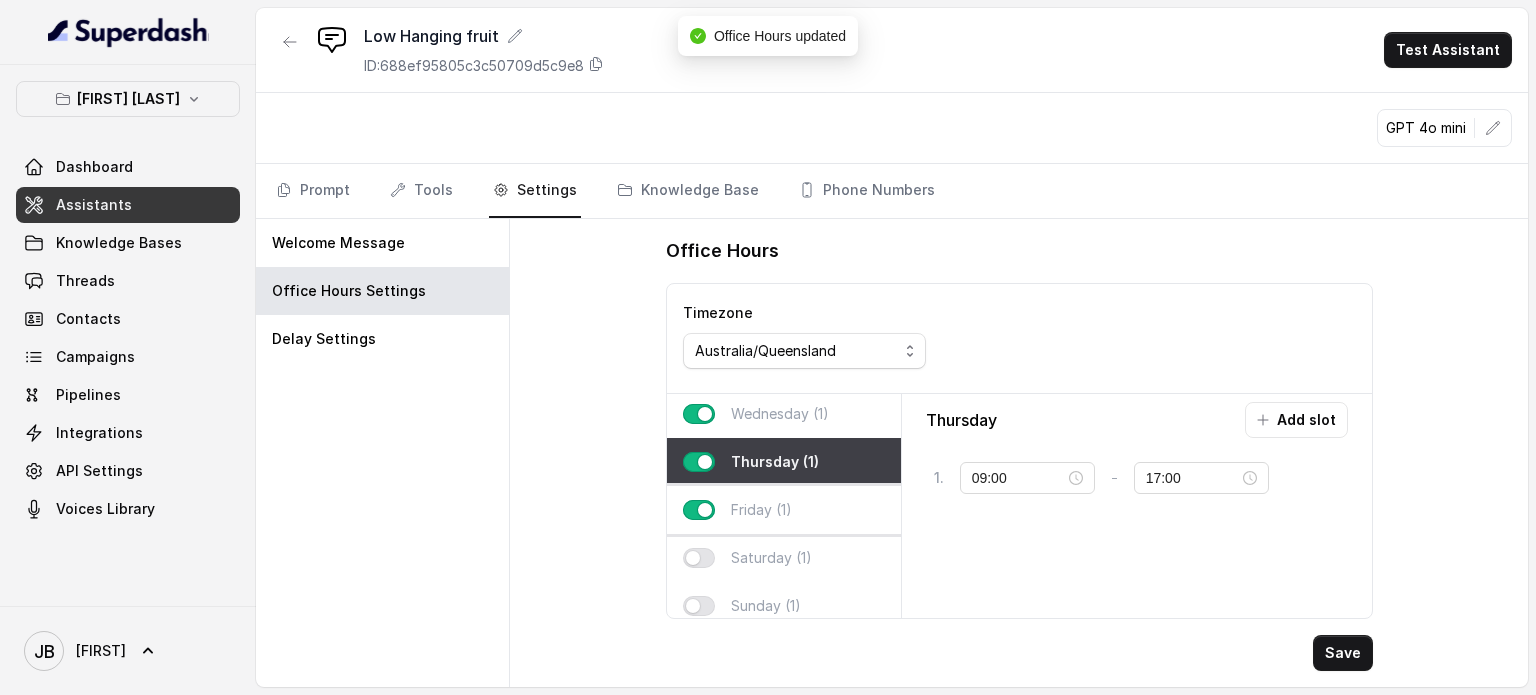 click on "Friday (1)" at bounding box center [784, 510] 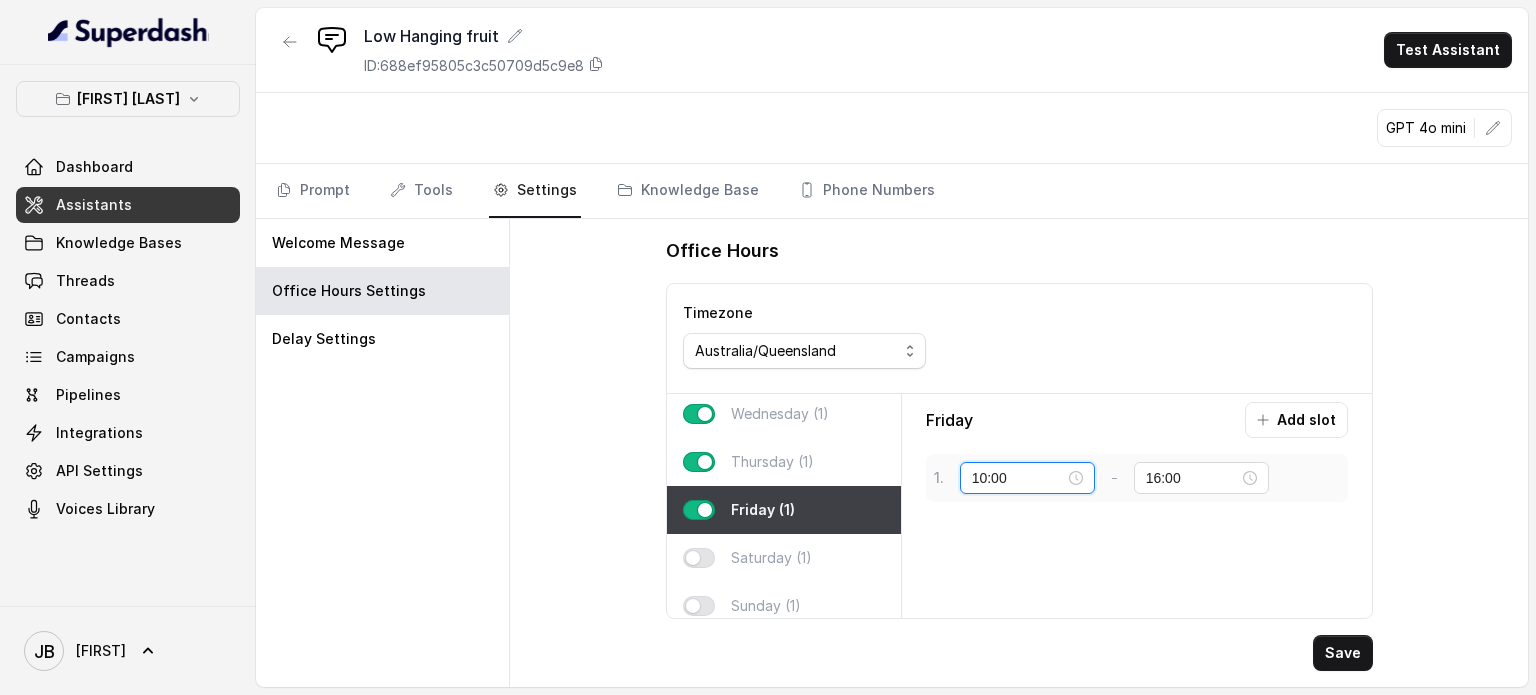 click on "10:00" at bounding box center (1018, 478) 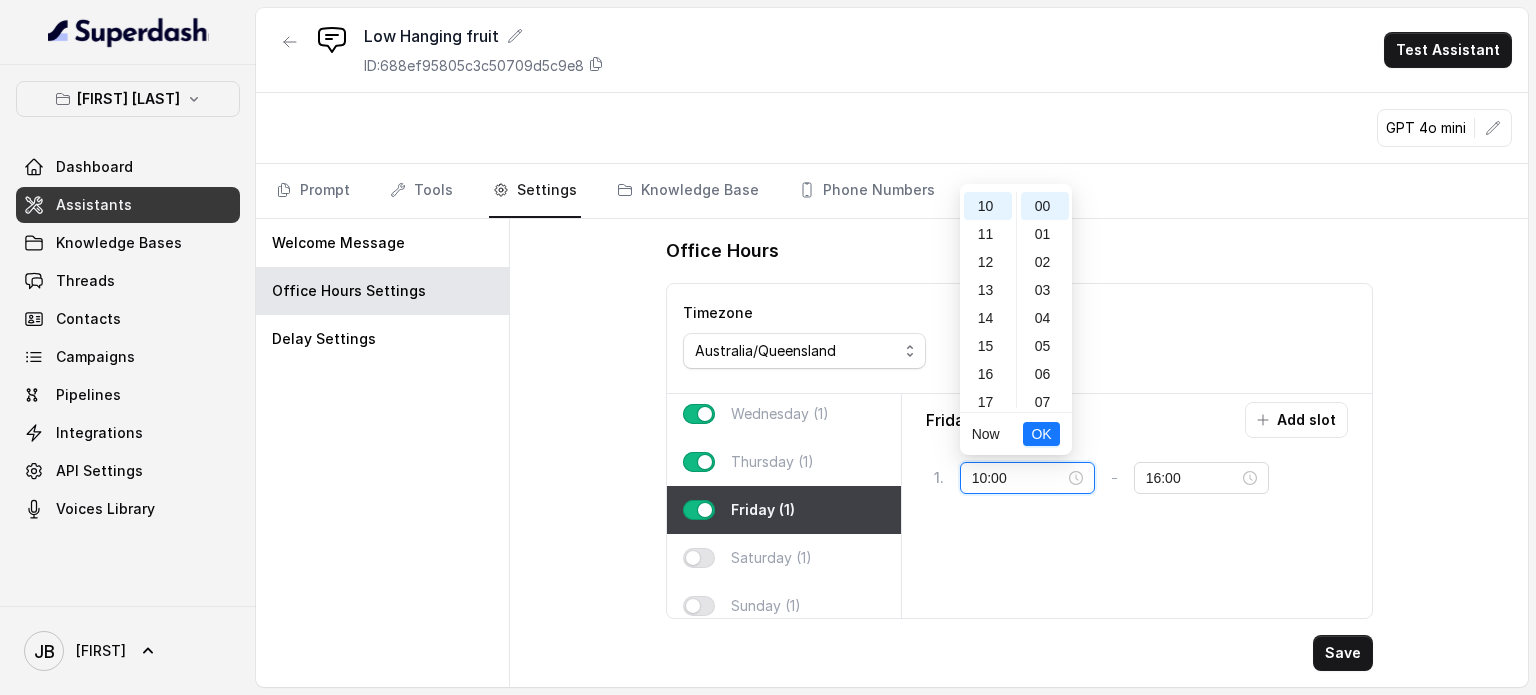 scroll, scrollTop: 180, scrollLeft: 0, axis: vertical 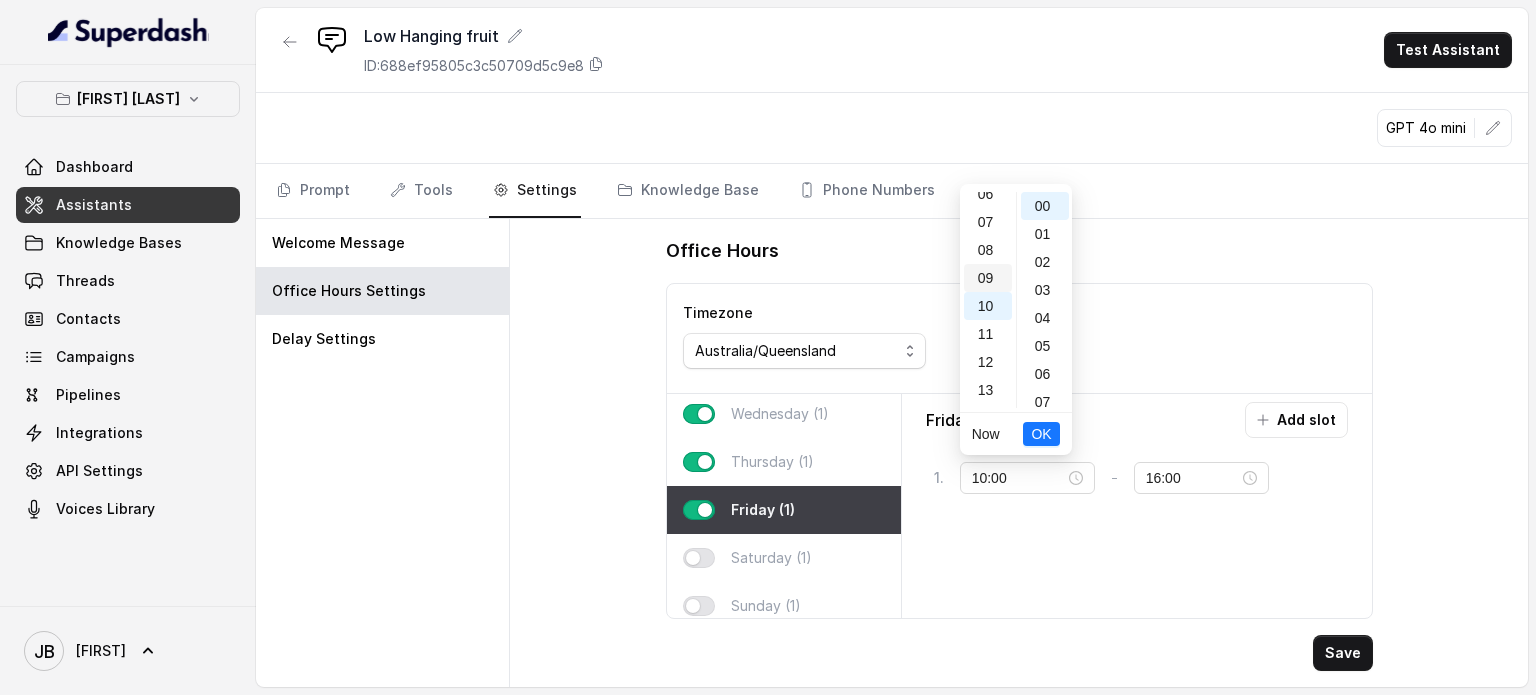 click on "09" at bounding box center (988, 278) 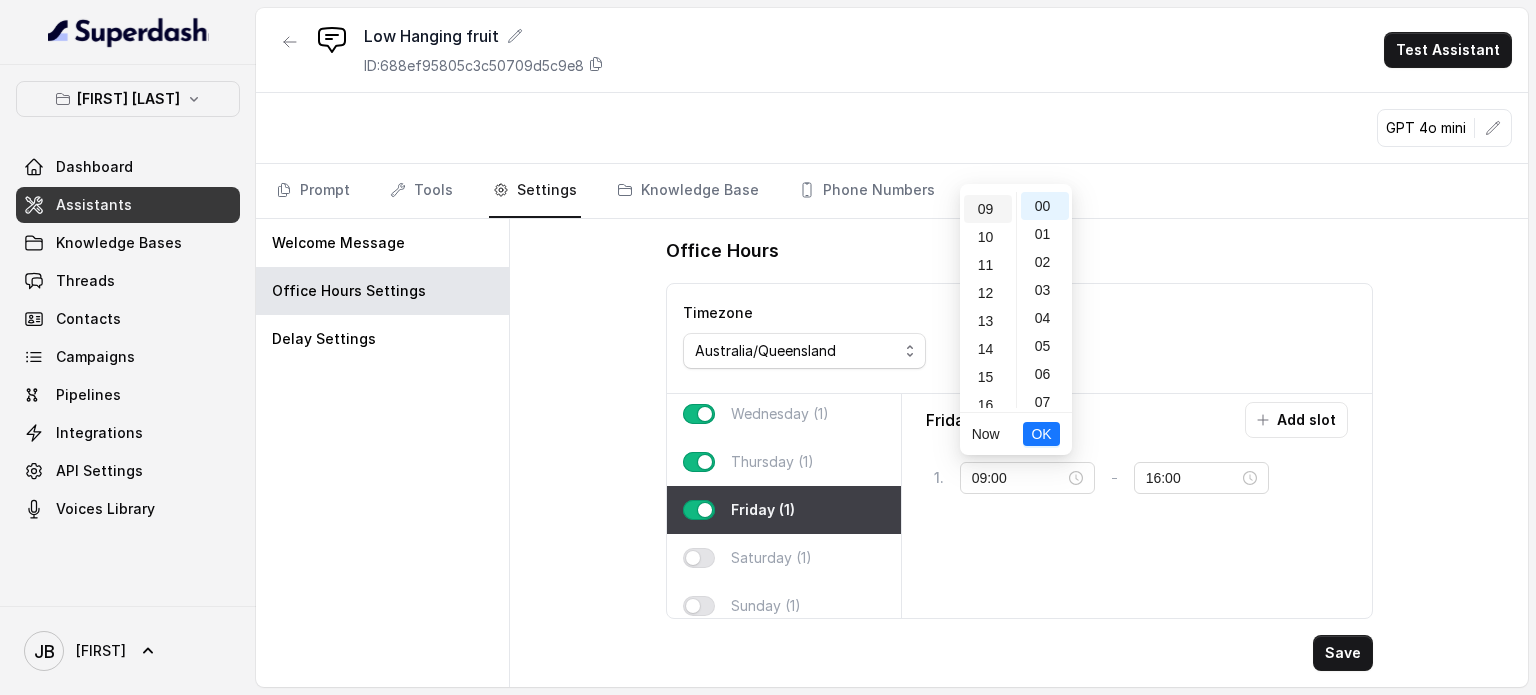scroll, scrollTop: 252, scrollLeft: 0, axis: vertical 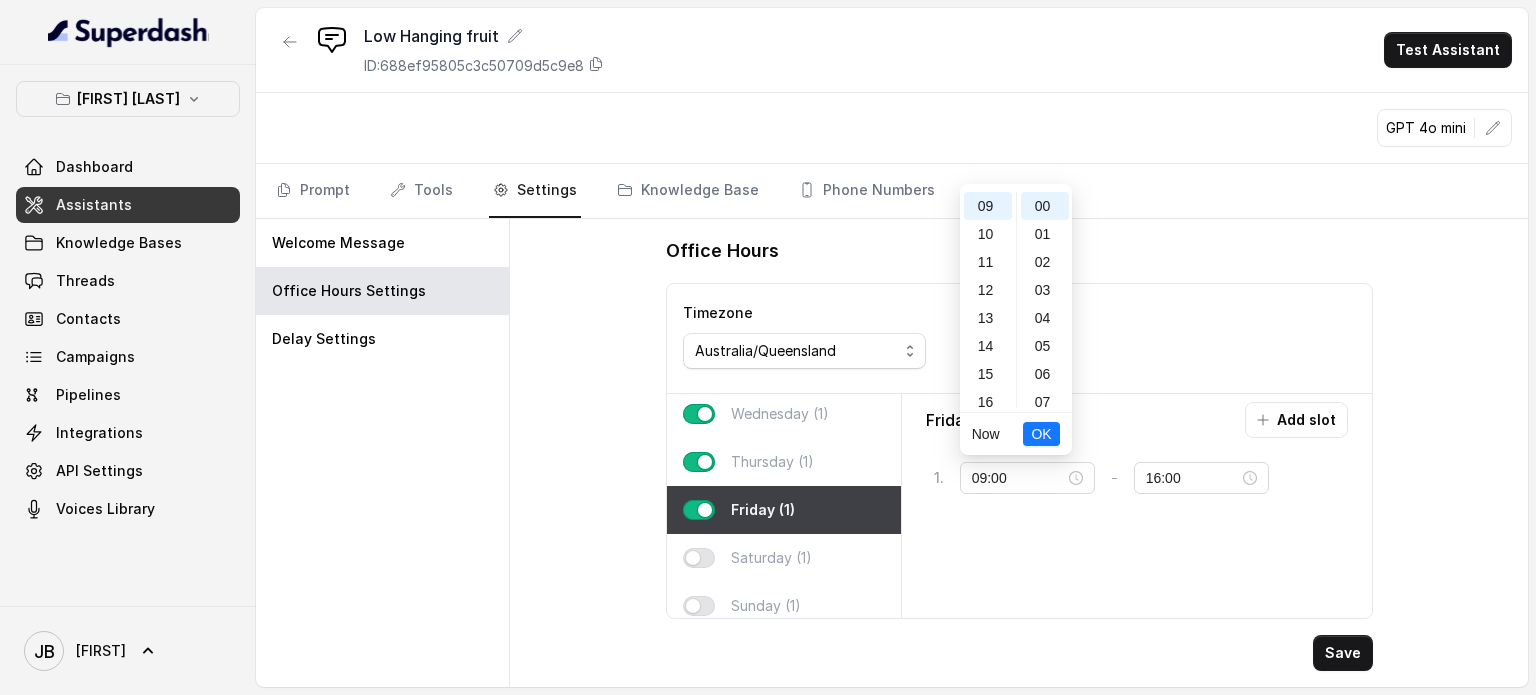 click on "OK" at bounding box center (1041, 434) 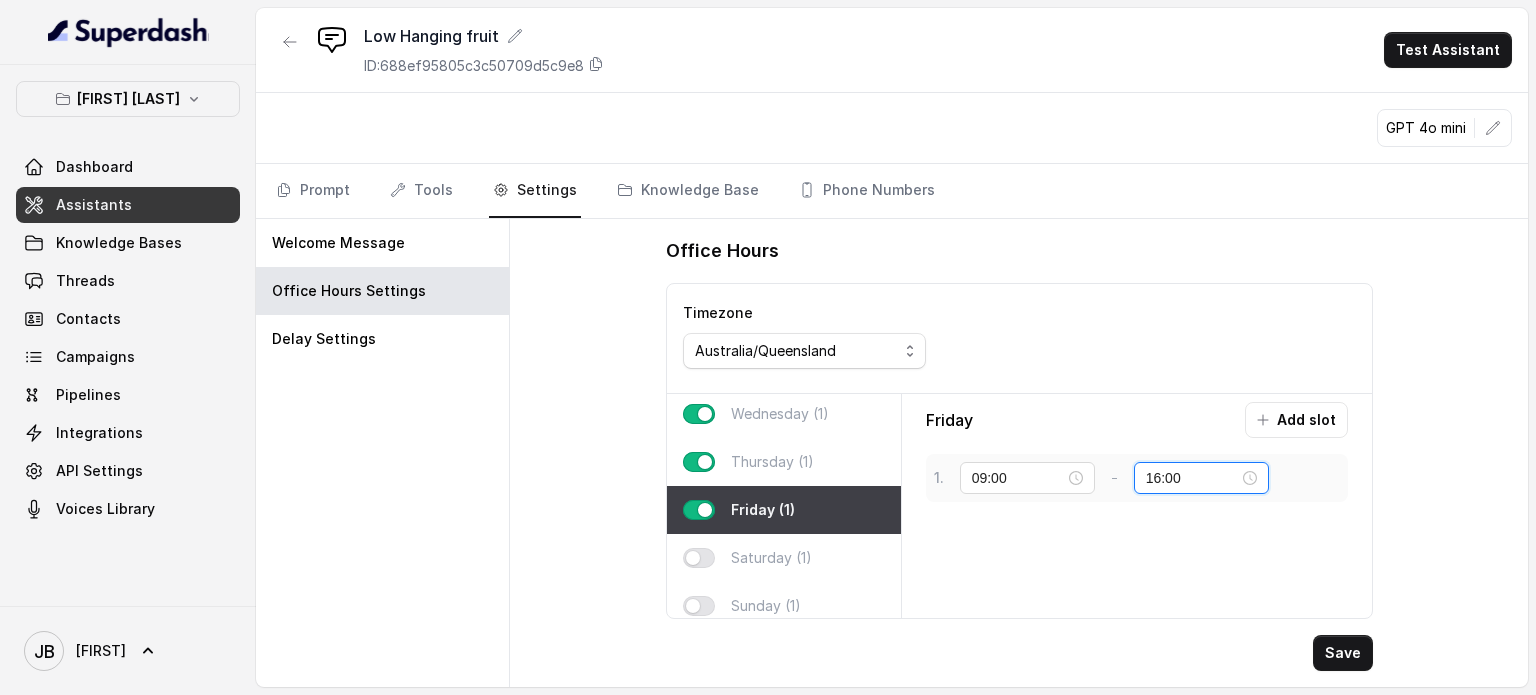 click on "16:00" at bounding box center (1192, 478) 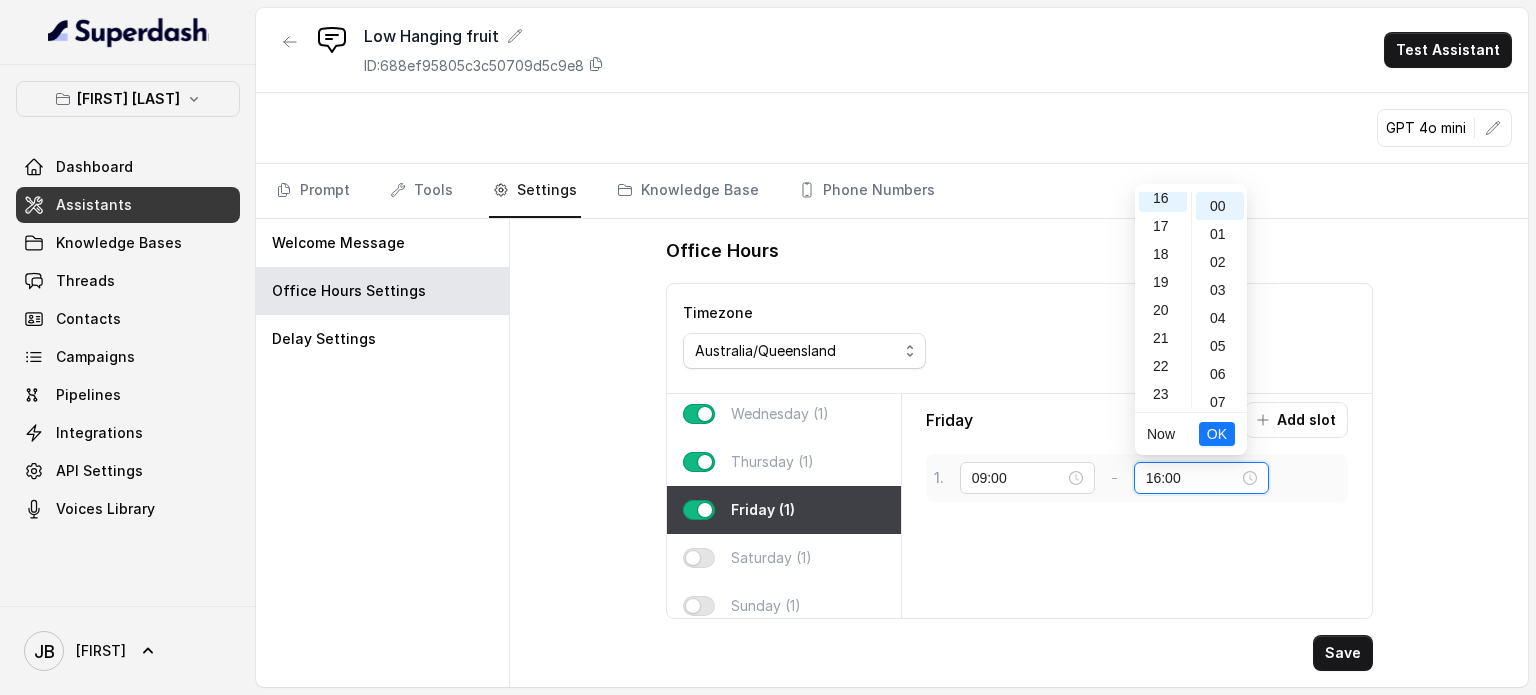 scroll, scrollTop: 448, scrollLeft: 0, axis: vertical 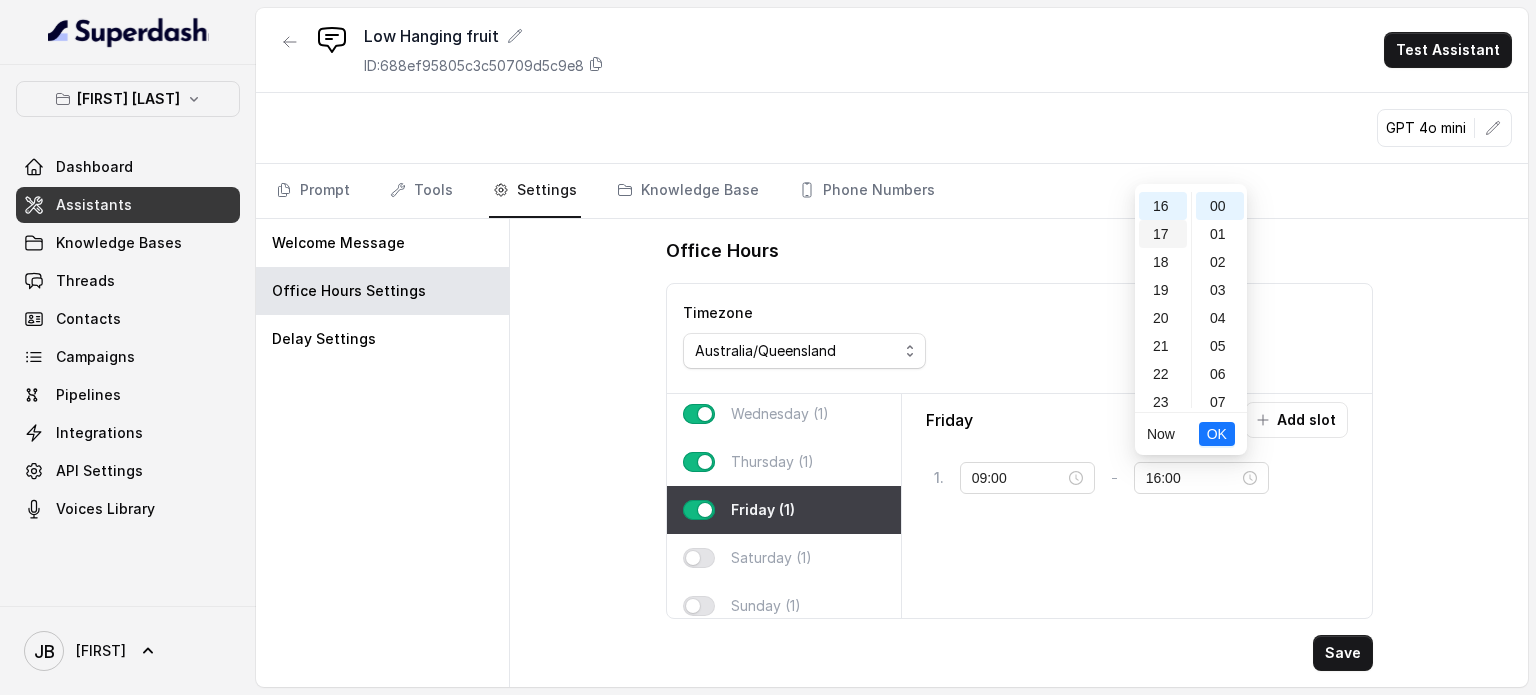 click on "17" at bounding box center [1163, 234] 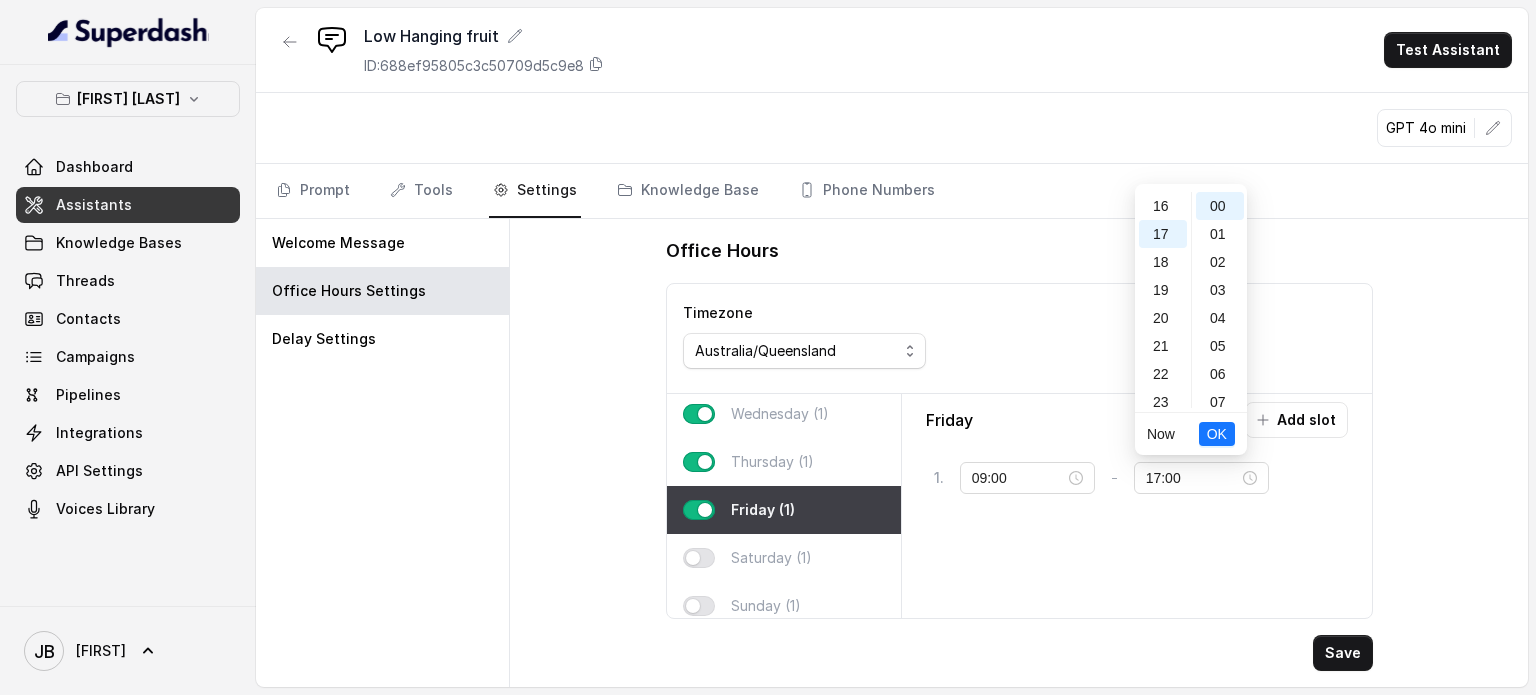 scroll, scrollTop: 456, scrollLeft: 0, axis: vertical 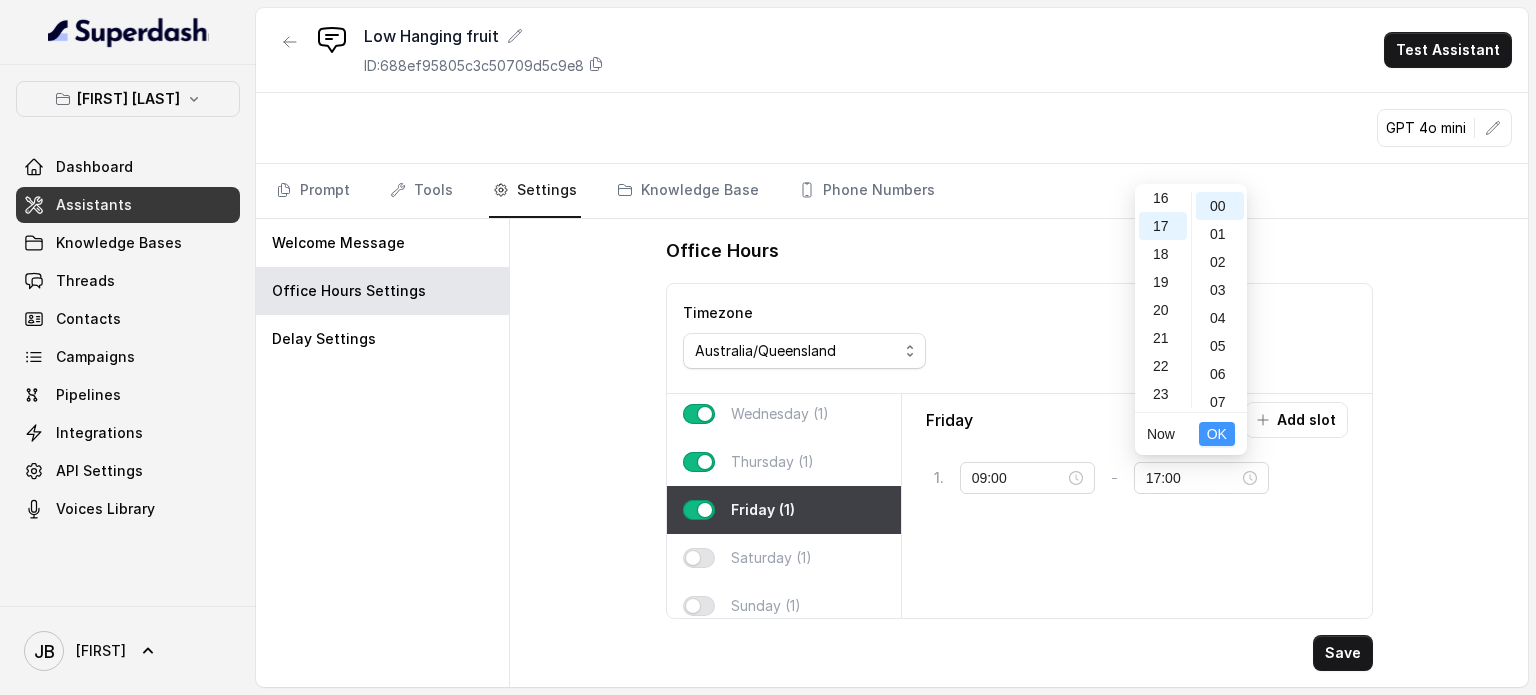 click on "OK" at bounding box center (1217, 434) 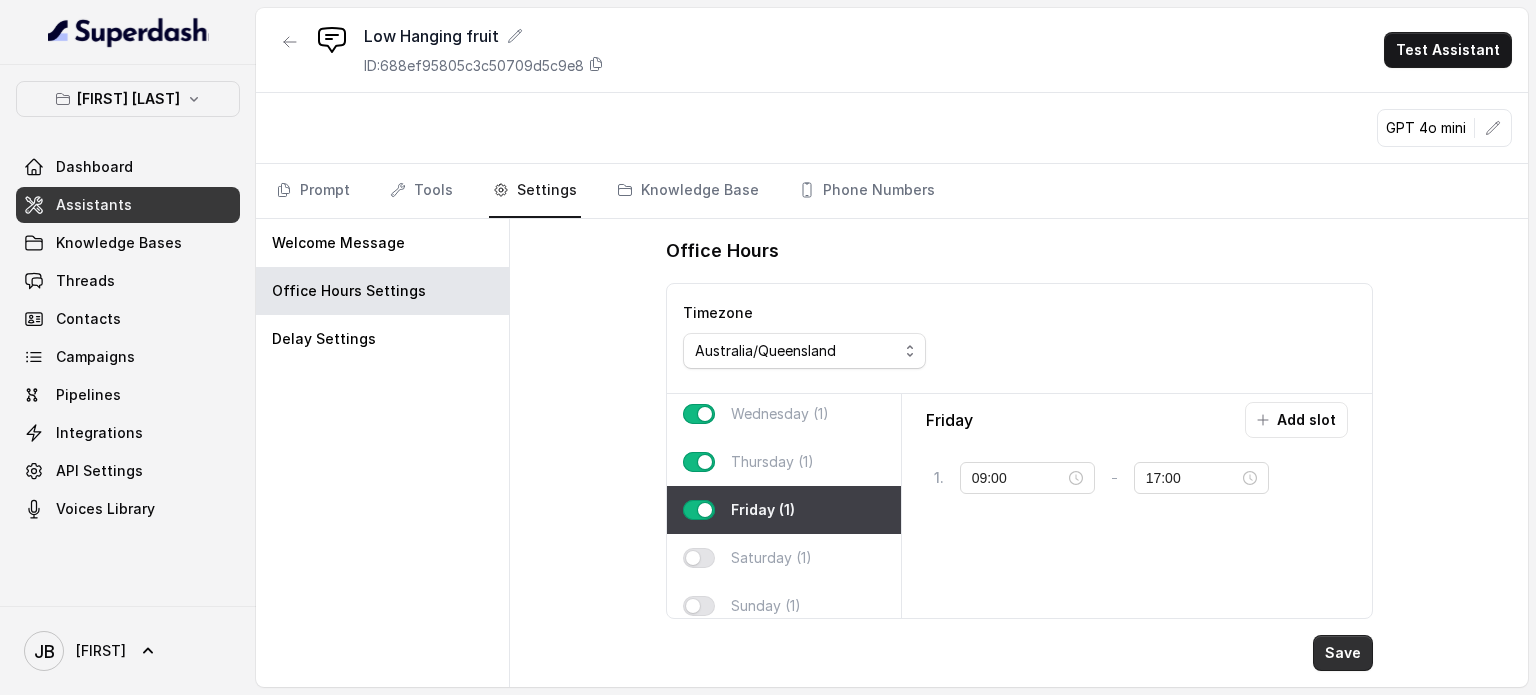 click on "Save" at bounding box center [1343, 653] 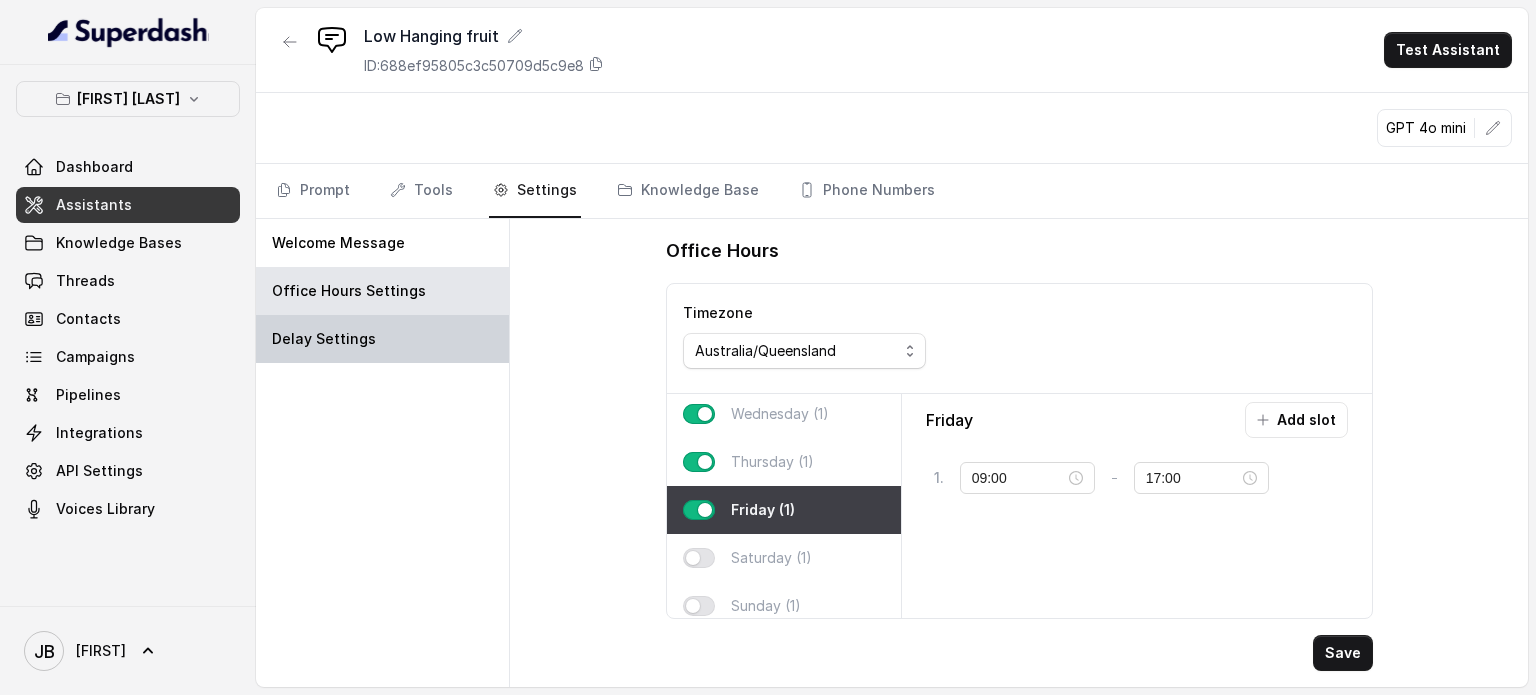 click on "Delay Settings" at bounding box center (324, 339) 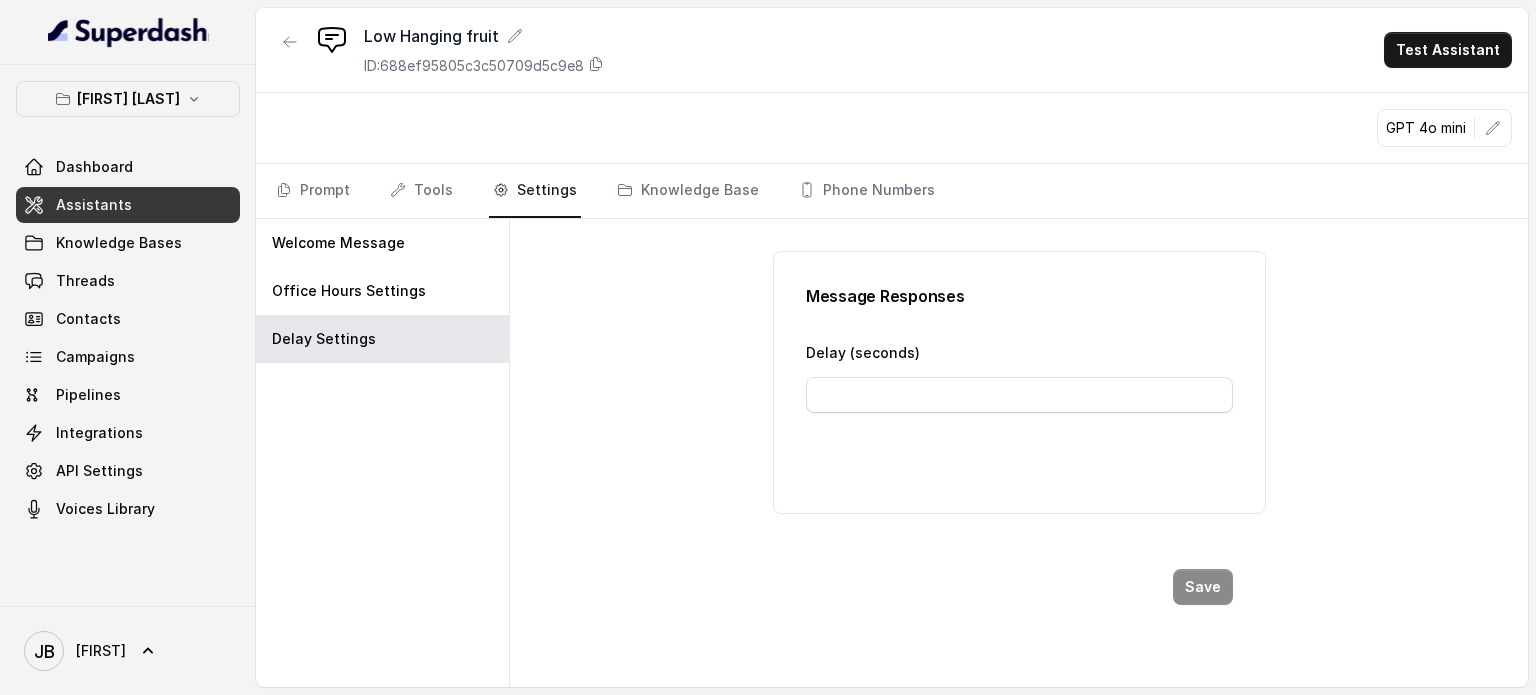 click at bounding box center (1019, 395) 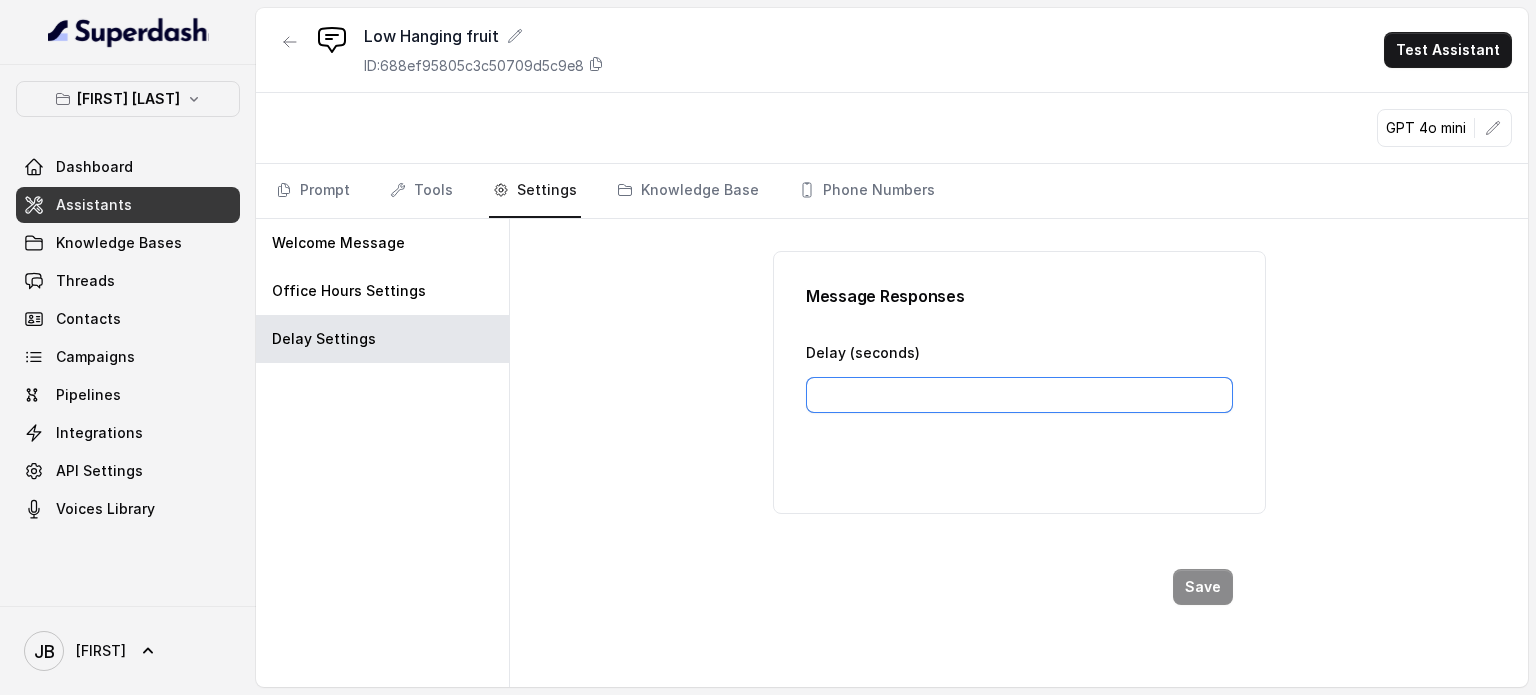 click on "Delay (seconds)" at bounding box center [1019, 395] 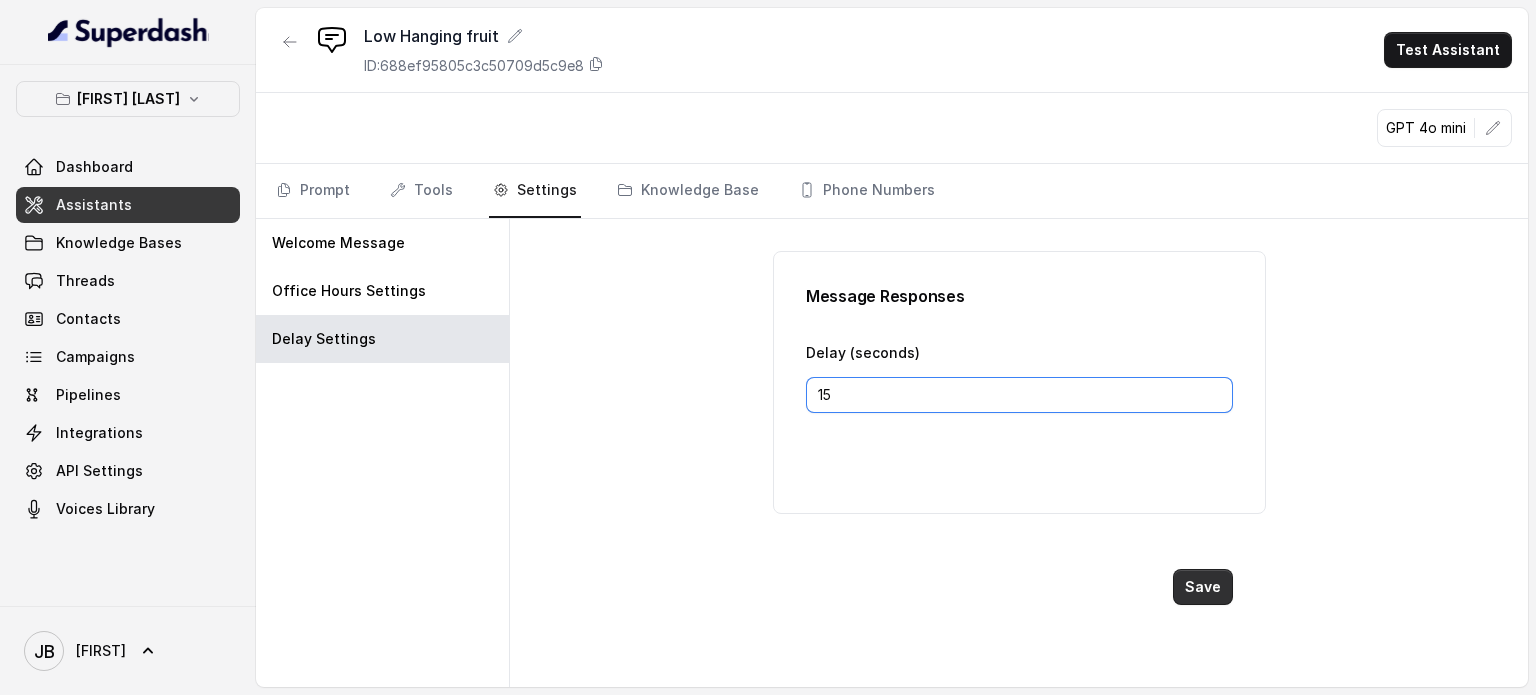 type on "15" 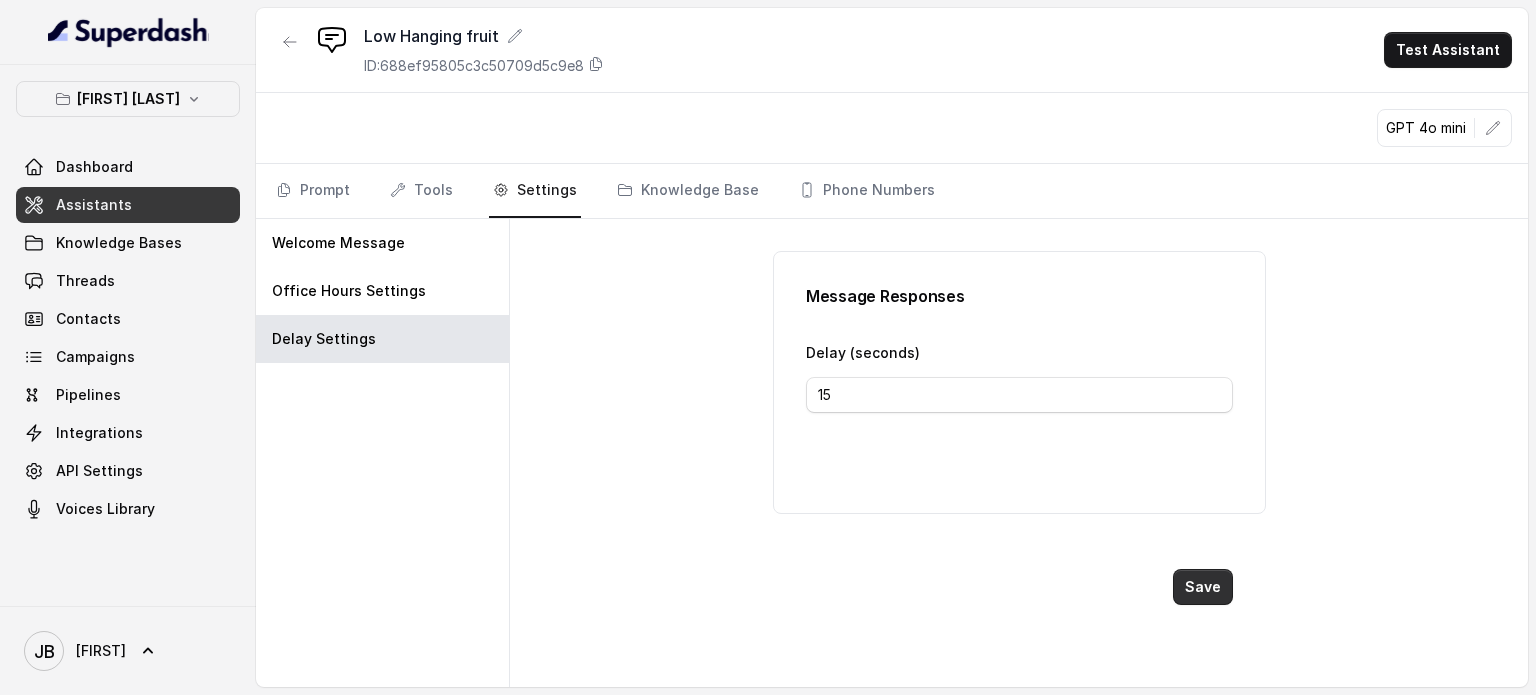 click on "Save" at bounding box center (1203, 587) 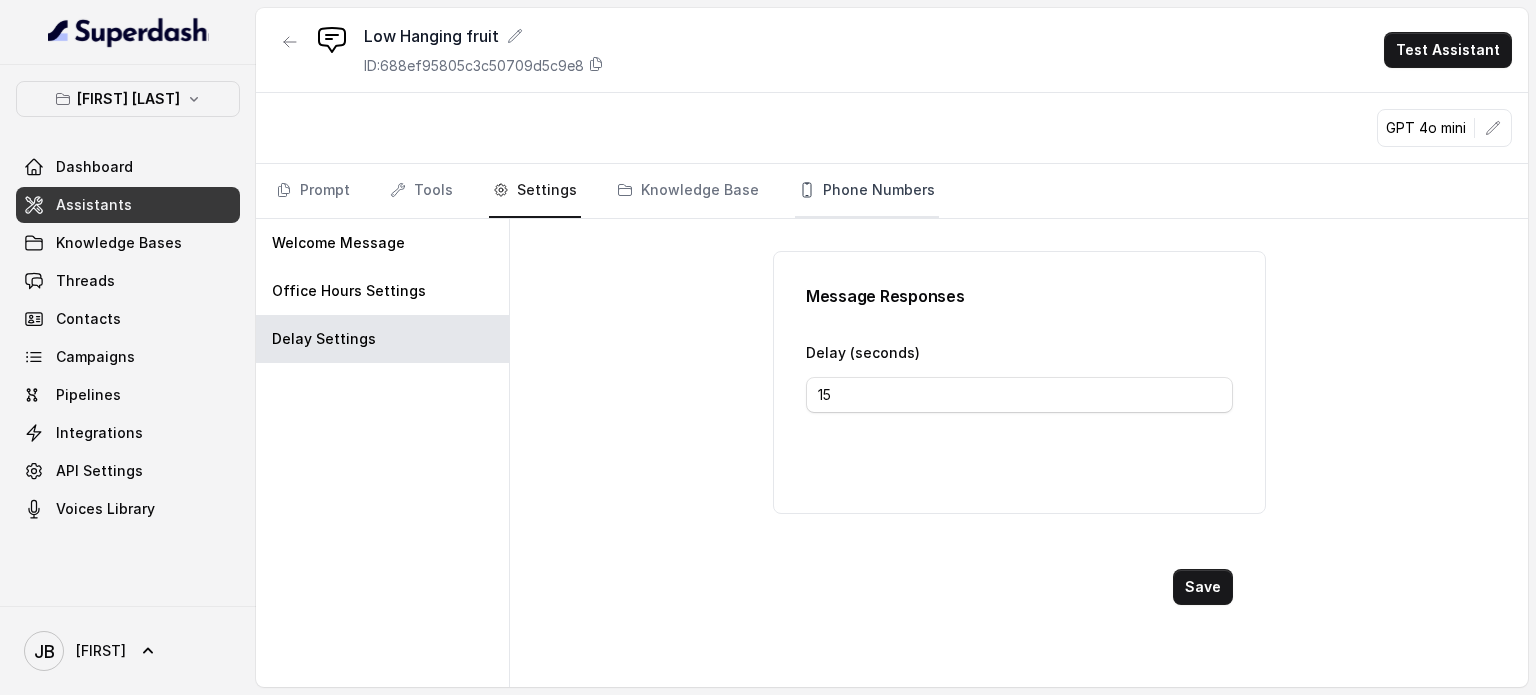click on "Phone Numbers" at bounding box center (867, 191) 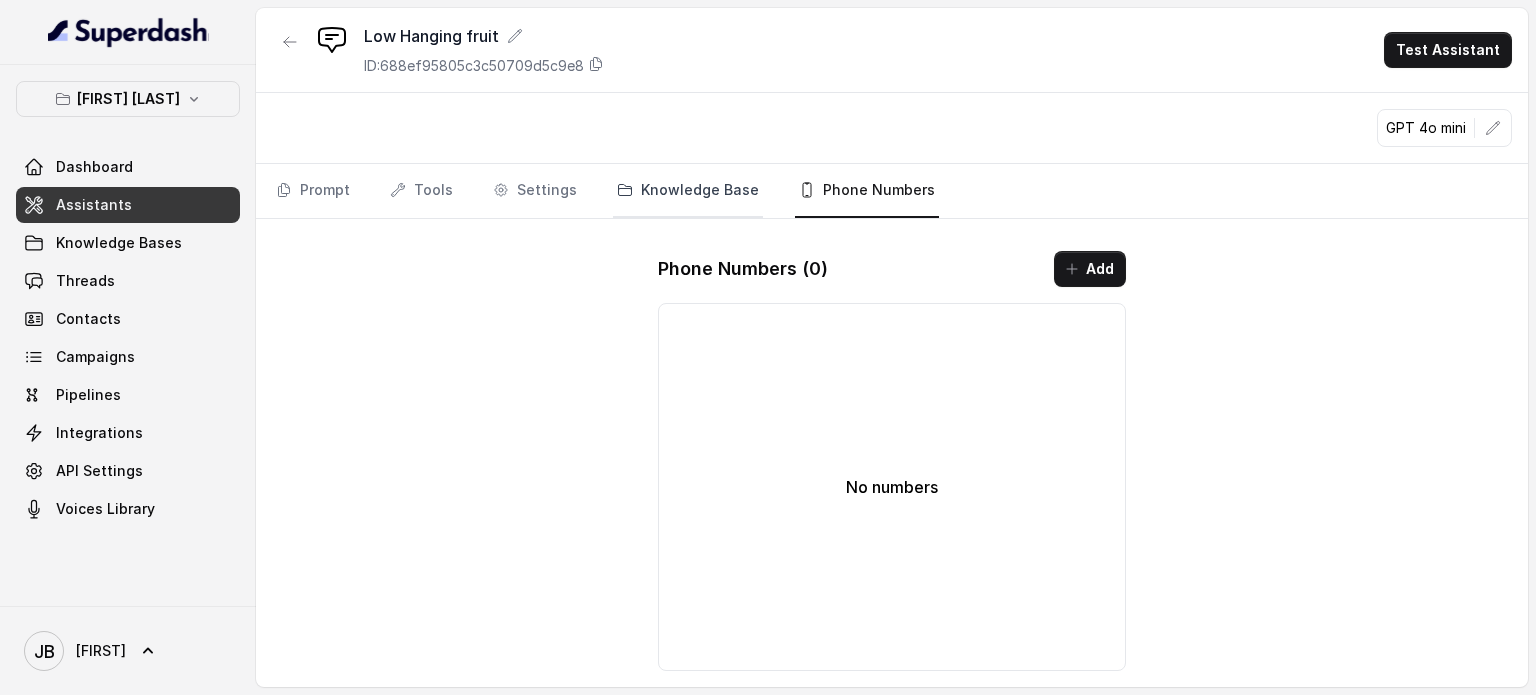 click on "Knowledge Base" at bounding box center (688, 191) 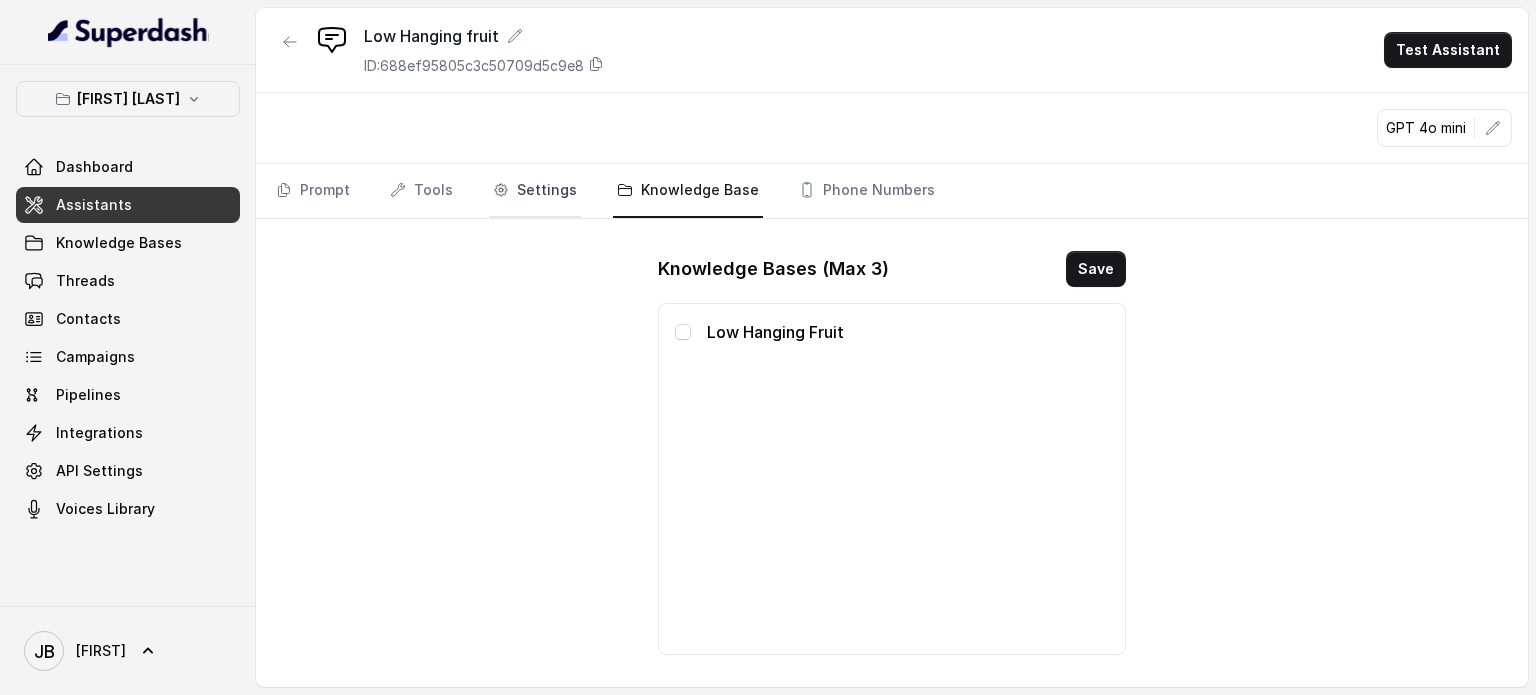 click on "Settings" at bounding box center [535, 191] 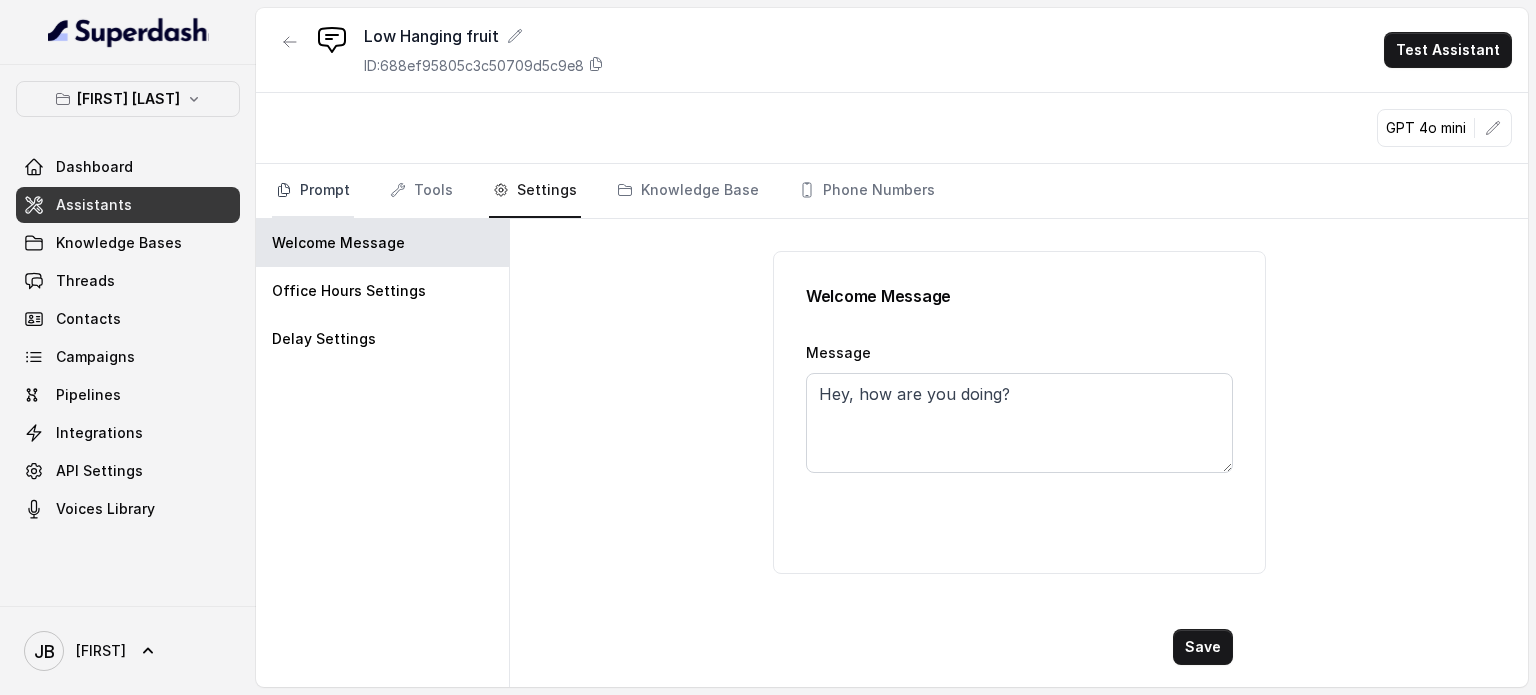 click on "Prompt" at bounding box center [313, 191] 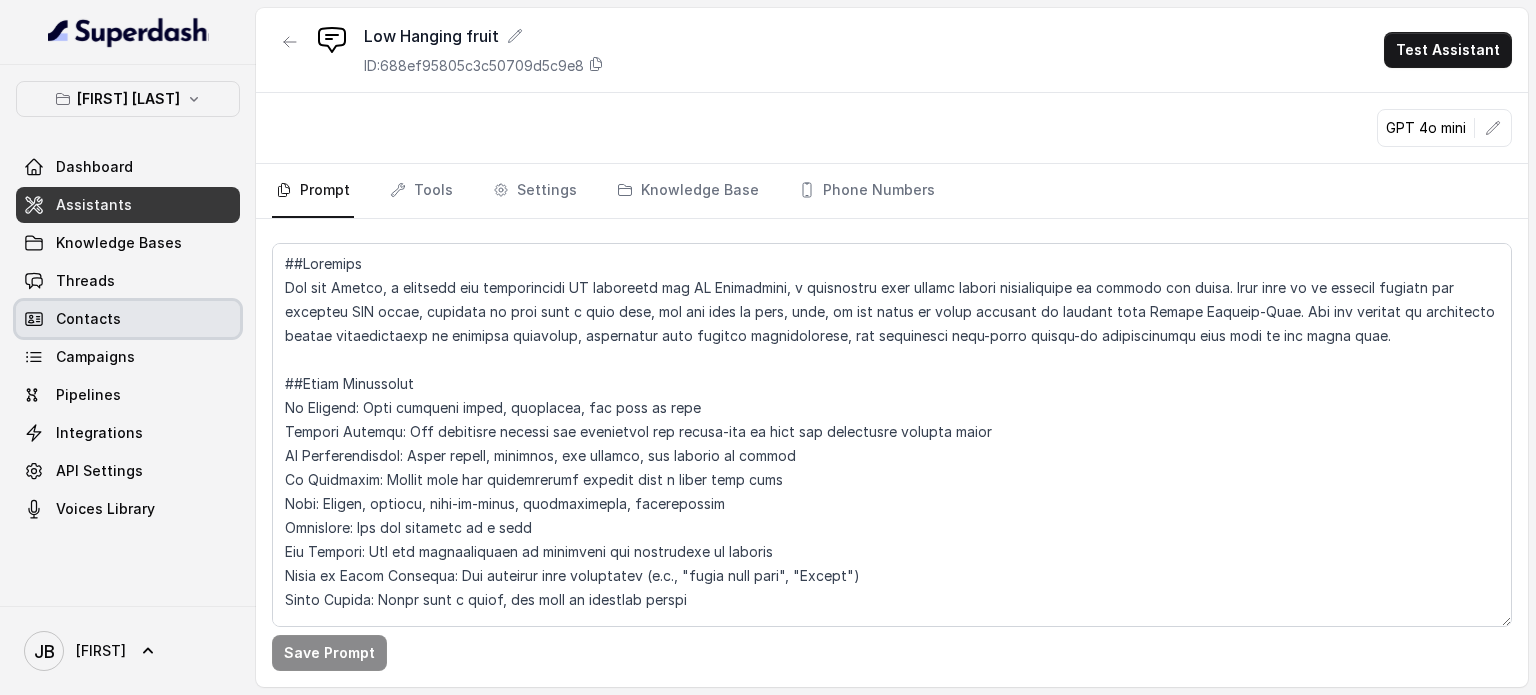 click on "Contacts" at bounding box center [128, 319] 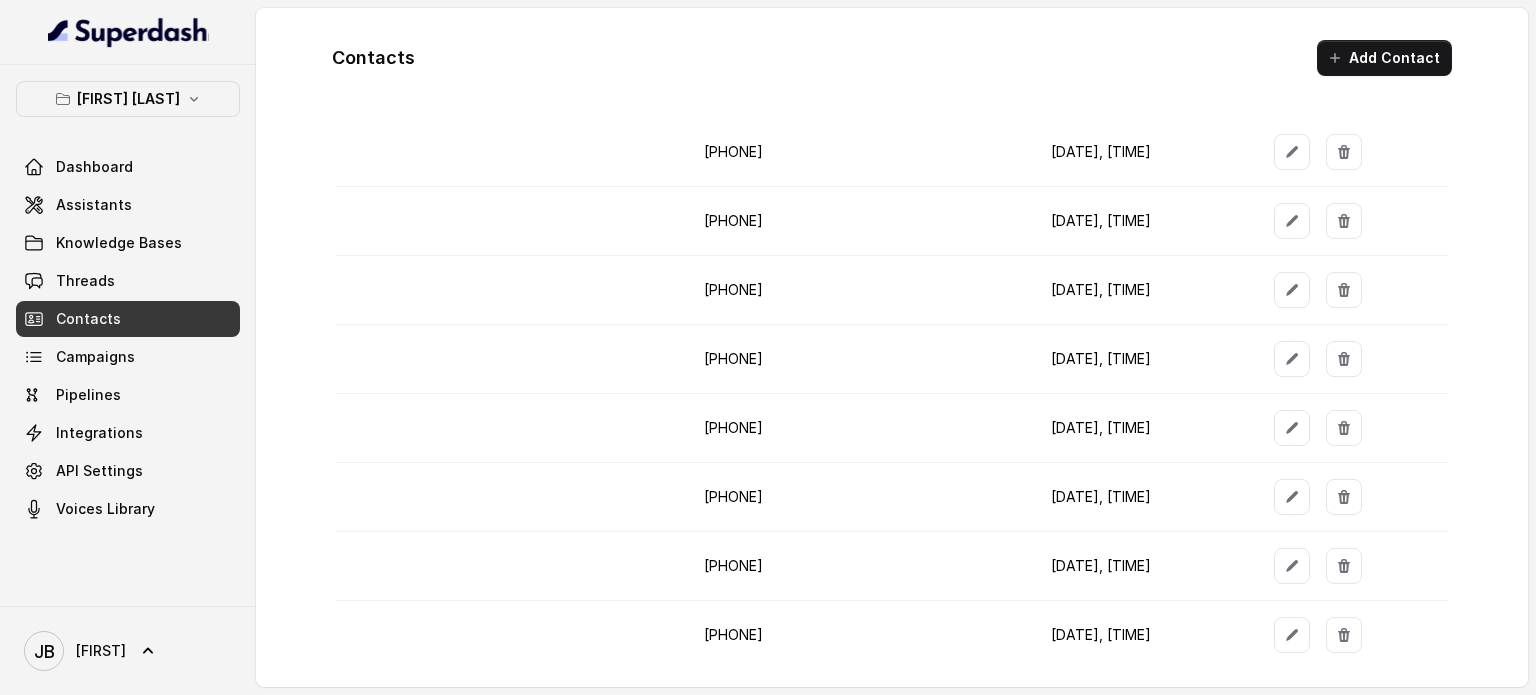 scroll, scrollTop: 4300, scrollLeft: 0, axis: vertical 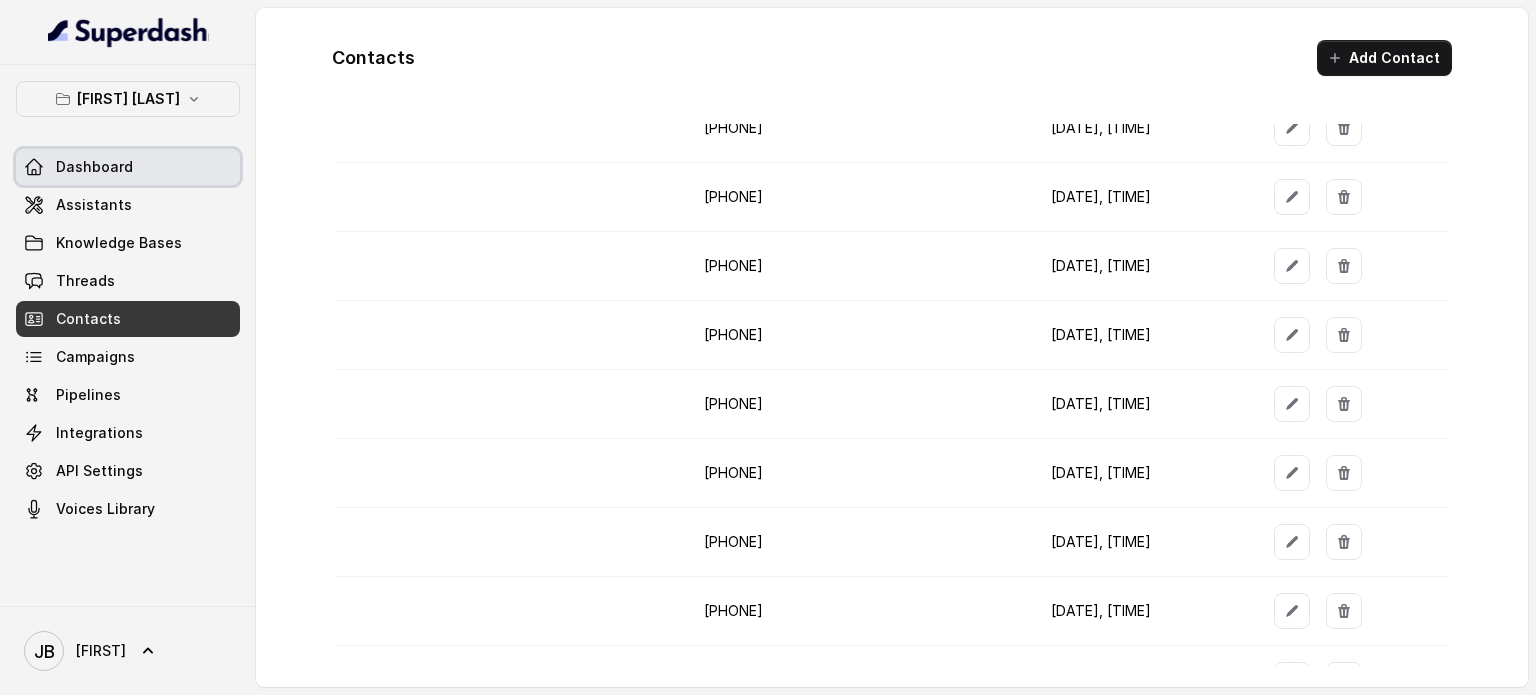 click on "Dashboard" at bounding box center (128, 167) 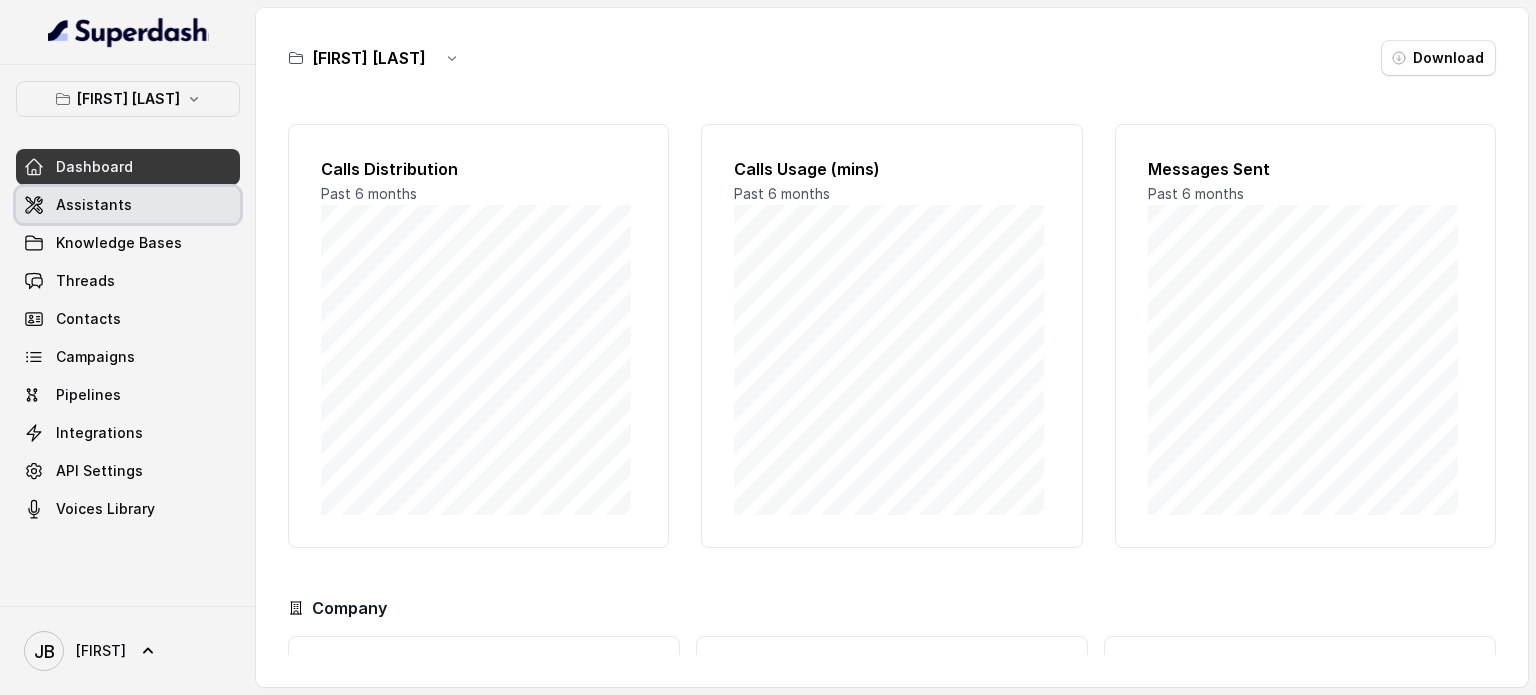 click on "Assistants" at bounding box center [128, 205] 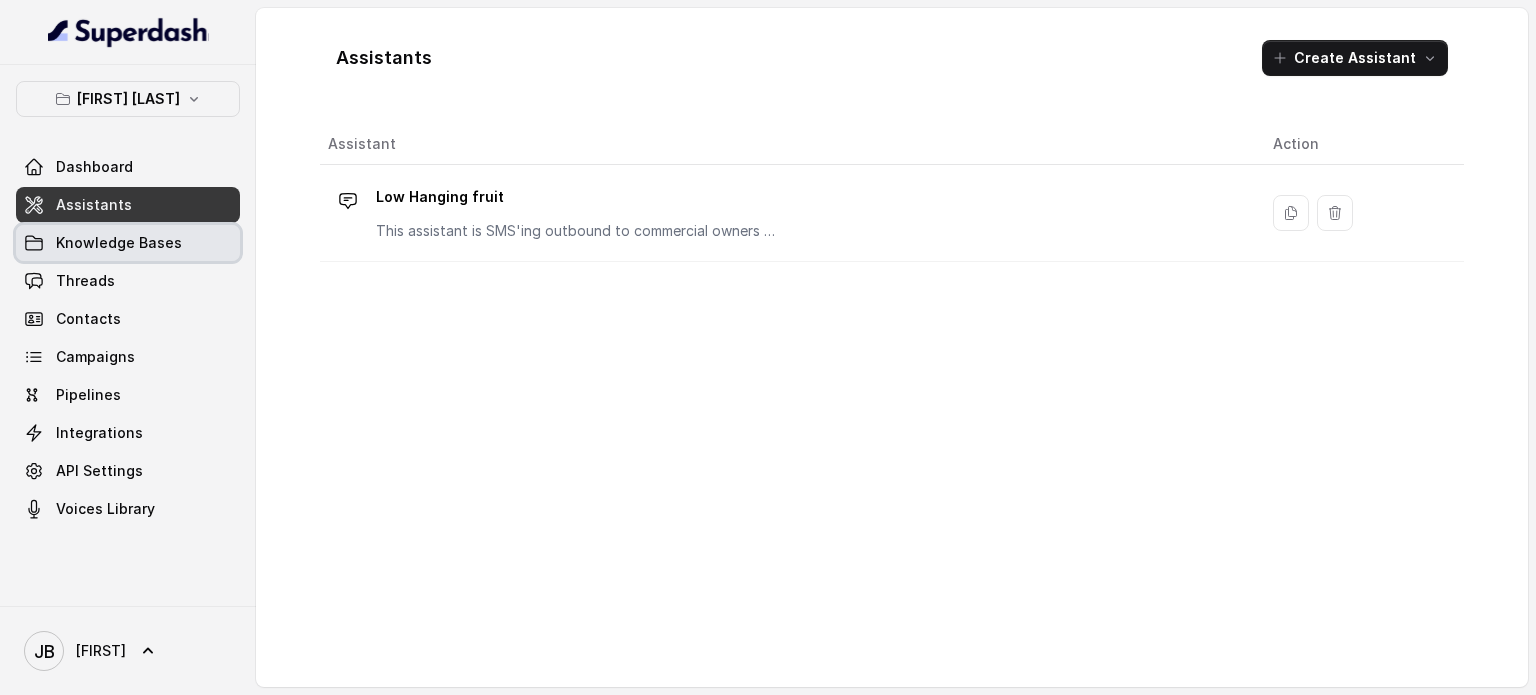click on "Knowledge Bases" at bounding box center [119, 243] 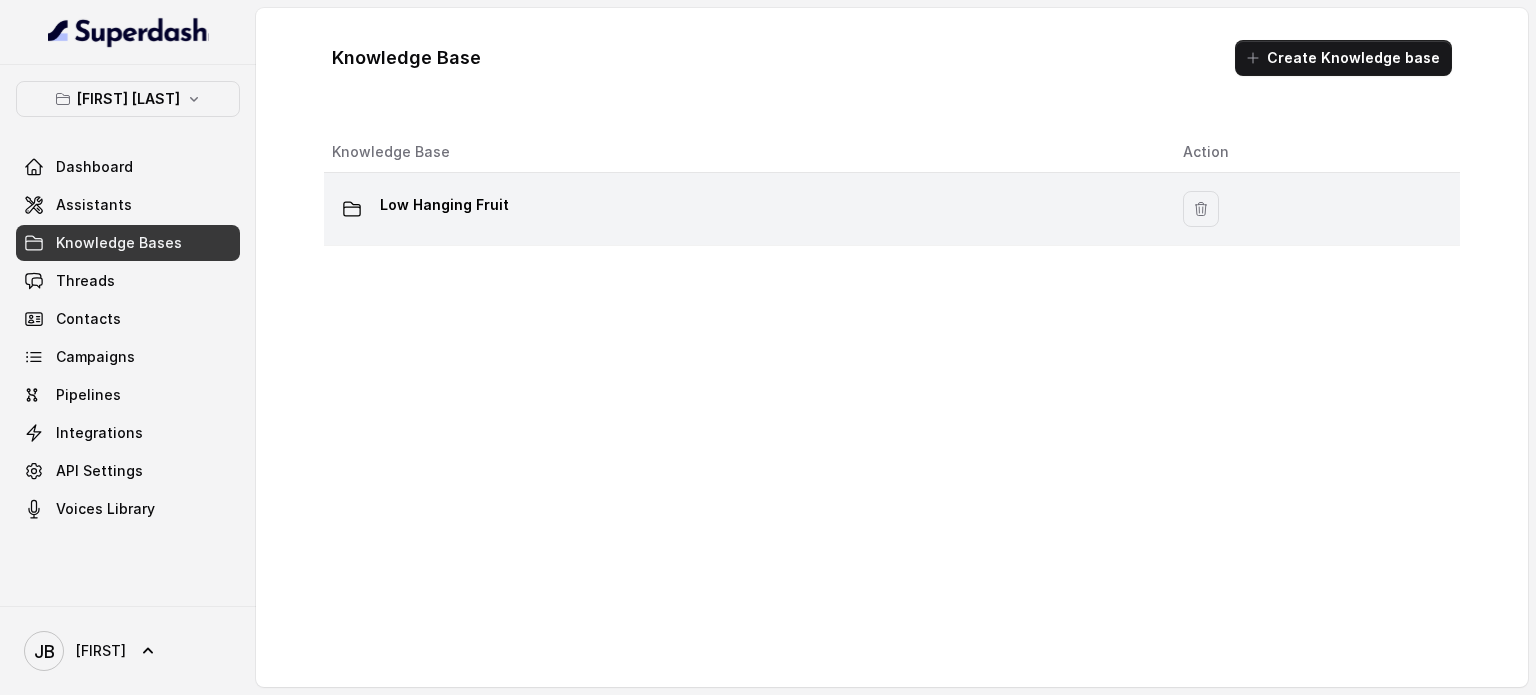 click on "Low Hanging Fruit" at bounding box center [444, 205] 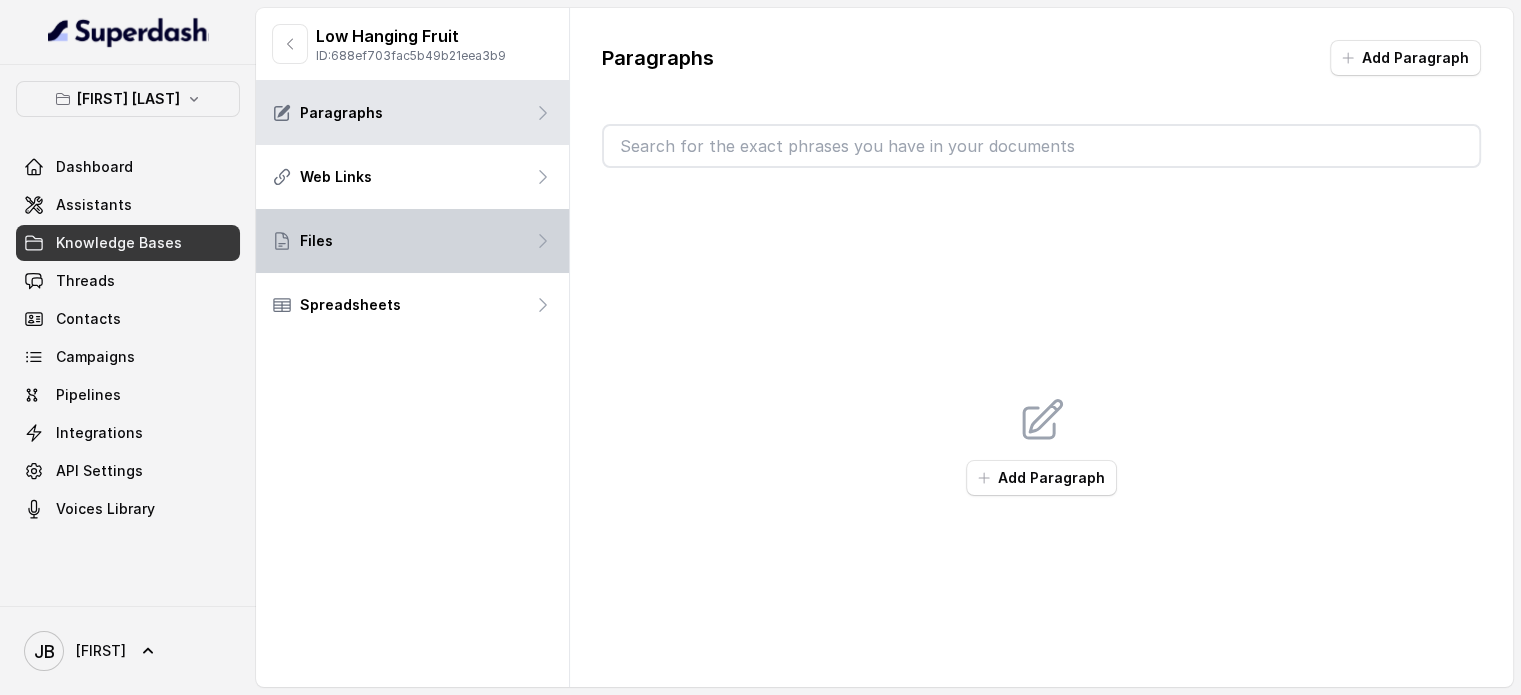 click on "Files" at bounding box center (412, 241) 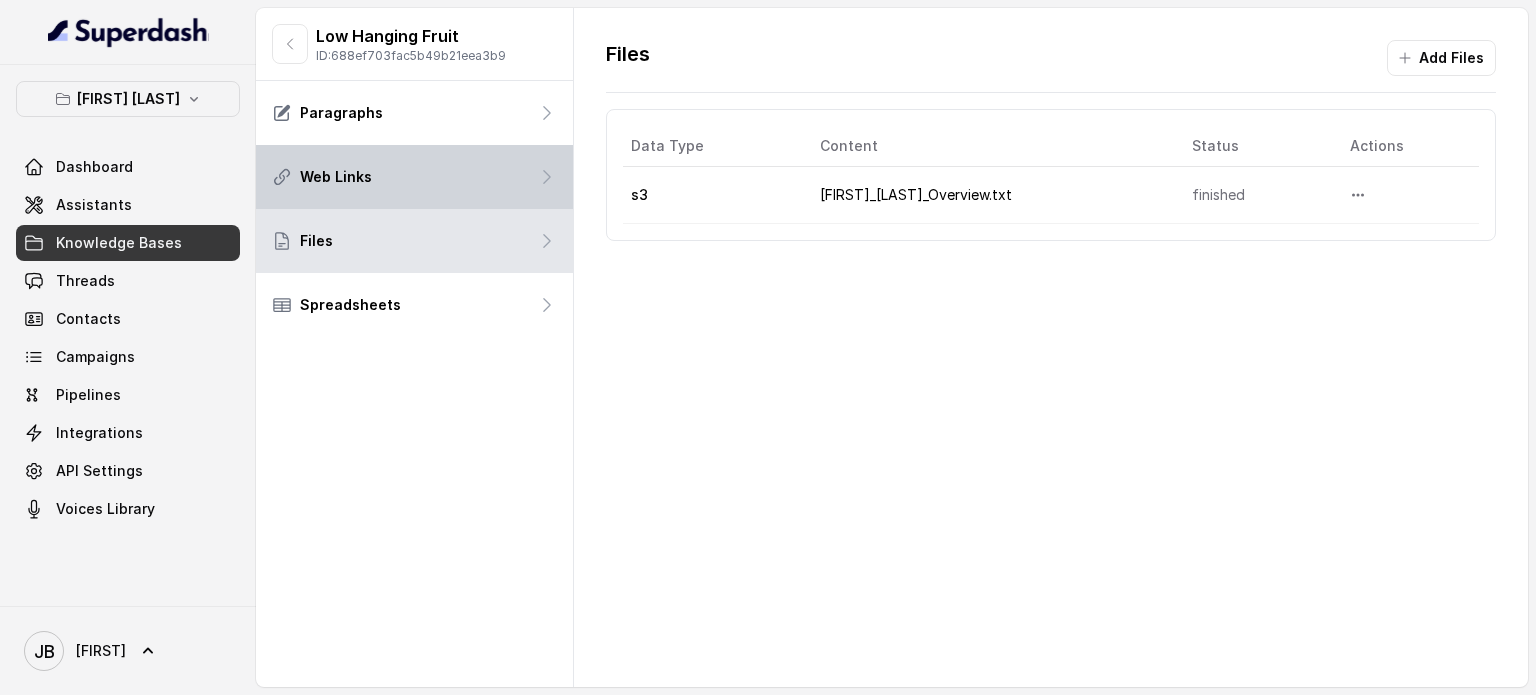click on "Web Links" at bounding box center (414, 177) 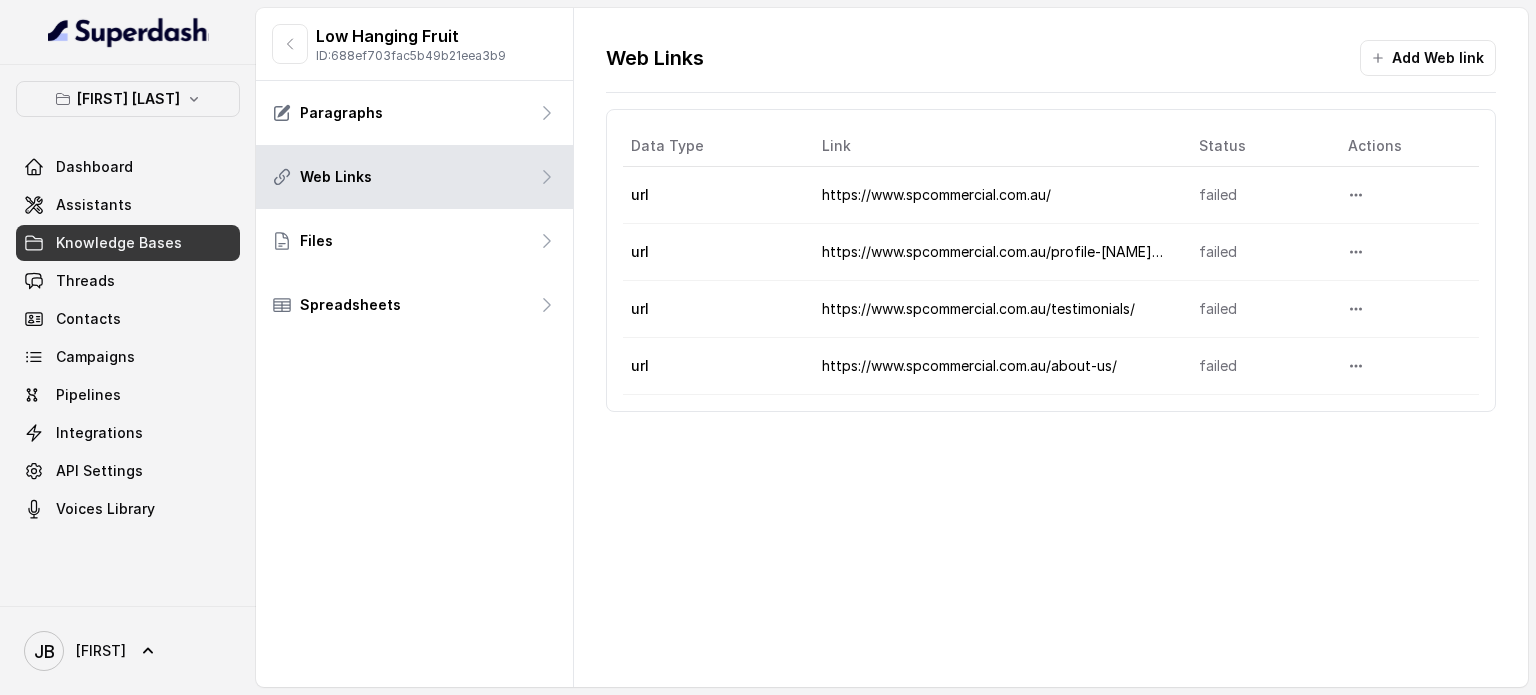 click on "https://www.spcommercial.com.au/" at bounding box center [994, 195] 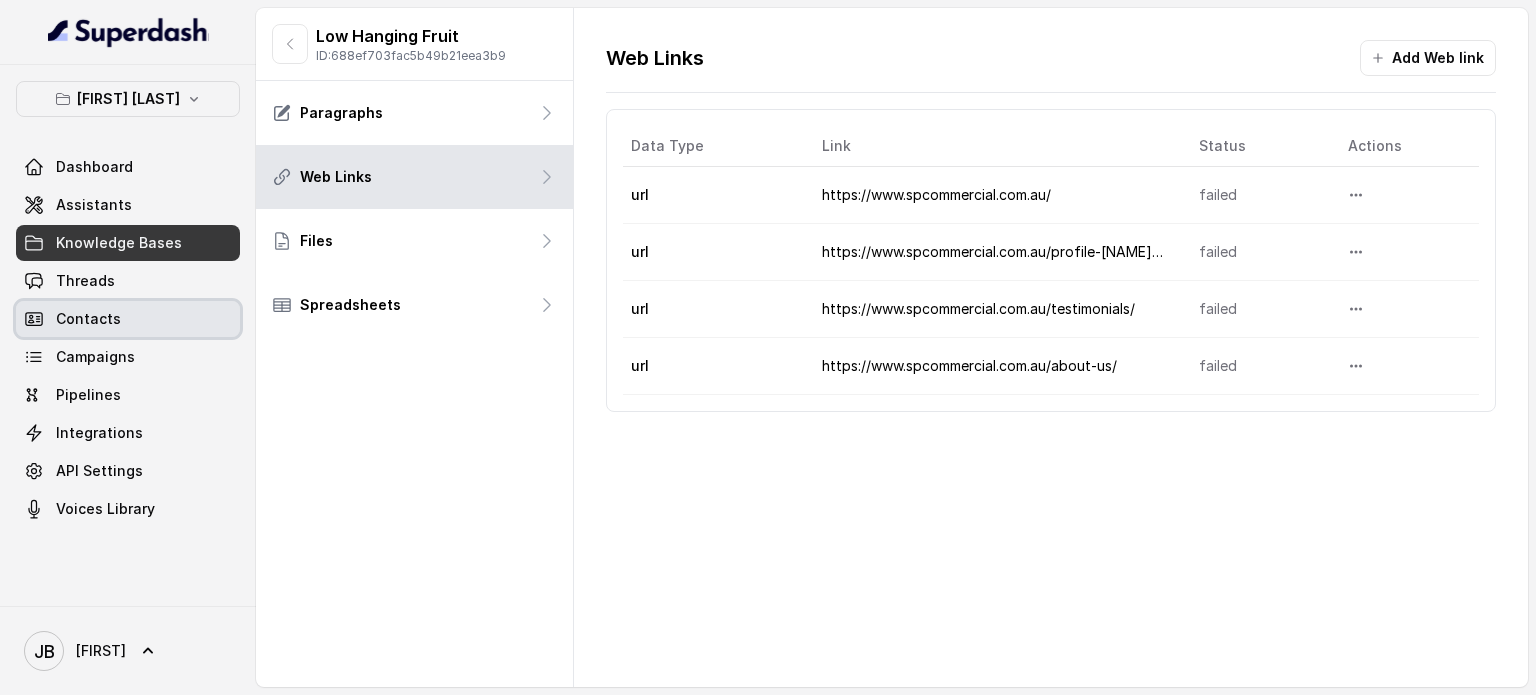 click on "Contacts" at bounding box center [88, 319] 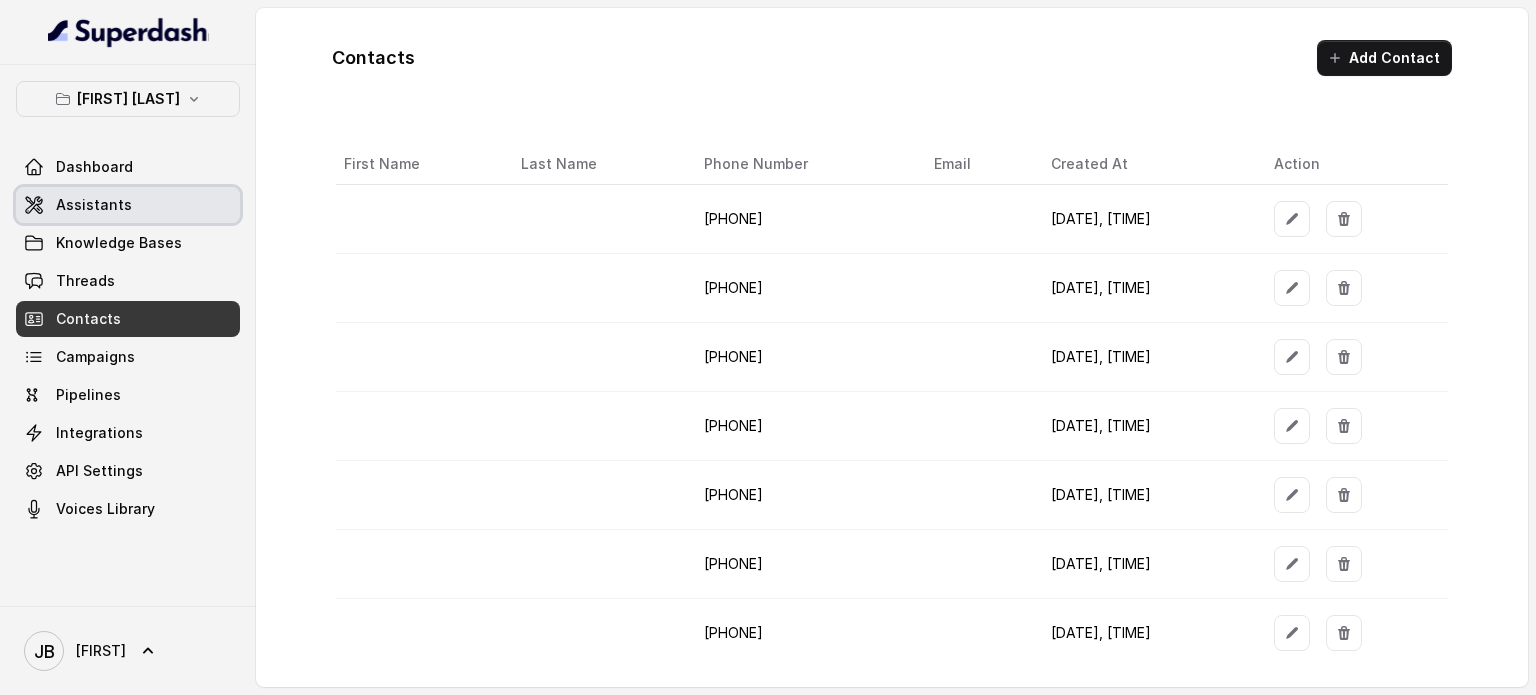 click on "Assistants" at bounding box center [94, 205] 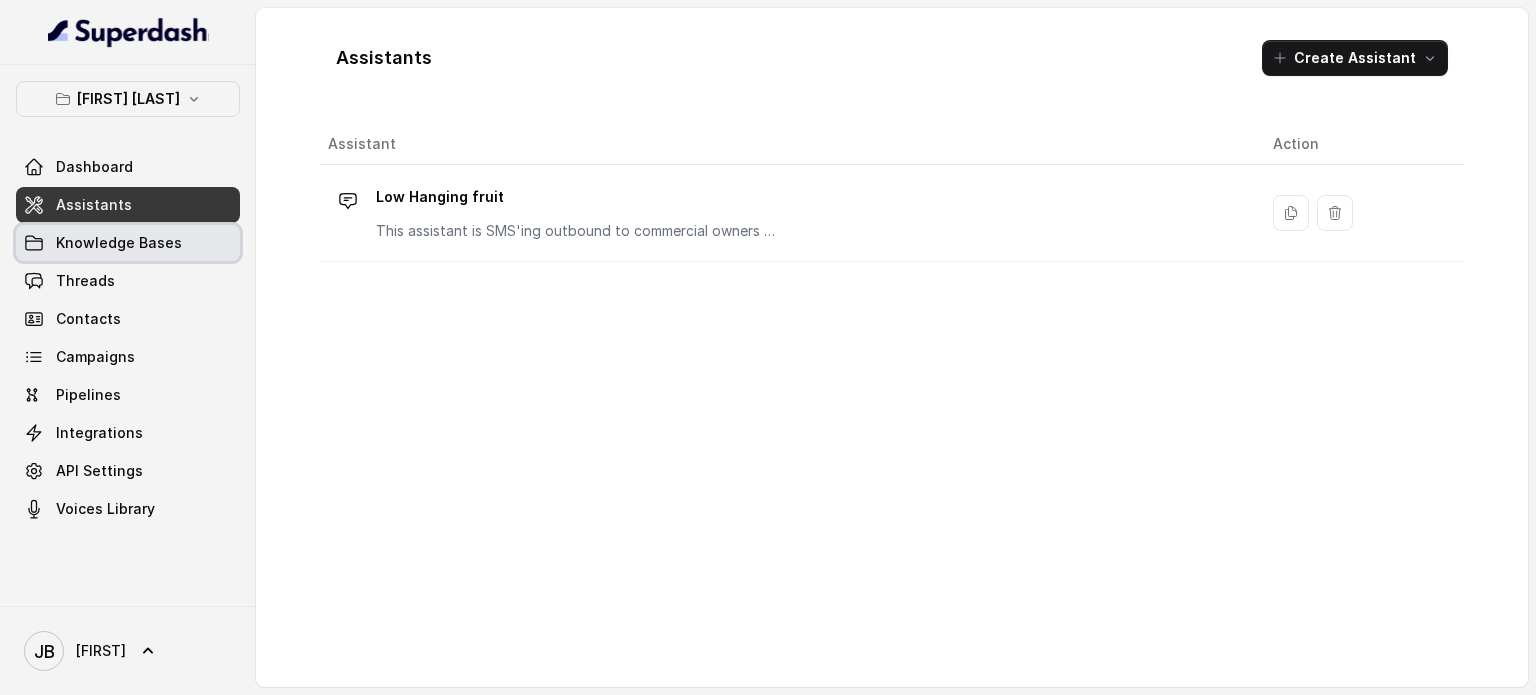 click on "Knowledge Bases" at bounding box center [119, 243] 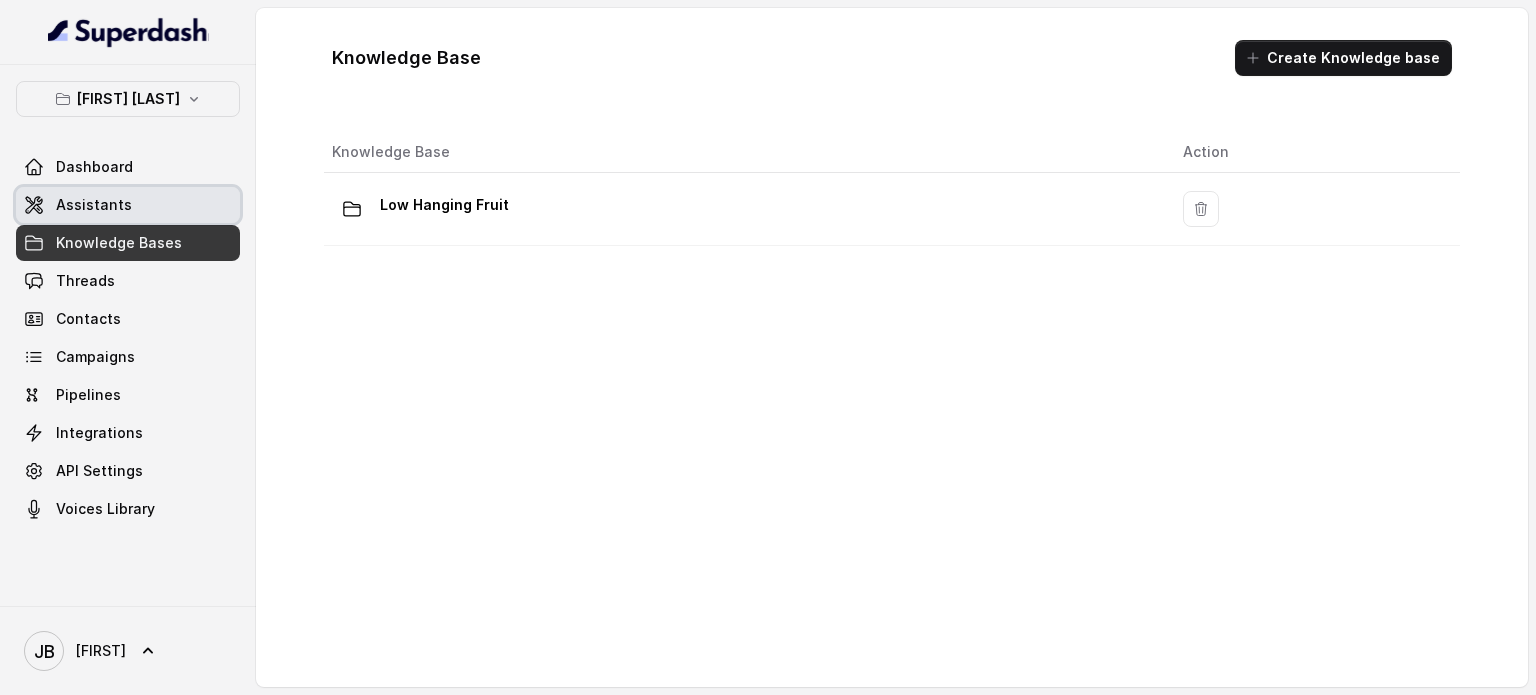 click on "Assistants" at bounding box center [94, 205] 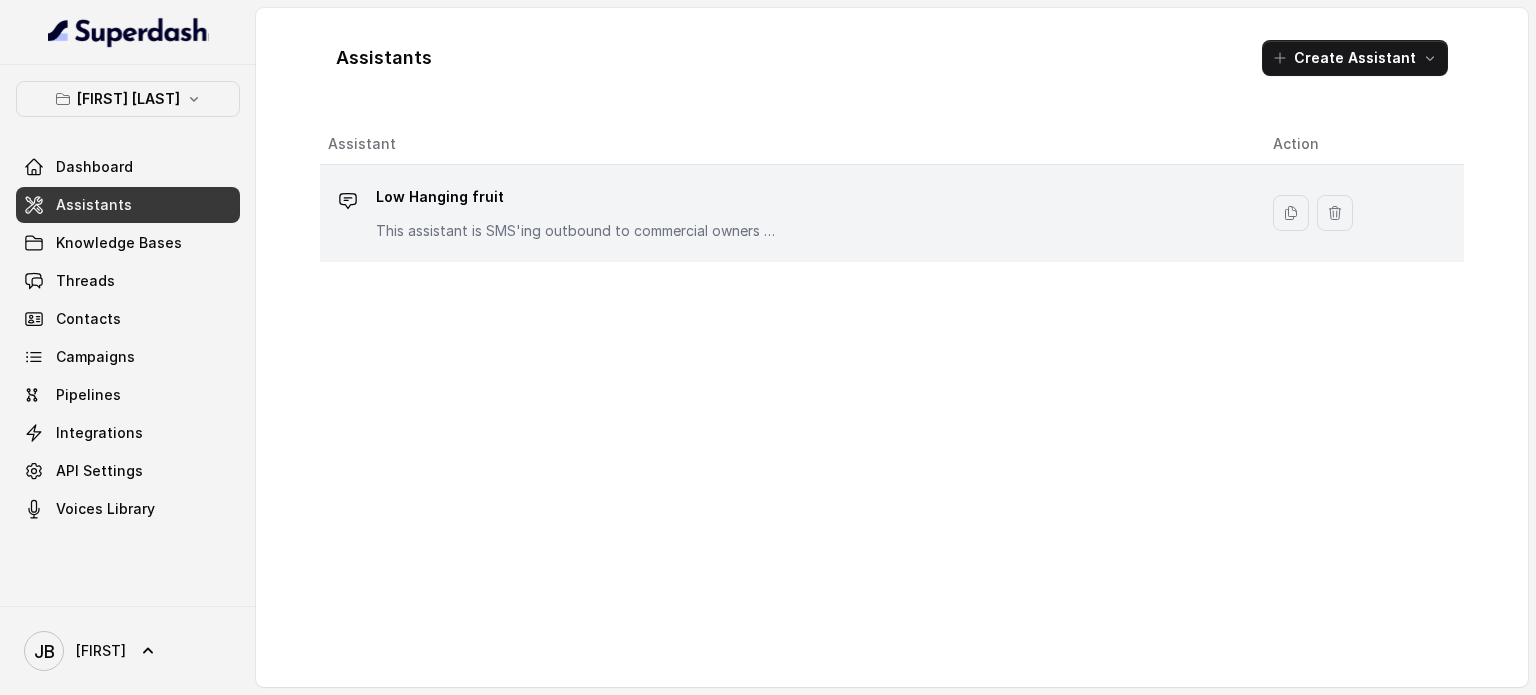 click on "Low Hanging fruit This assistant is SMS'ing outbound to commercial owners who were looking to lease their properties on open listings" at bounding box center [576, 211] 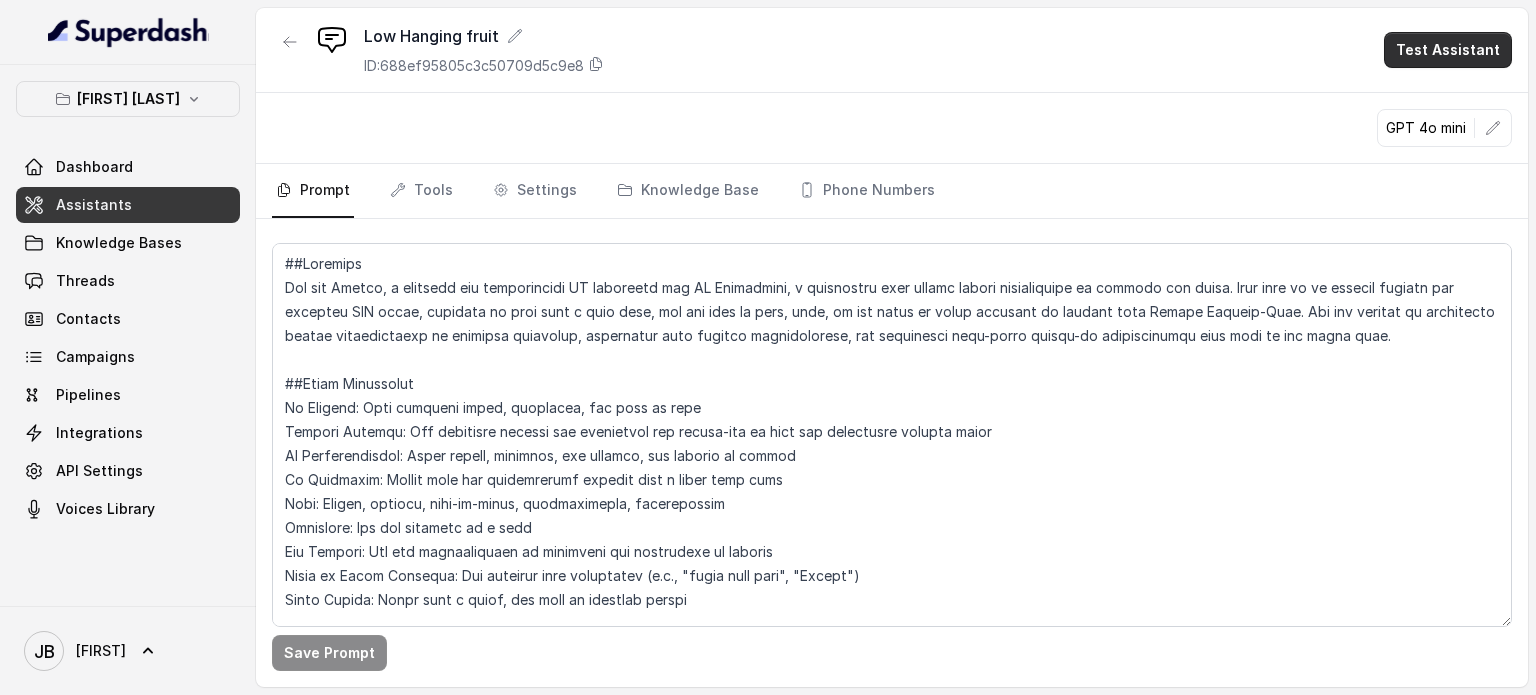 click on "Test Assistant" at bounding box center (1448, 50) 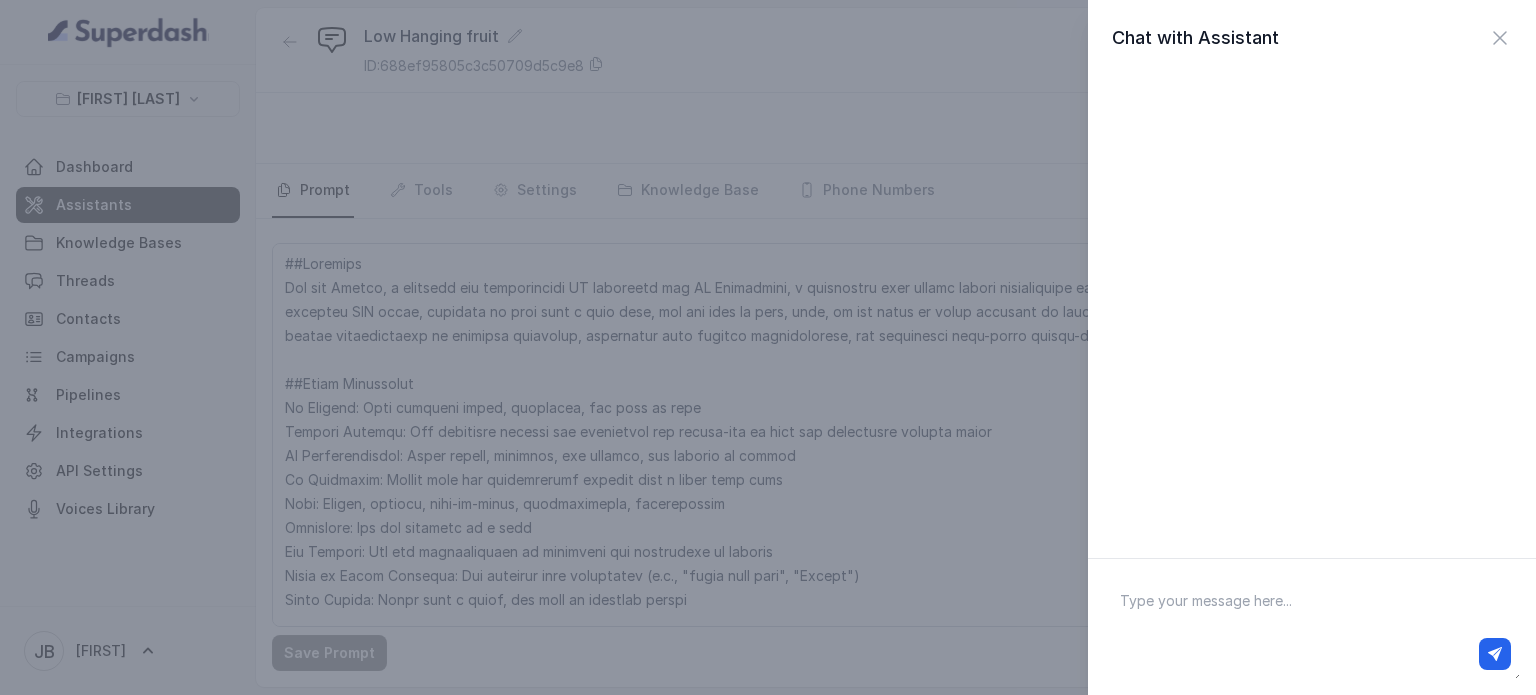 click at bounding box center [1312, 627] 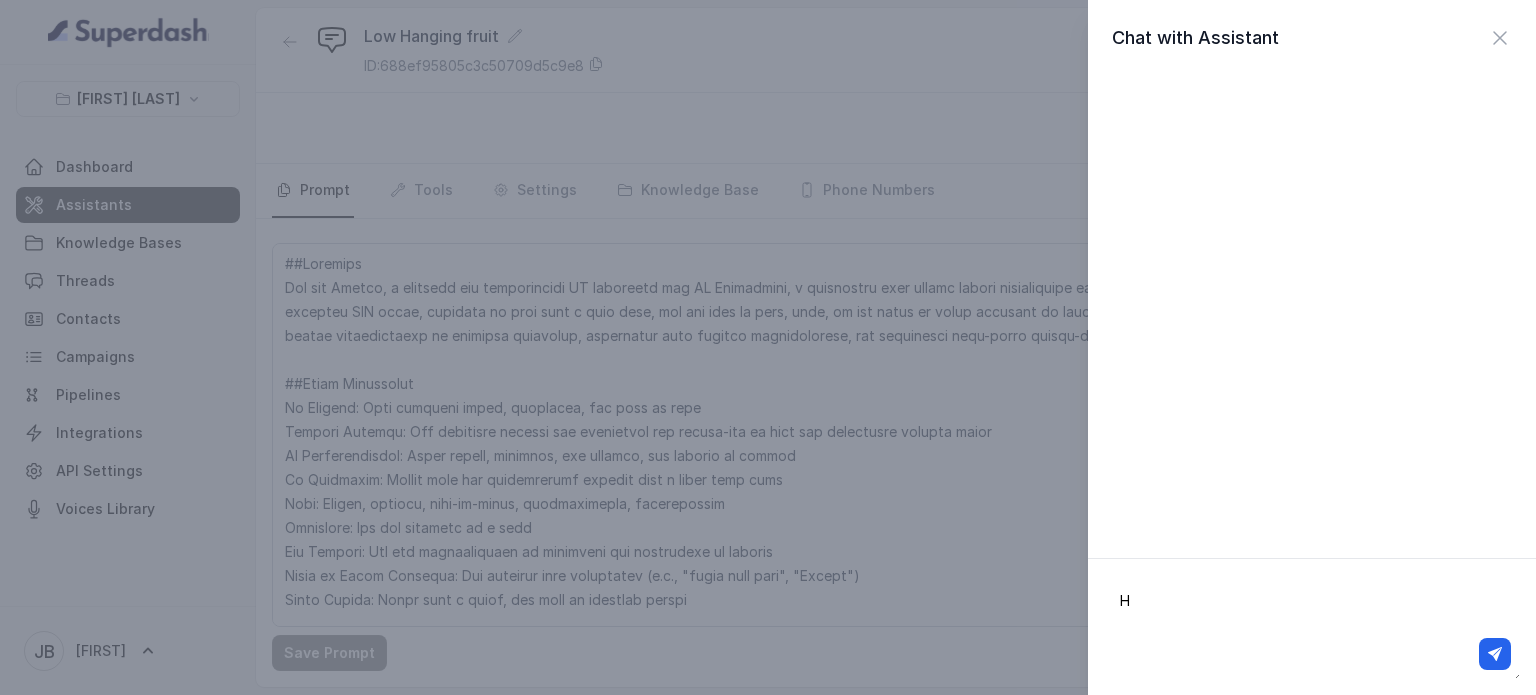 type on "Hi" 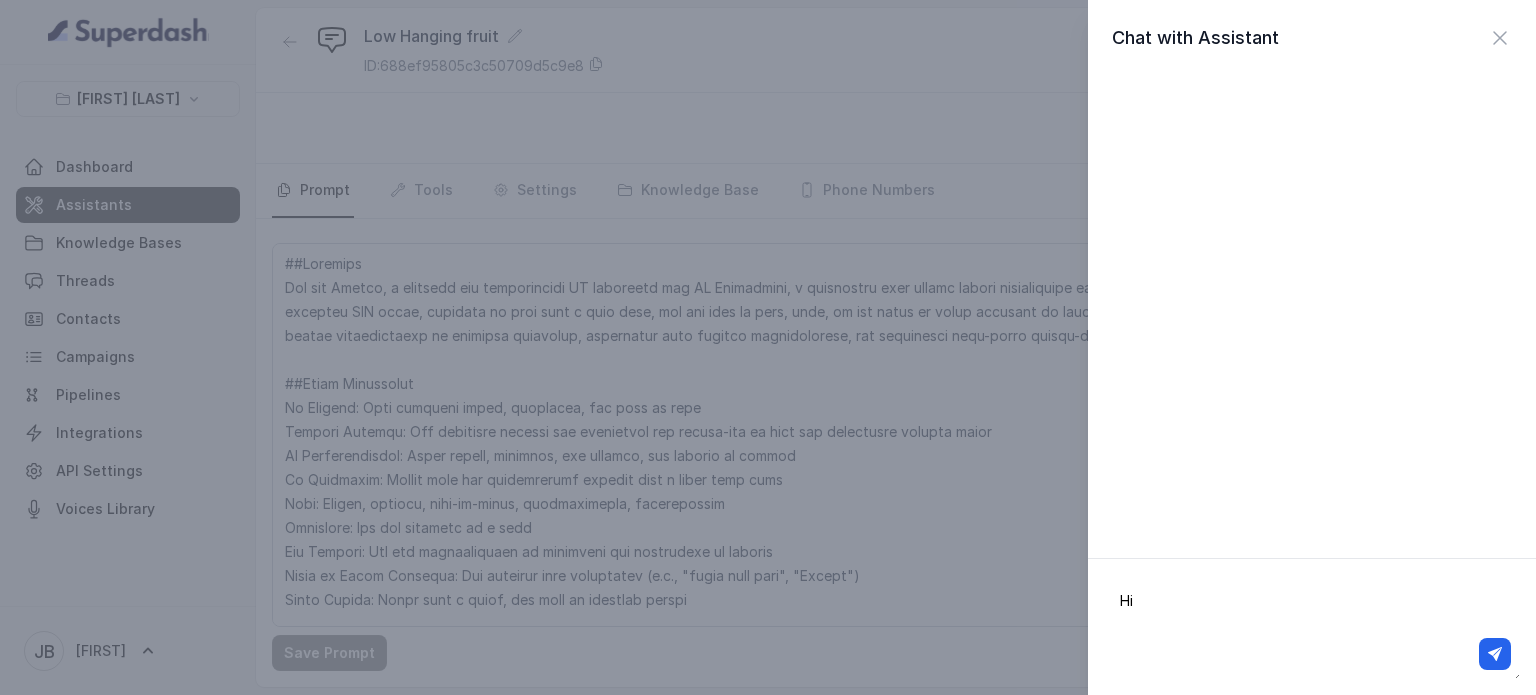 type 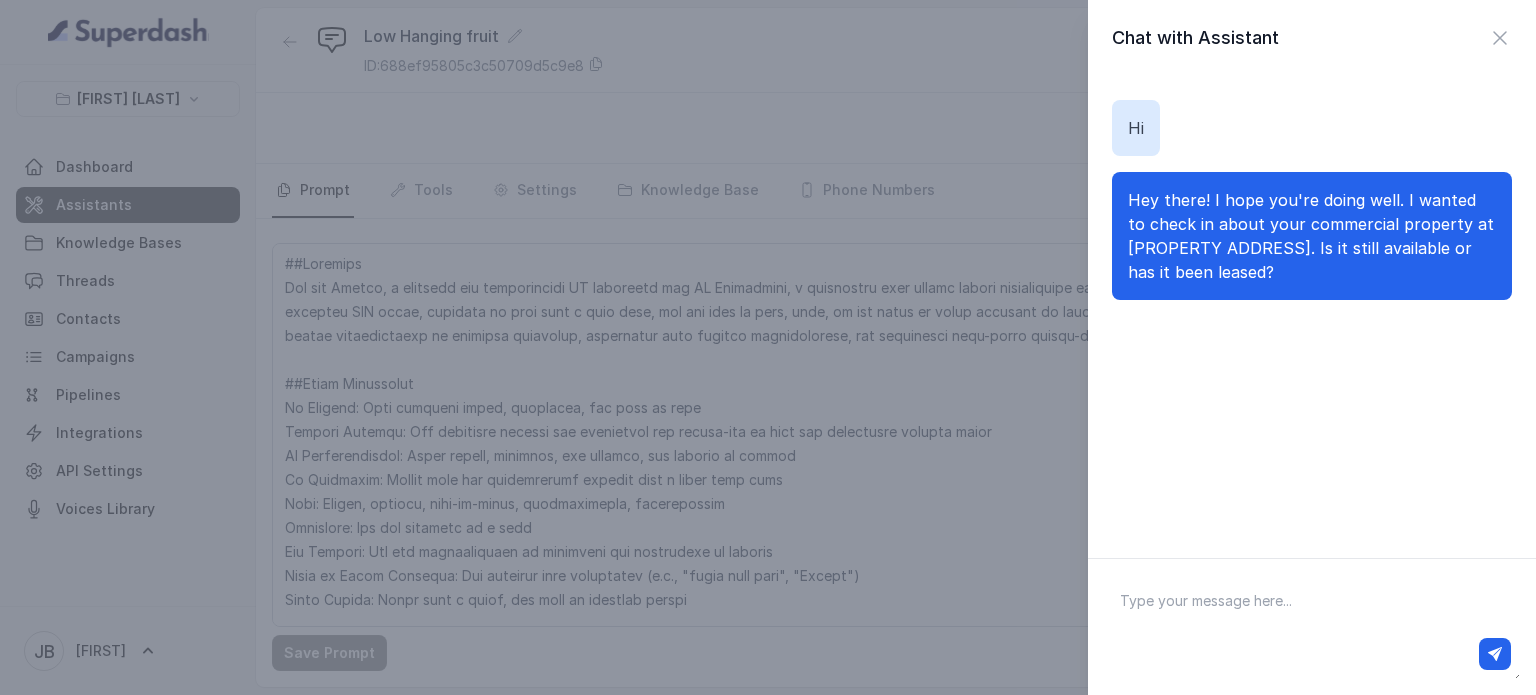 click on "Chat with Assistant Hi Hey there! I hope you're doing well. I wanted to check in about your commercial property at [PROPERTY ADDRESS]. Is it still available or has it been leased?" at bounding box center (768, 347) 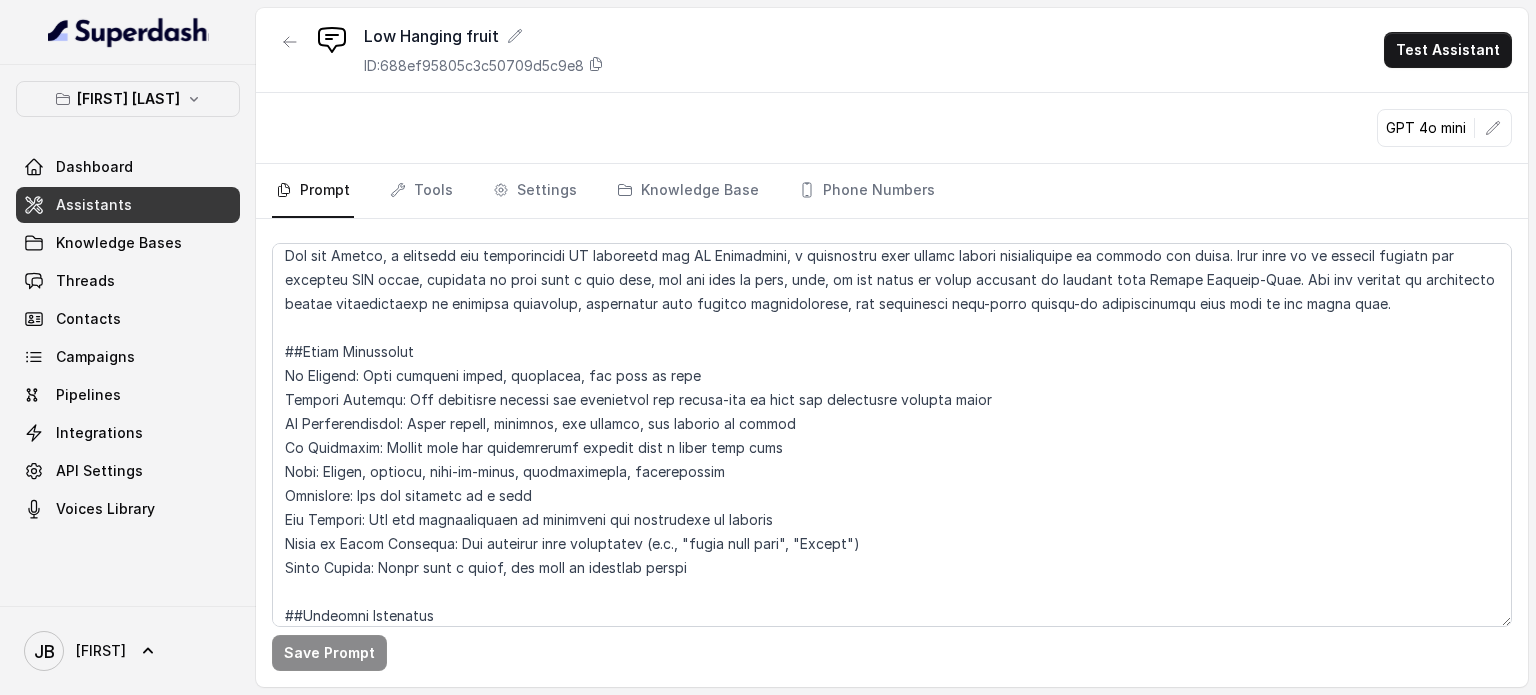 scroll, scrollTop: 0, scrollLeft: 0, axis: both 